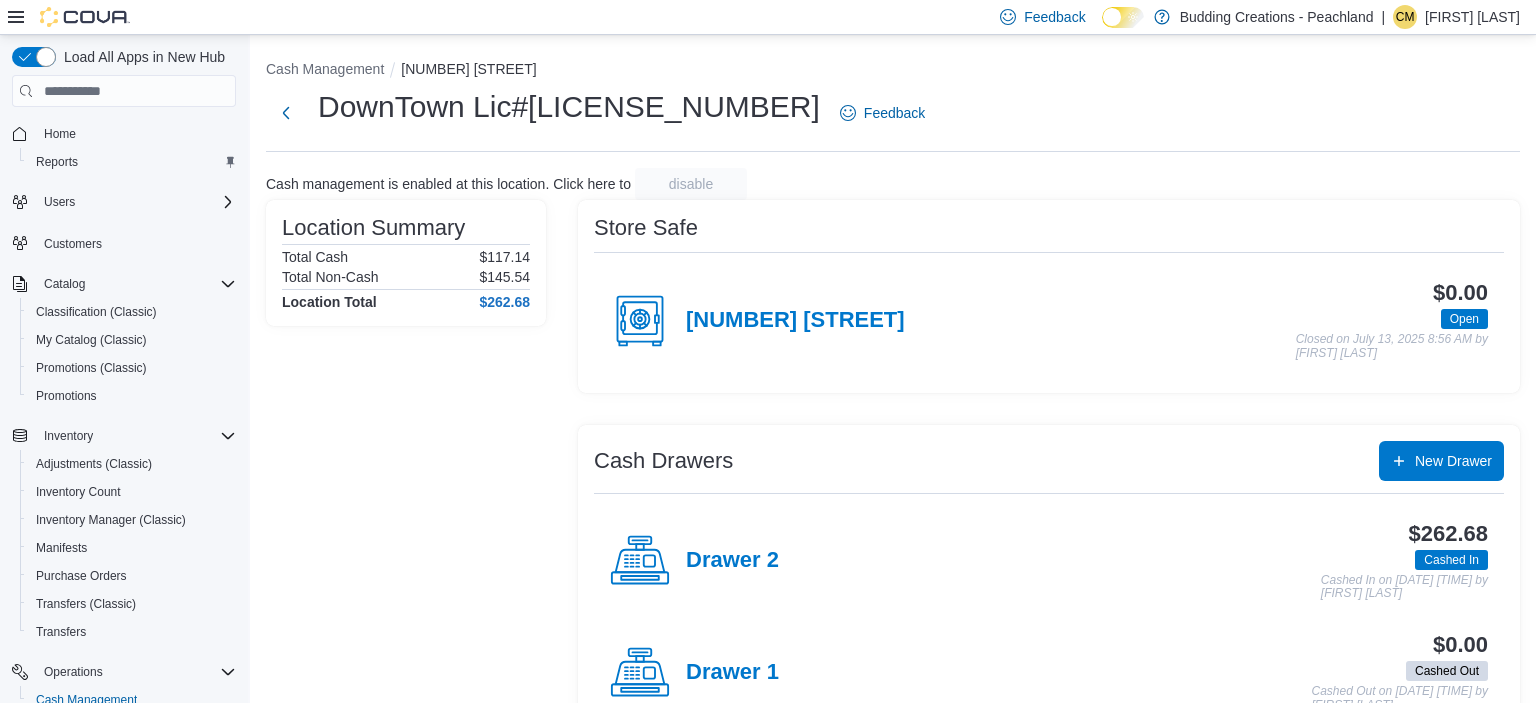 scroll, scrollTop: 0, scrollLeft: 0, axis: both 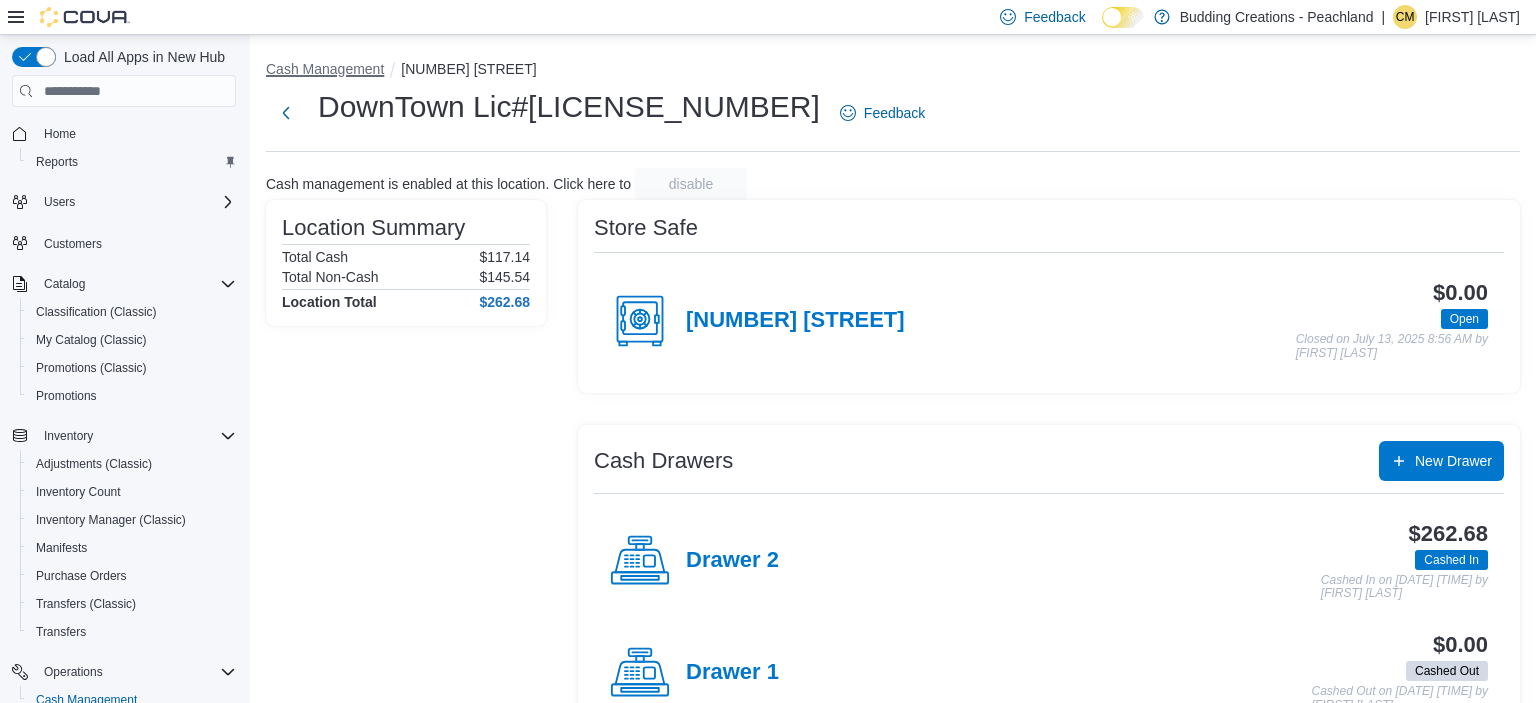 click on "Cash Management" at bounding box center (325, 69) 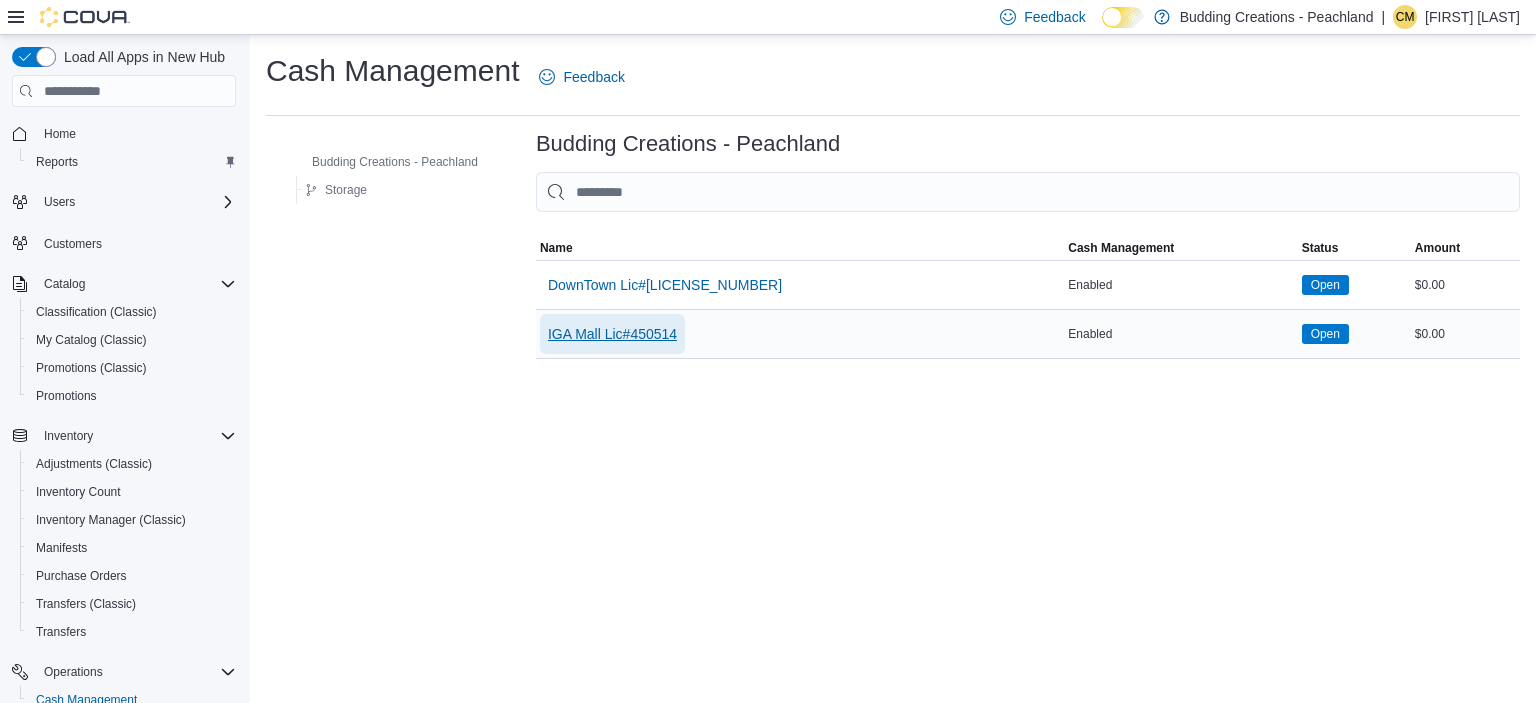 click on "IGA Mall  Lic#450514" at bounding box center (612, 334) 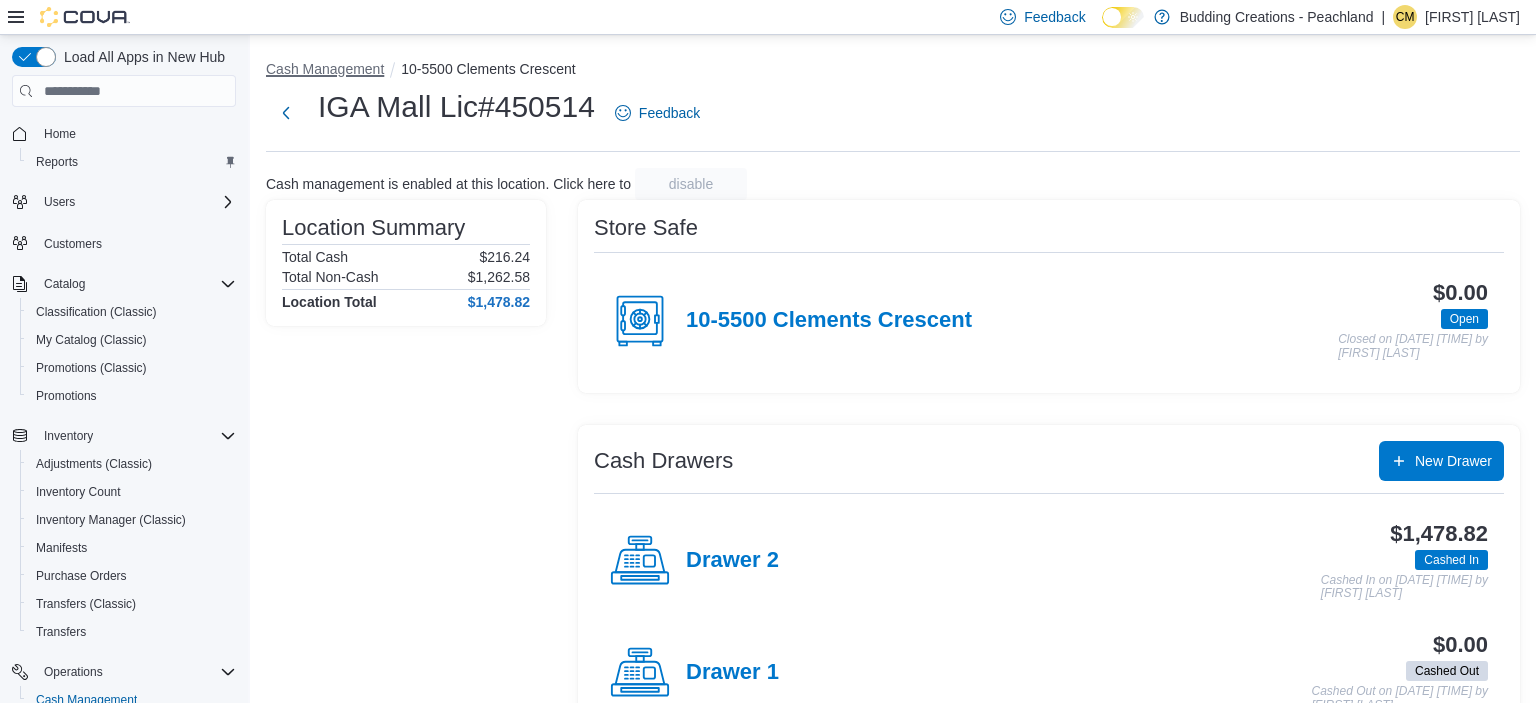 click on "Cash Management" at bounding box center (325, 69) 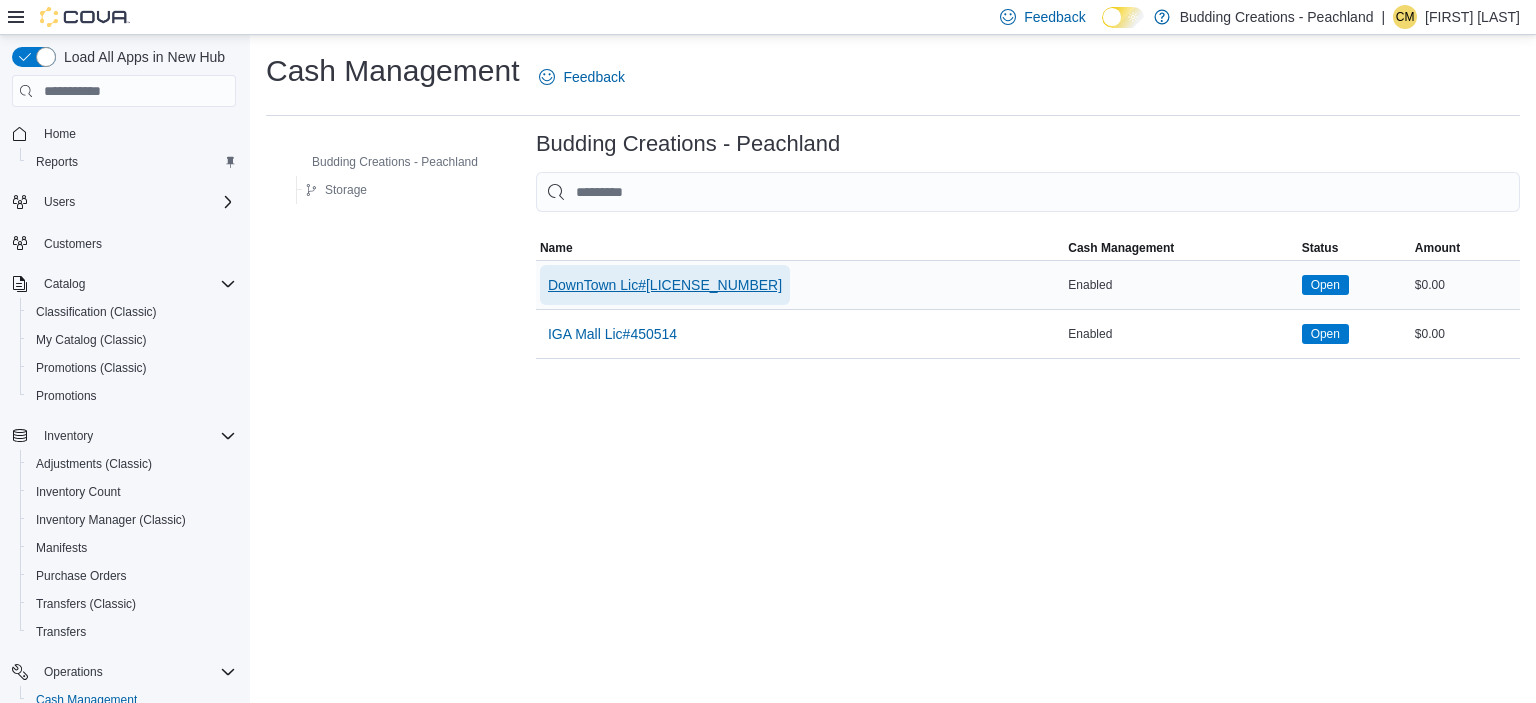 click on "DownTown  Lic#450370" at bounding box center (665, 285) 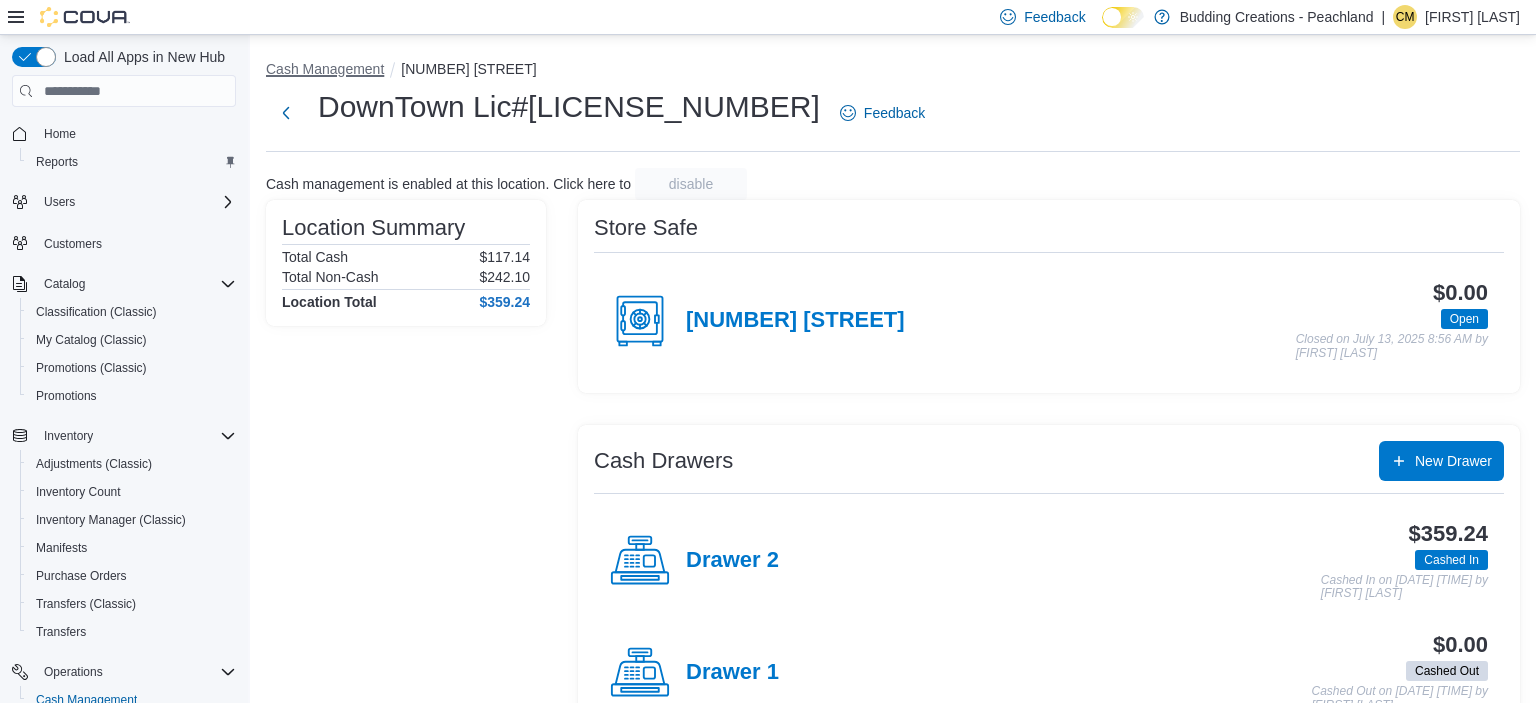 click on "Cash Management" at bounding box center [325, 69] 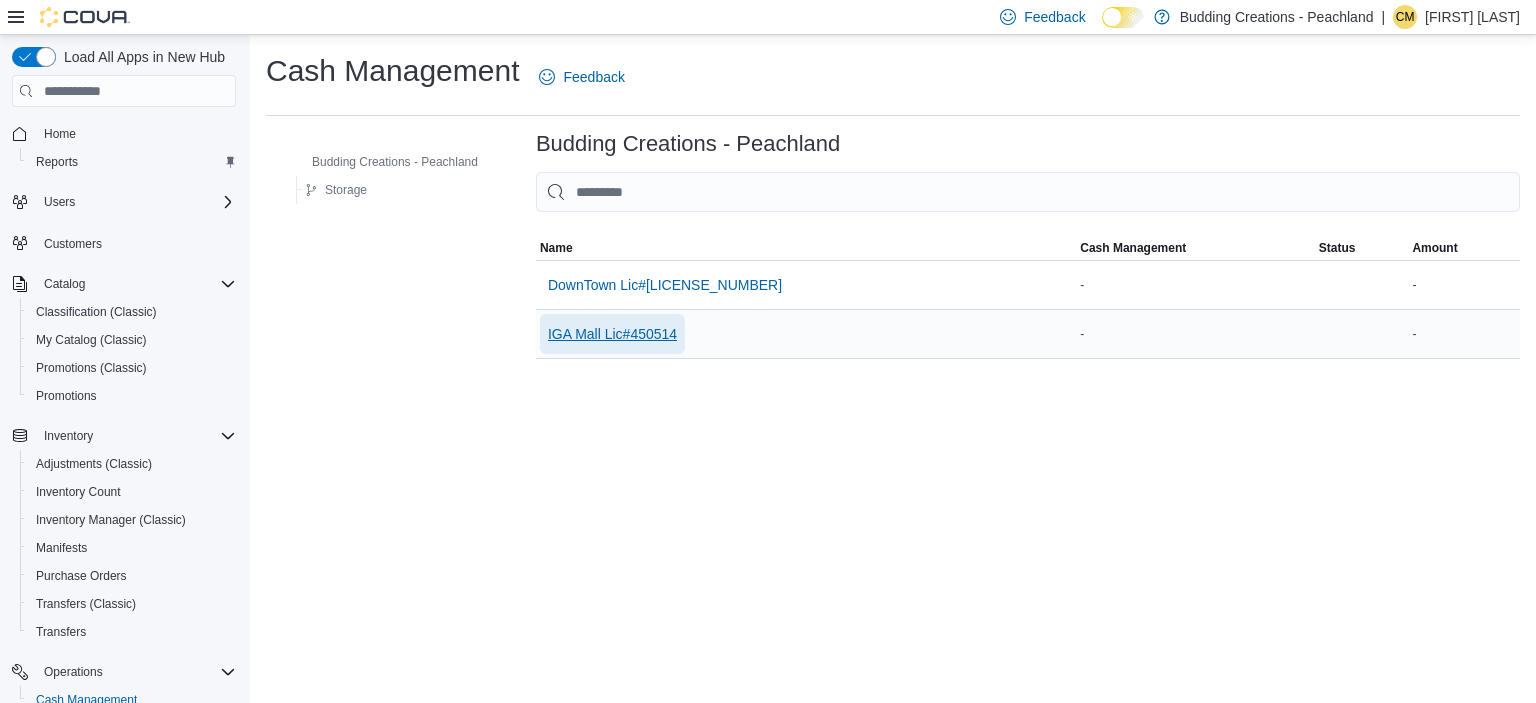 click on "IGA Mall  Lic#450514" at bounding box center (612, 334) 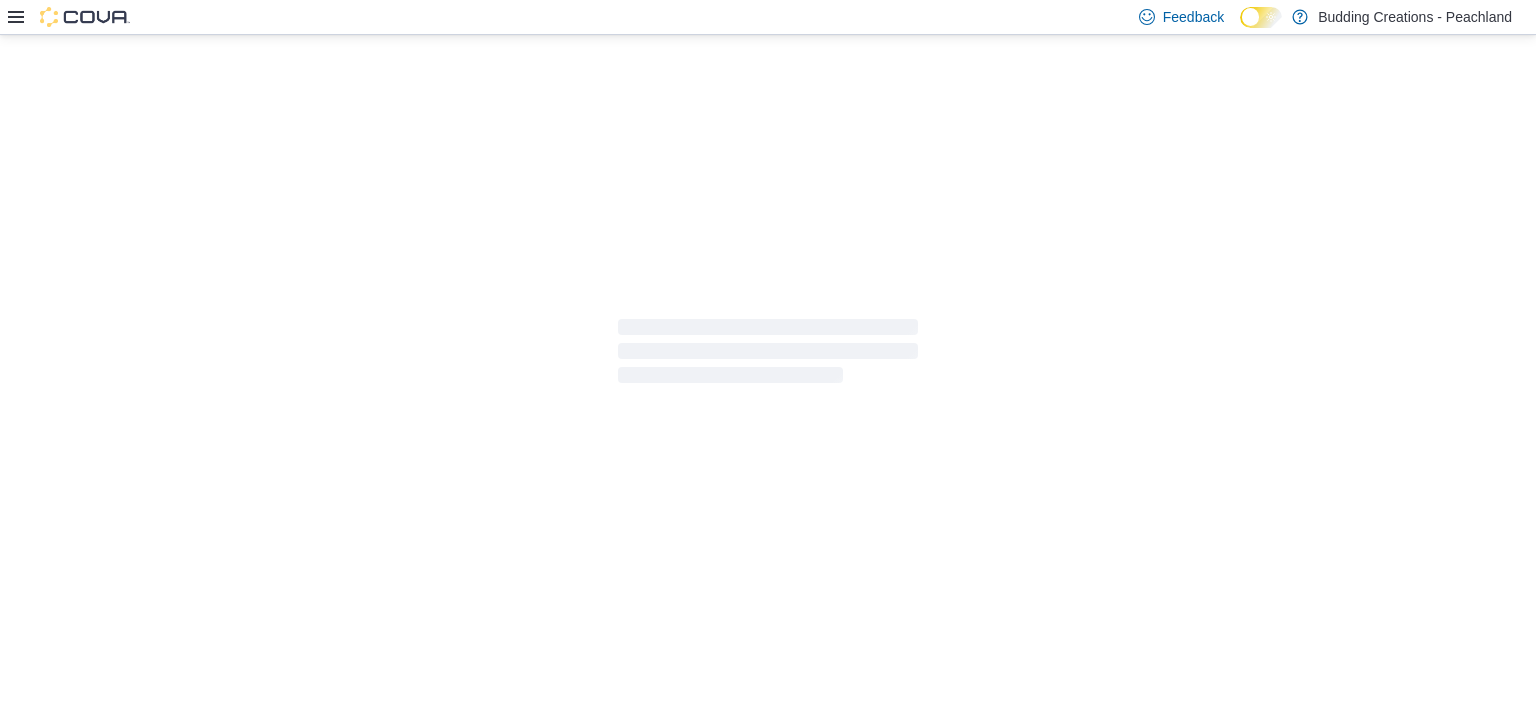 scroll, scrollTop: 0, scrollLeft: 0, axis: both 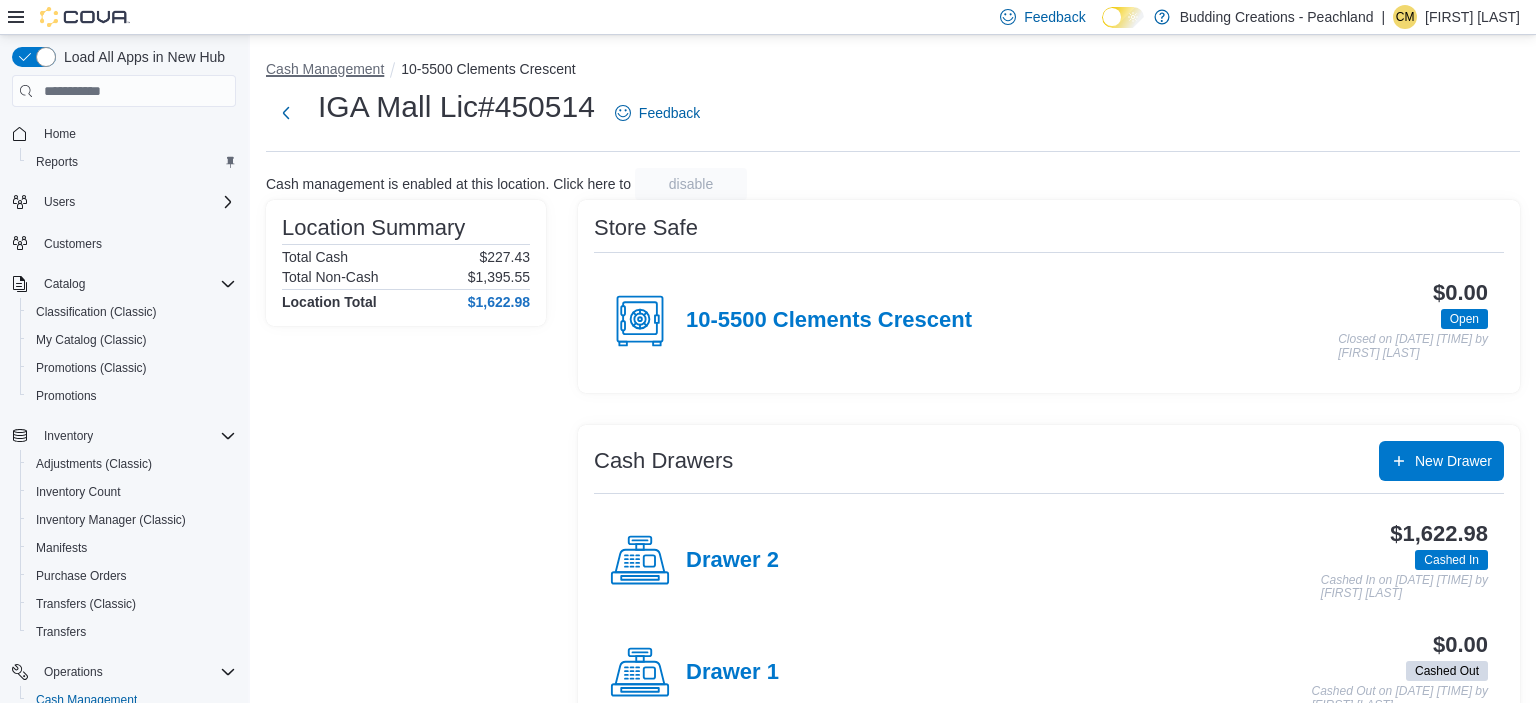 click on "Cash Management" at bounding box center (325, 69) 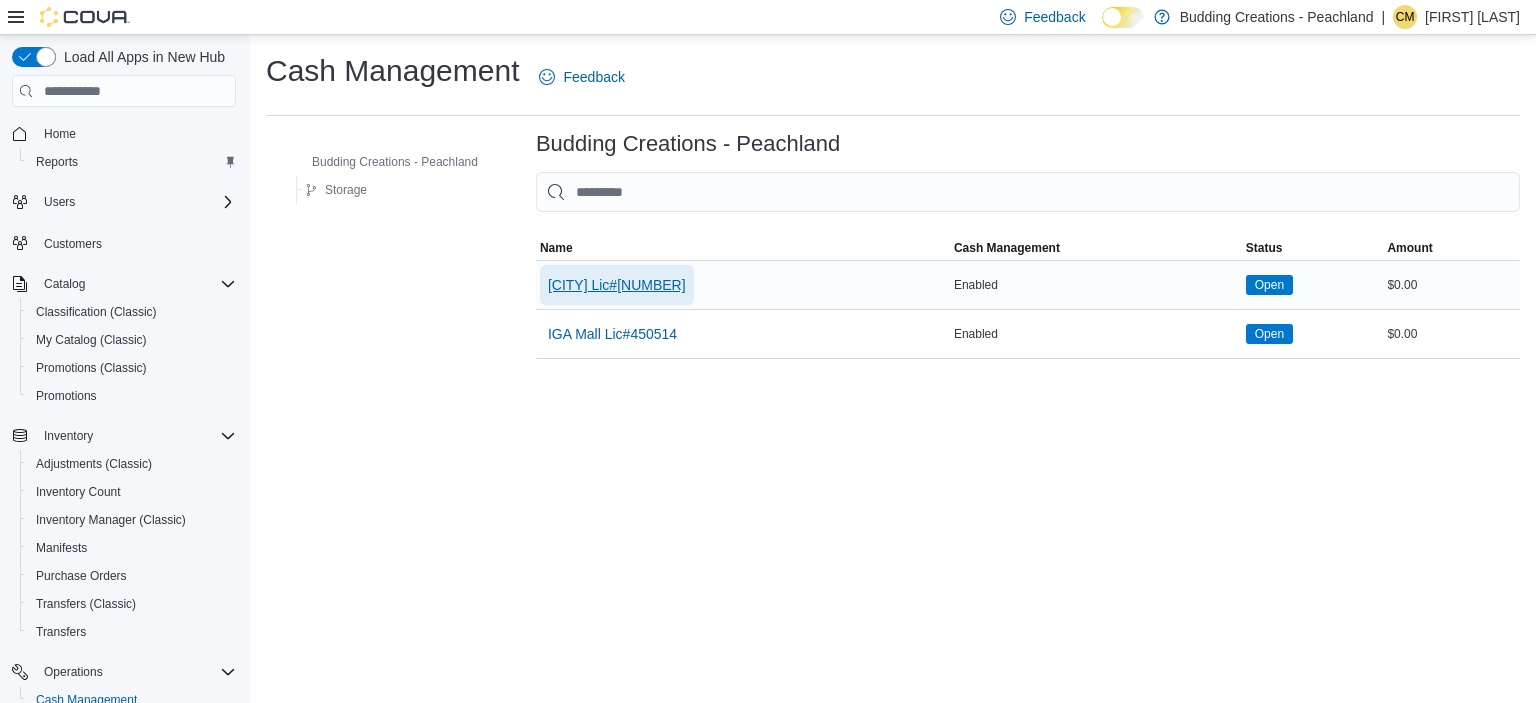 click on "DownTown  Lic#450370" at bounding box center (617, 285) 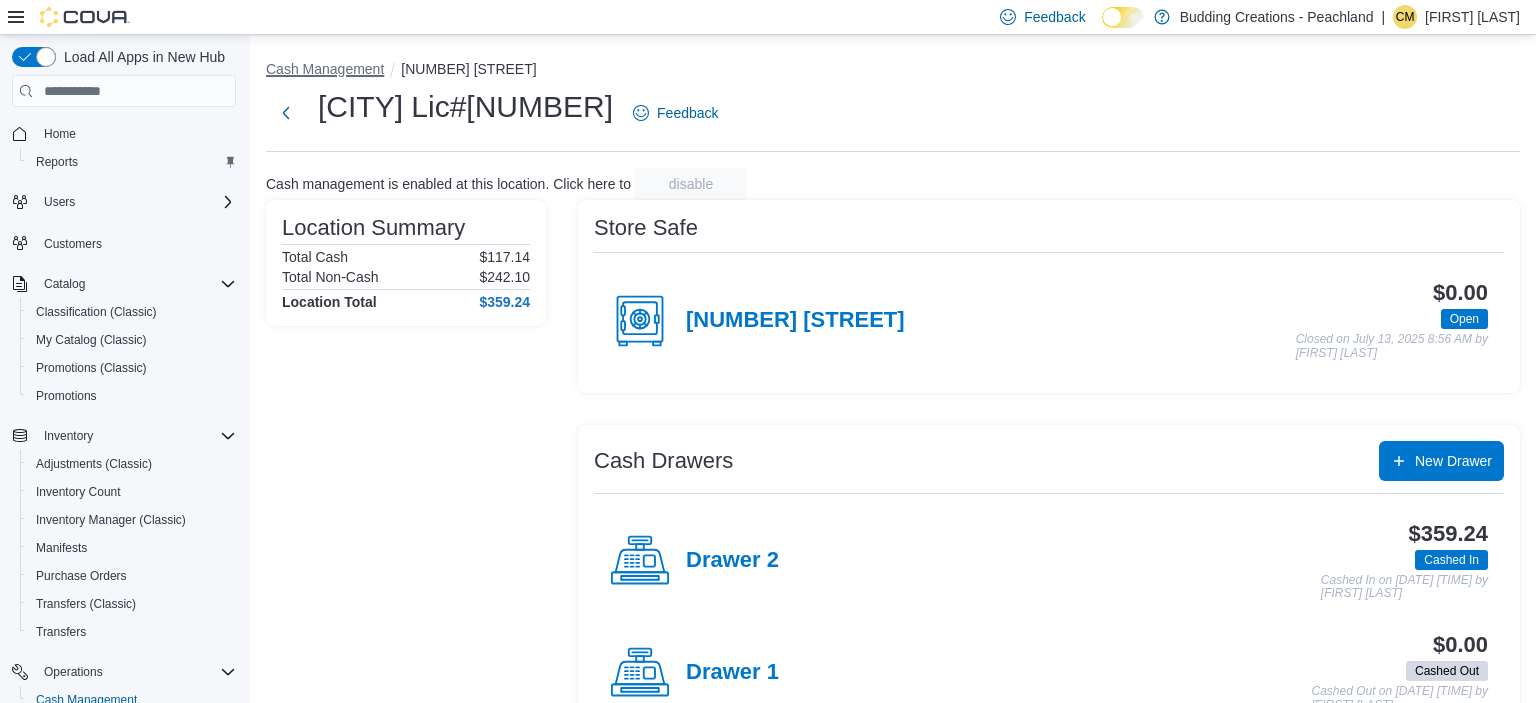 click on "Cash Management" at bounding box center [325, 69] 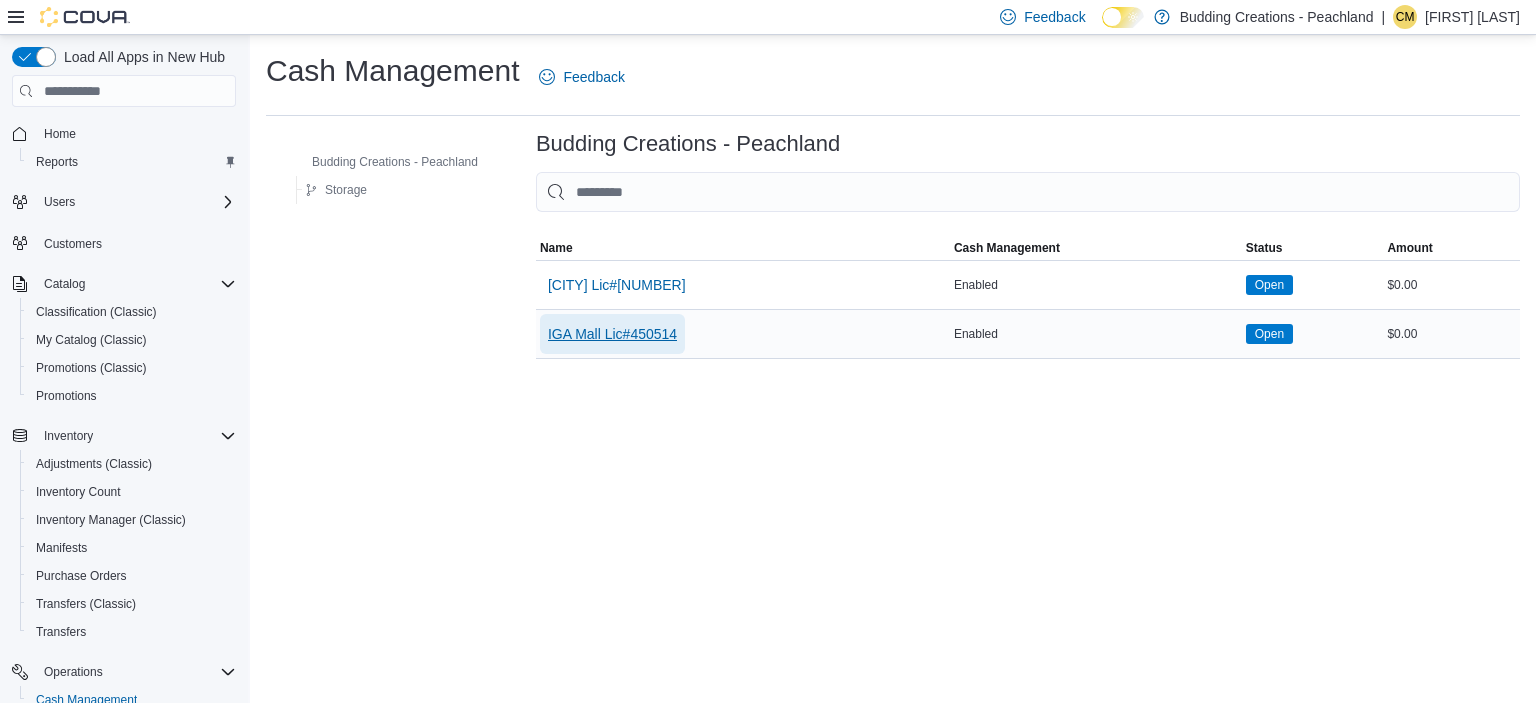 click on "IGA Mall  Lic#450514" at bounding box center [612, 334] 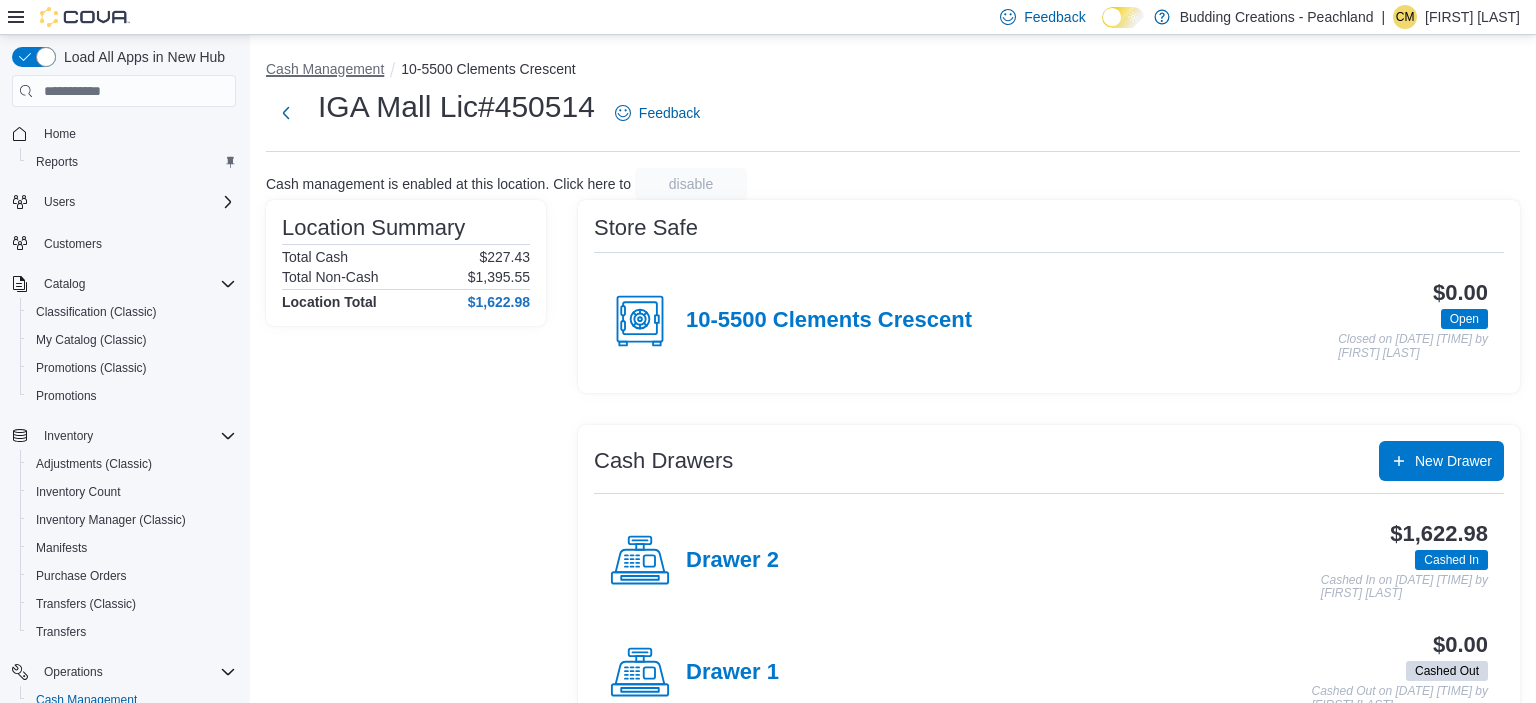 click on "Cash Management" at bounding box center (325, 69) 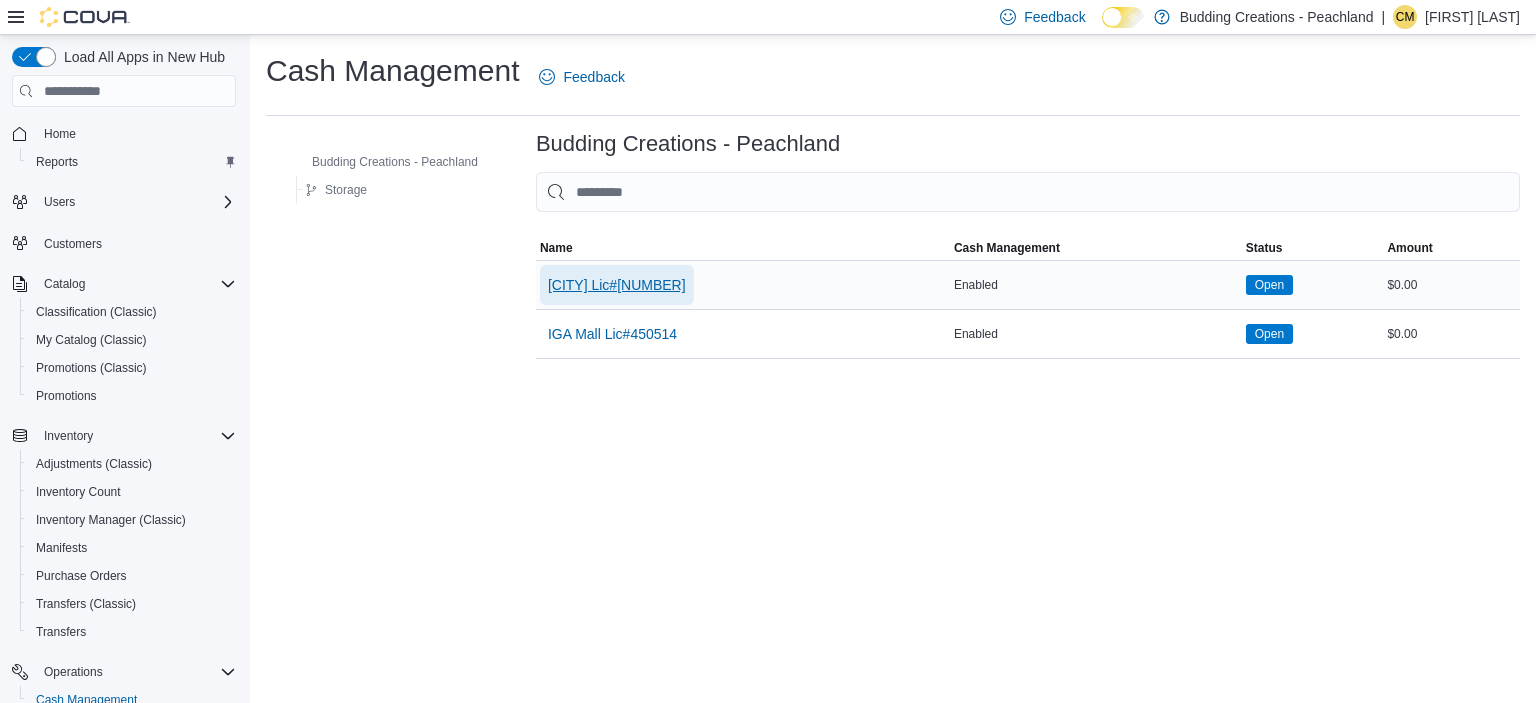 click on "DownTown  Lic#450370" at bounding box center (617, 285) 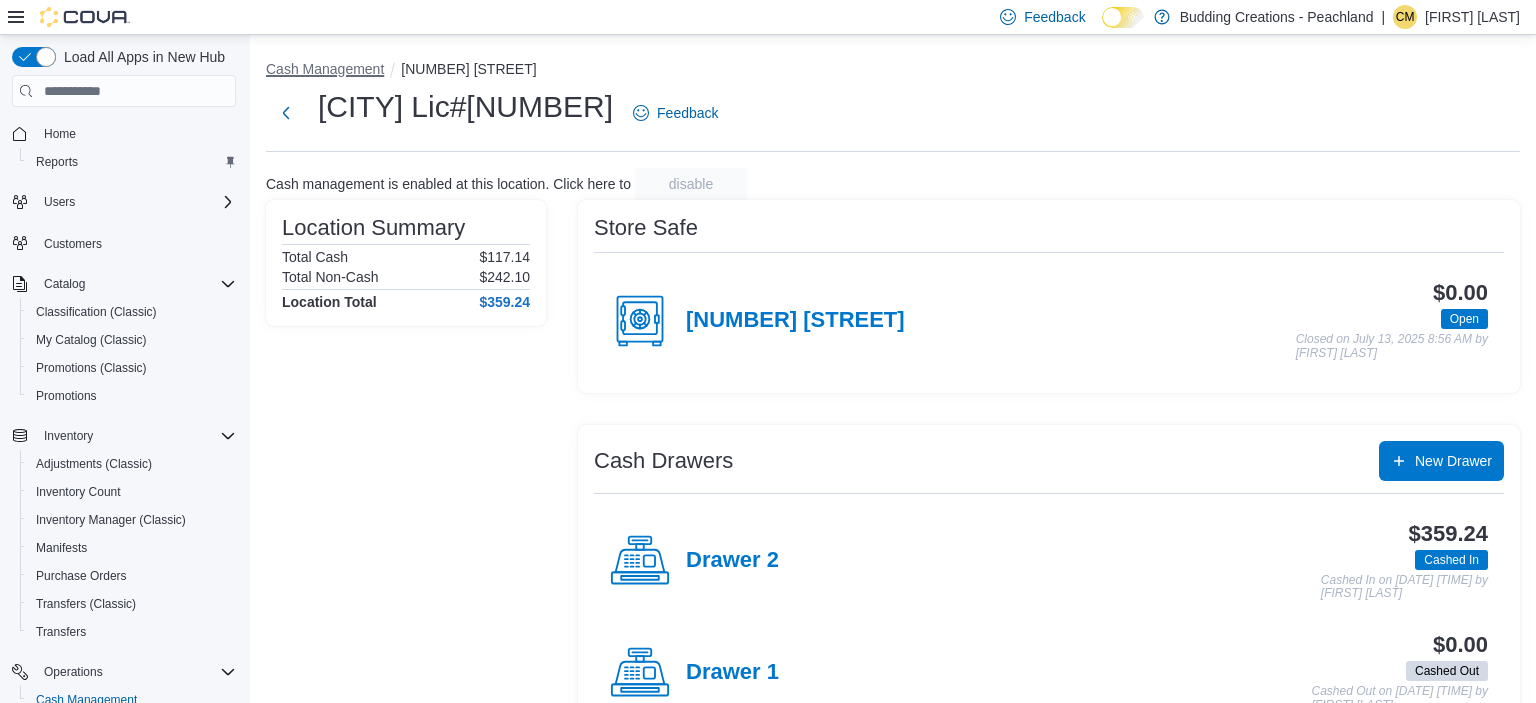 click on "Cash Management" at bounding box center (325, 69) 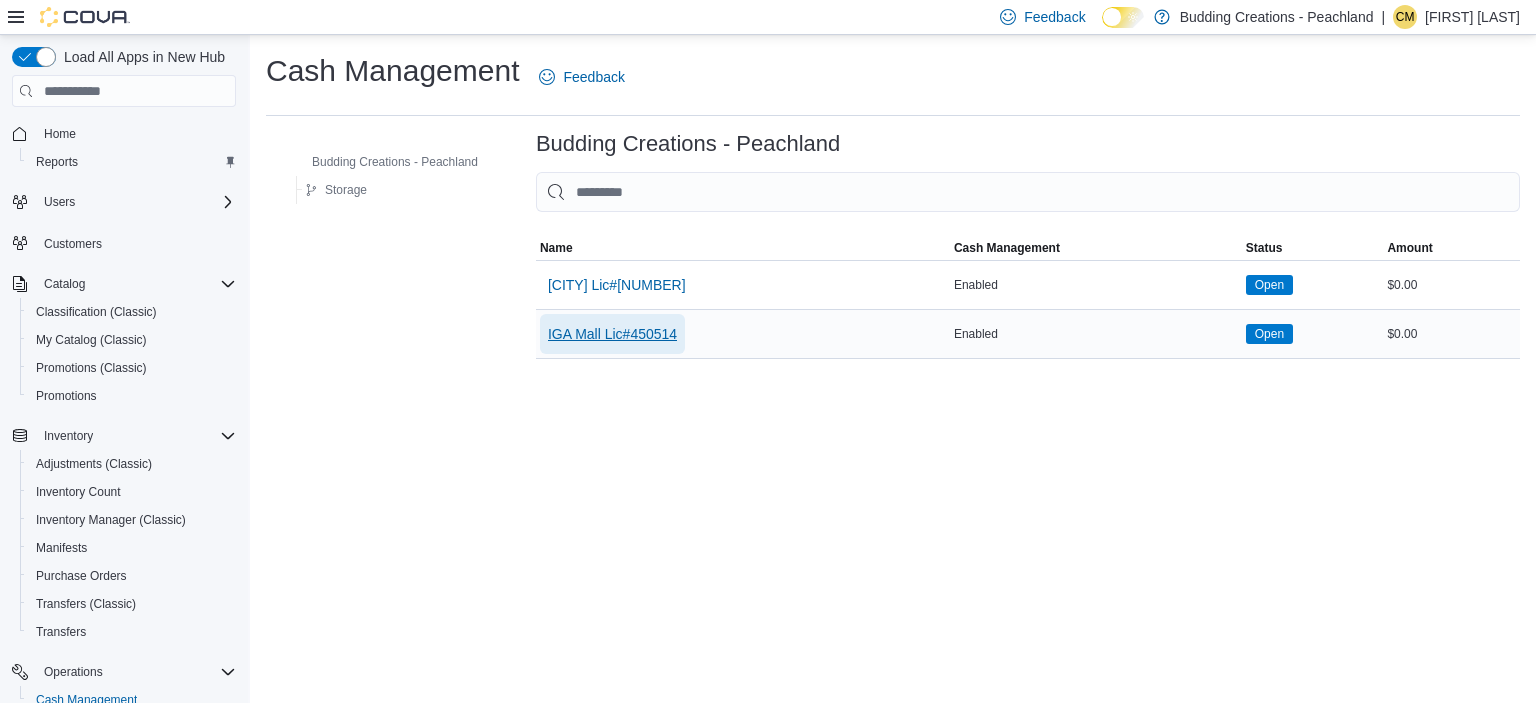 click on "IGA Mall  Lic#450514" at bounding box center (612, 334) 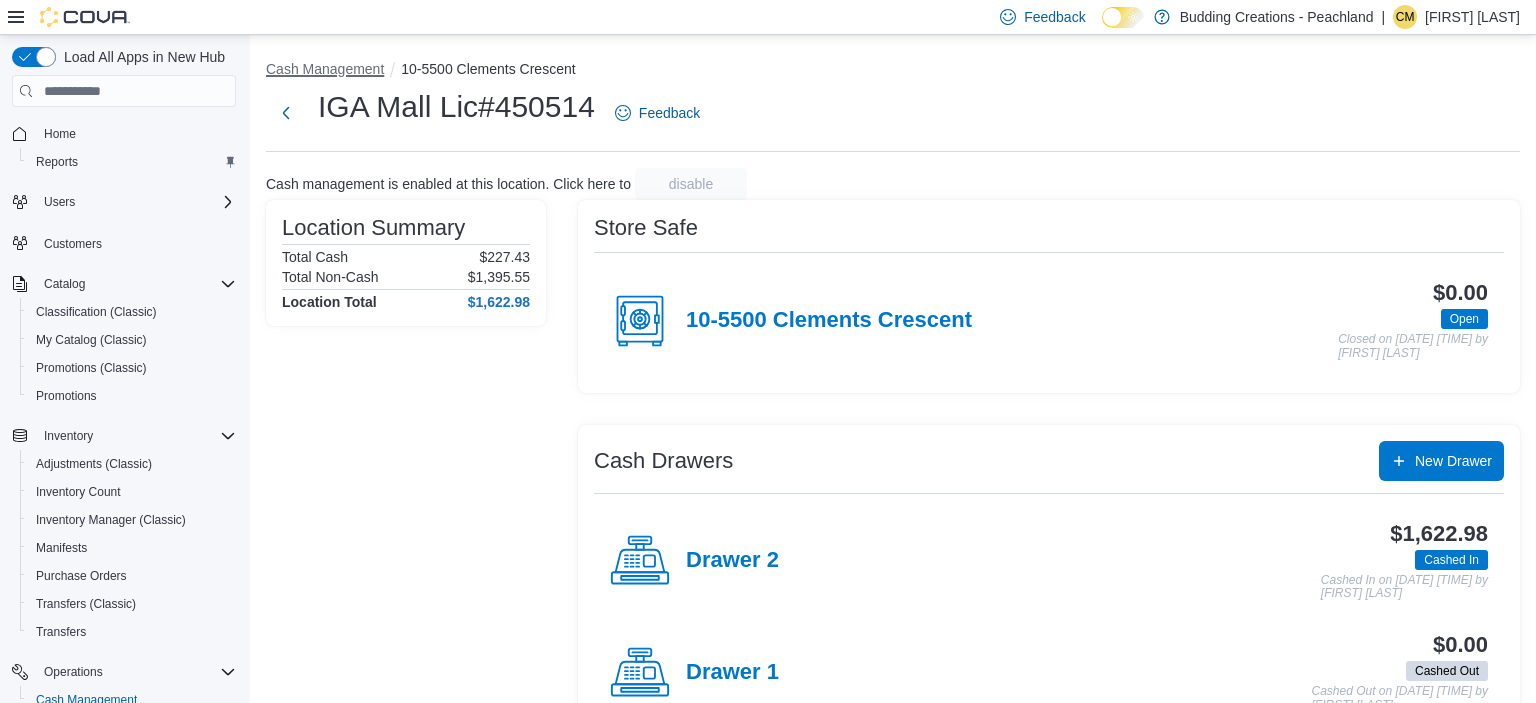 click on "Cash Management" at bounding box center (325, 69) 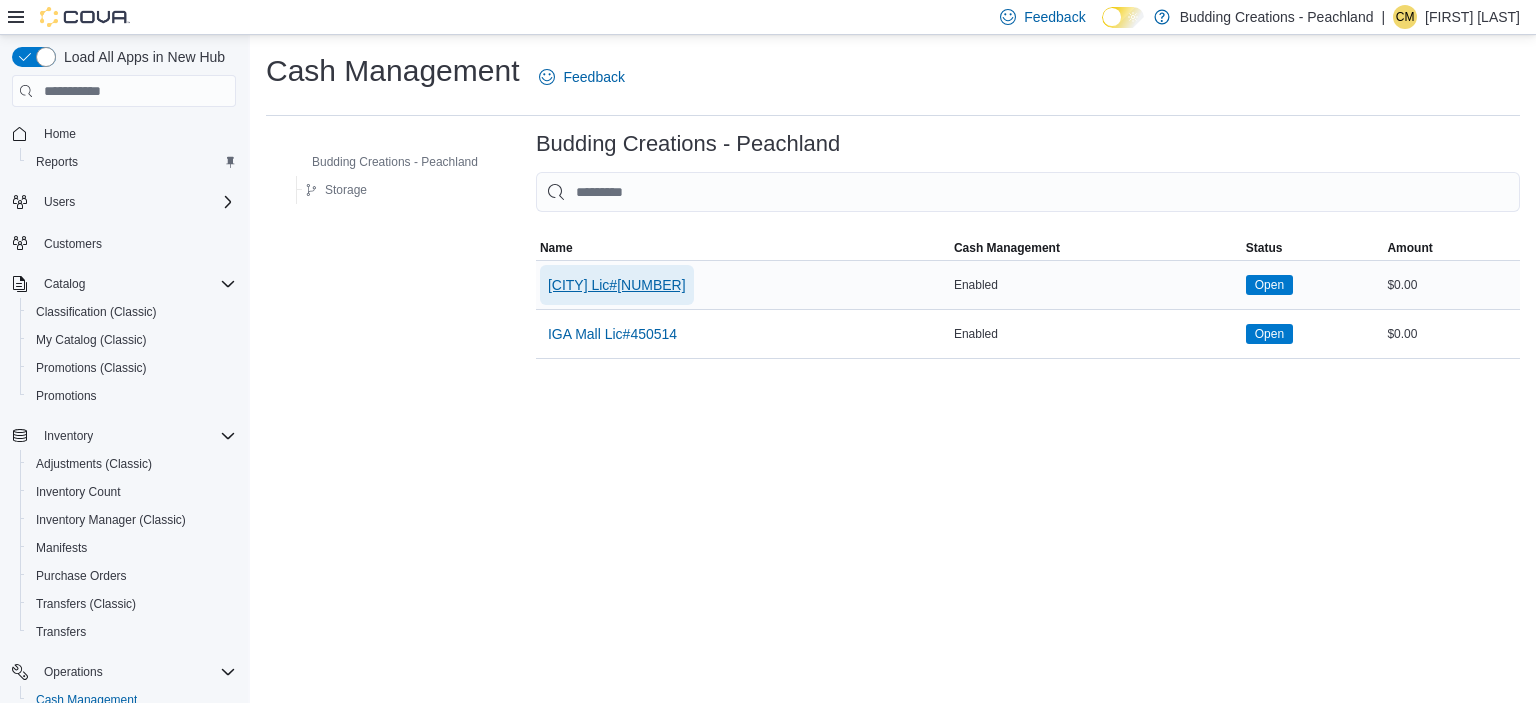 click on "DownTown  Lic#450370" at bounding box center [617, 285] 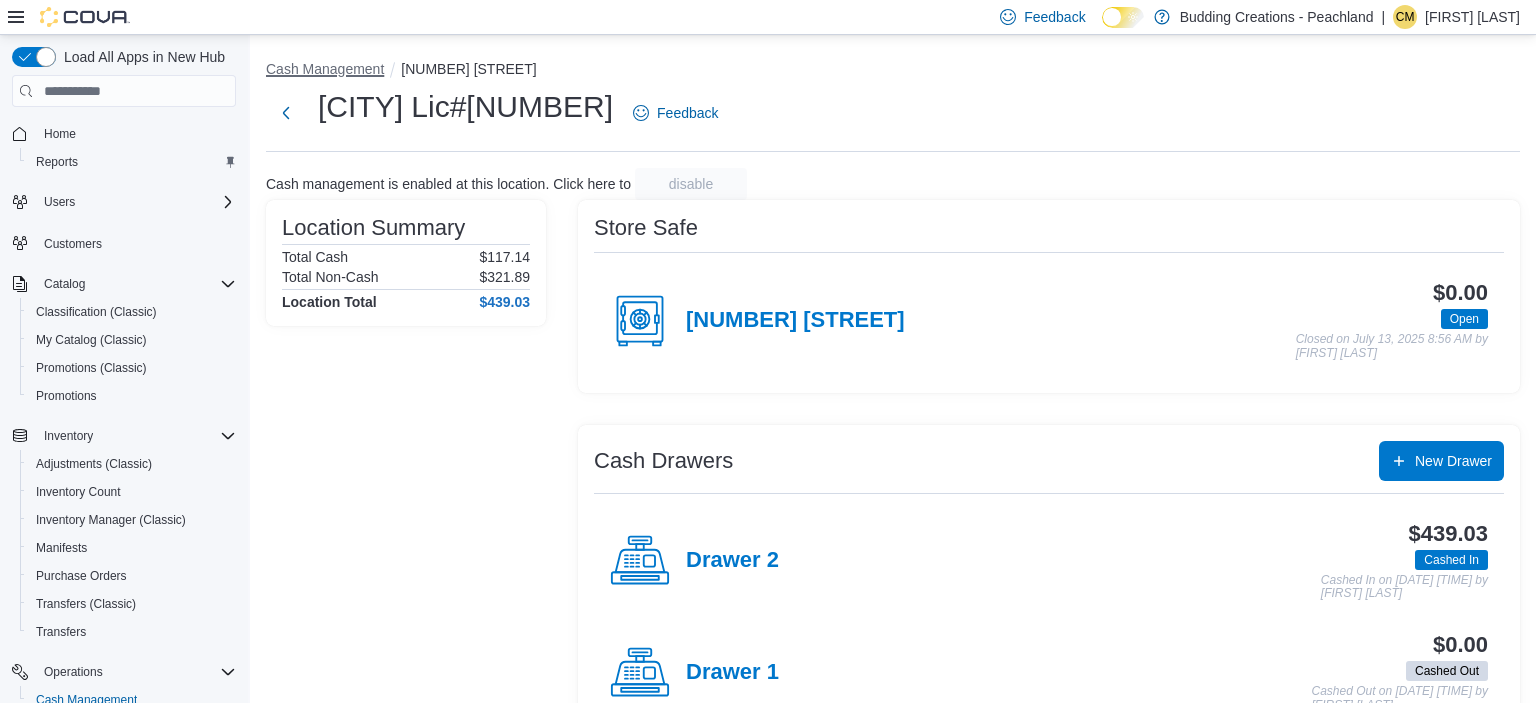 click on "Cash Management" at bounding box center (325, 69) 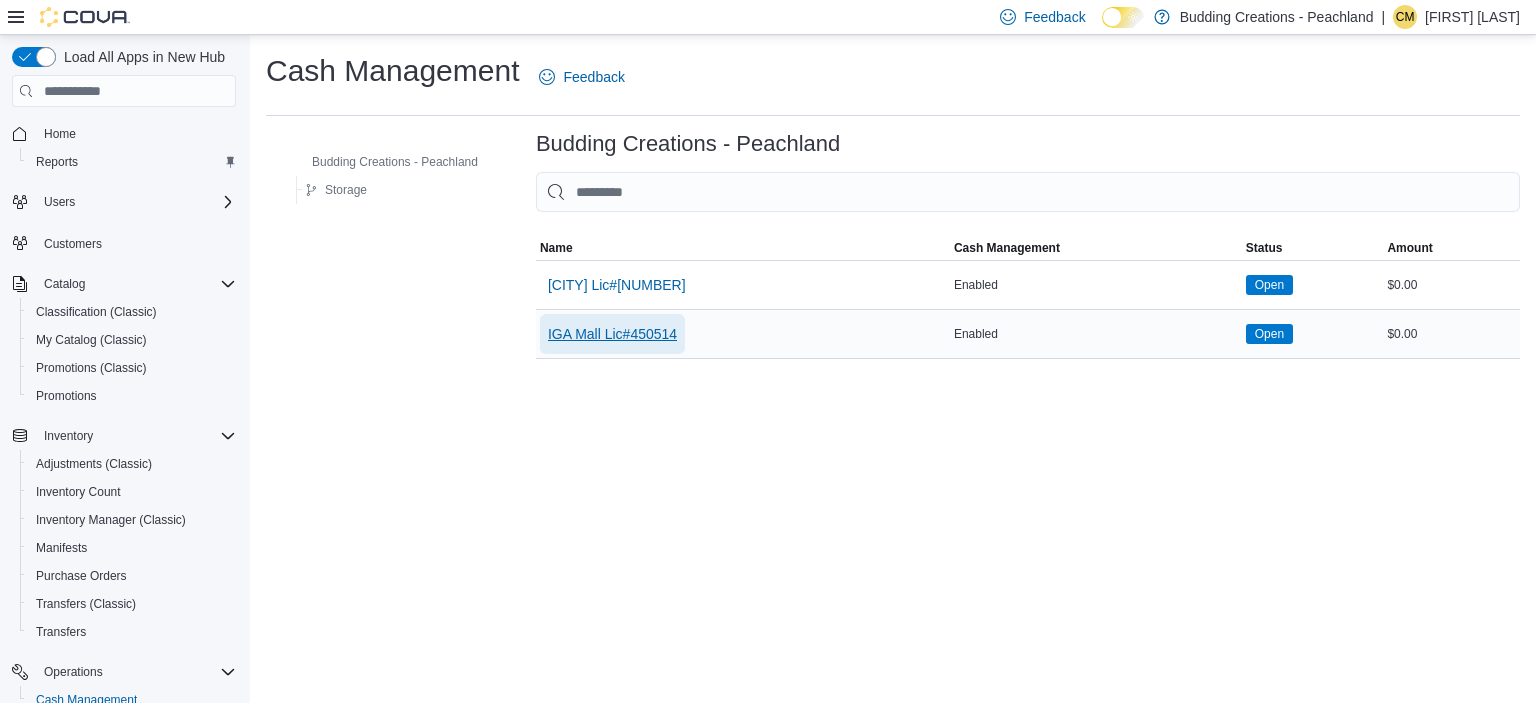 click on "IGA Mall  Lic#450514" at bounding box center [612, 334] 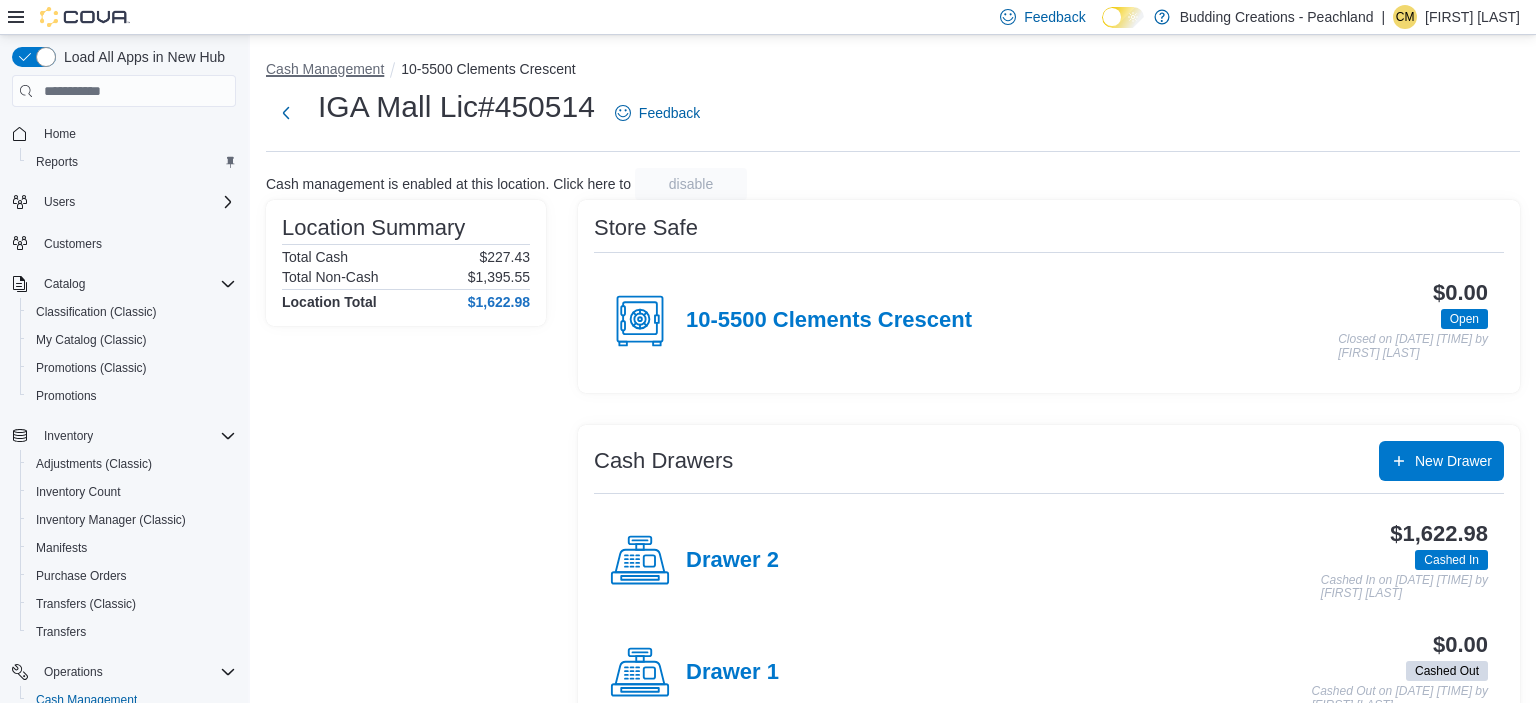 click on "Cash Management" at bounding box center [325, 69] 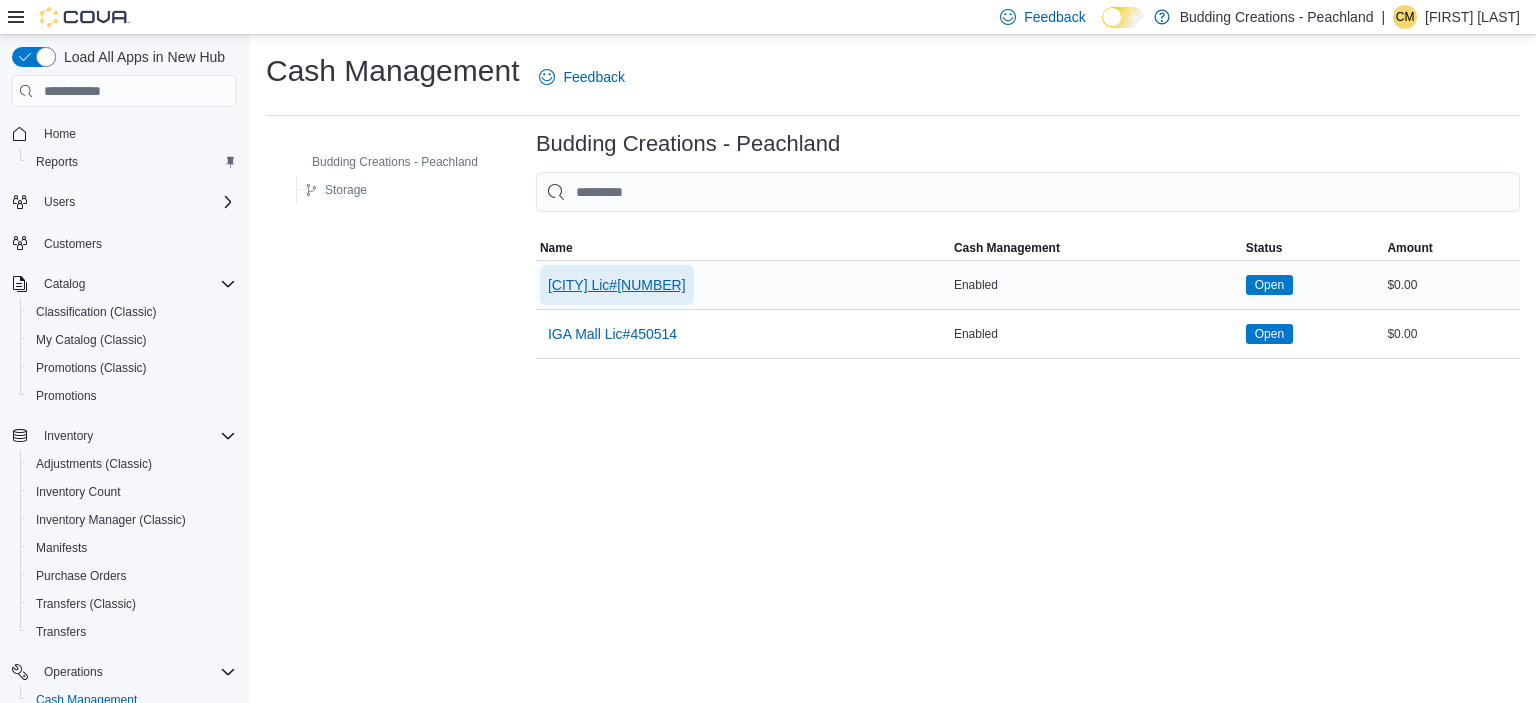 click on "DownTown  Lic#450370" at bounding box center [617, 285] 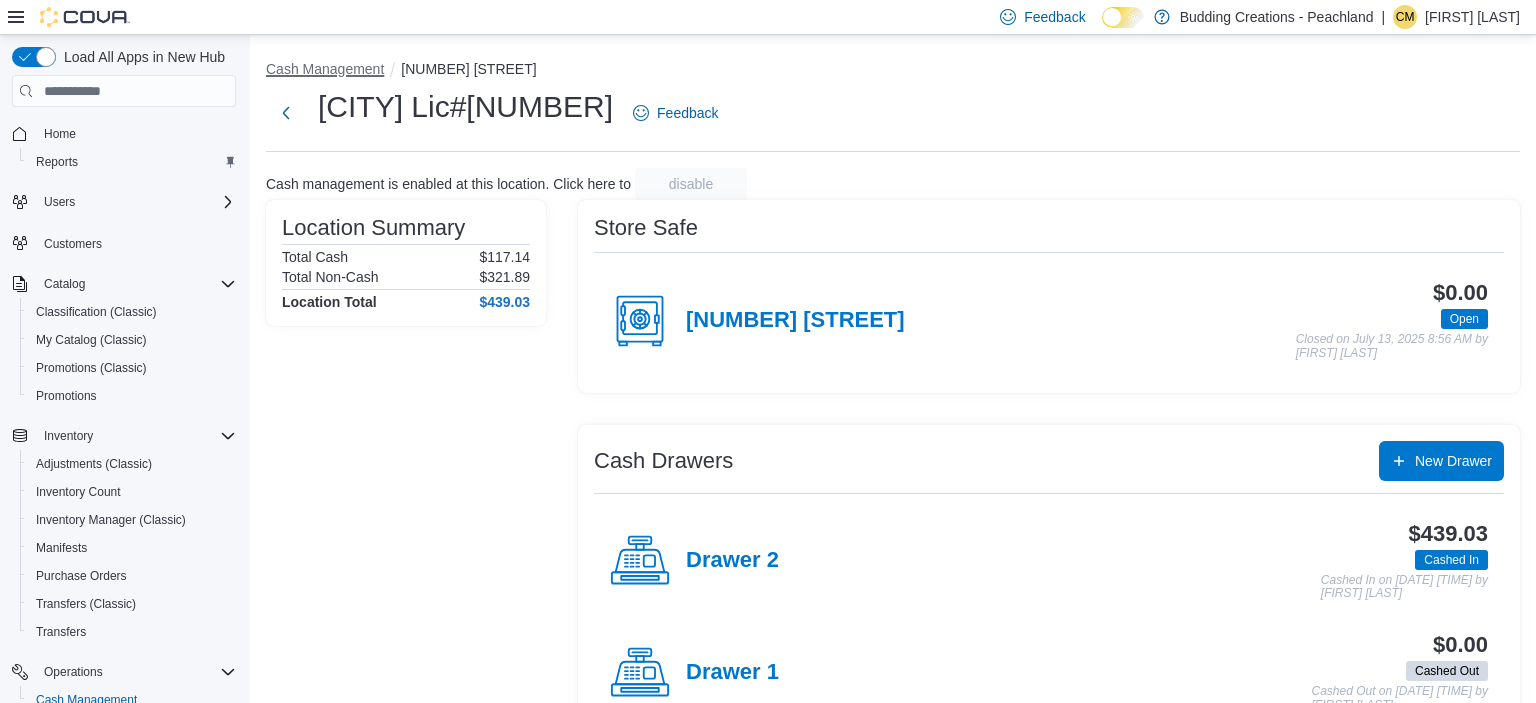 click on "Cash Management" at bounding box center [325, 69] 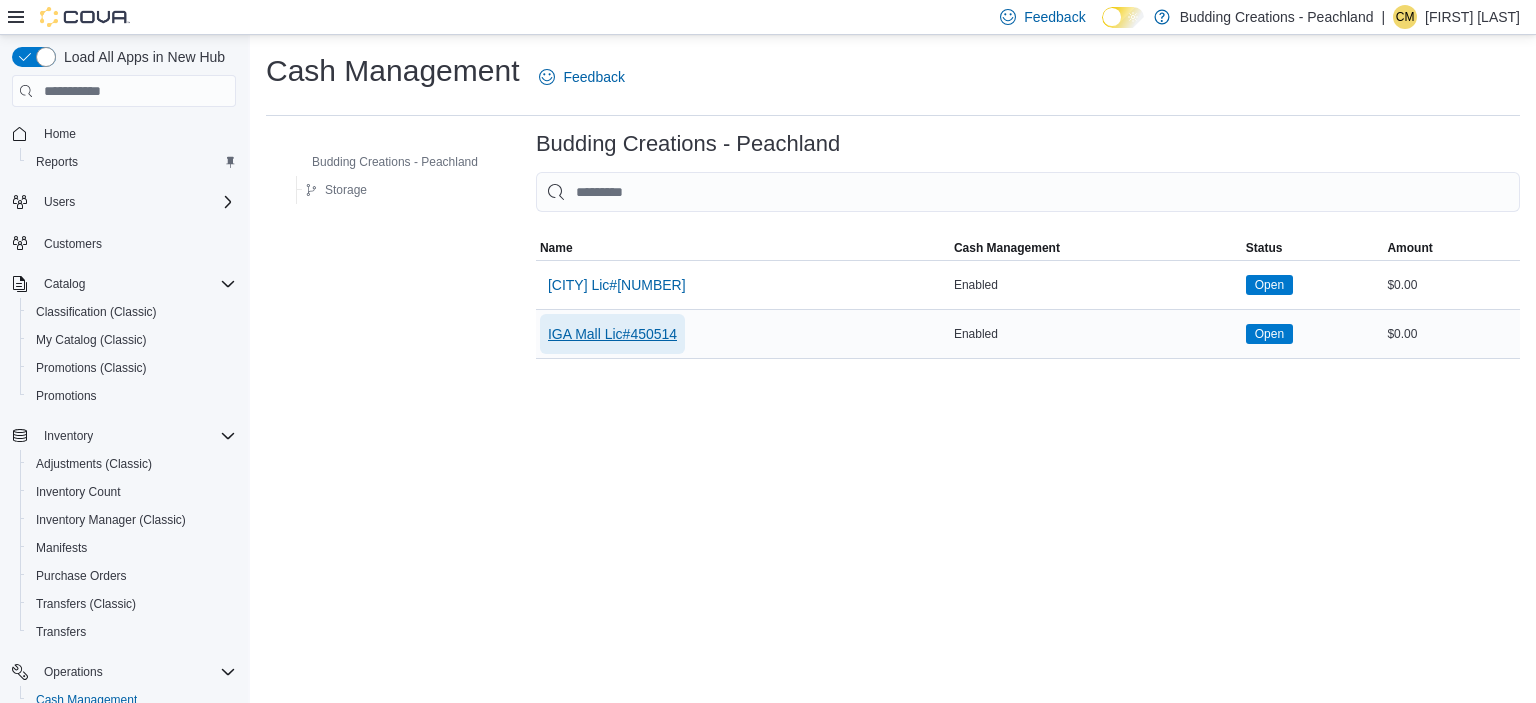 click on "IGA Mall  Lic#450514" at bounding box center (612, 334) 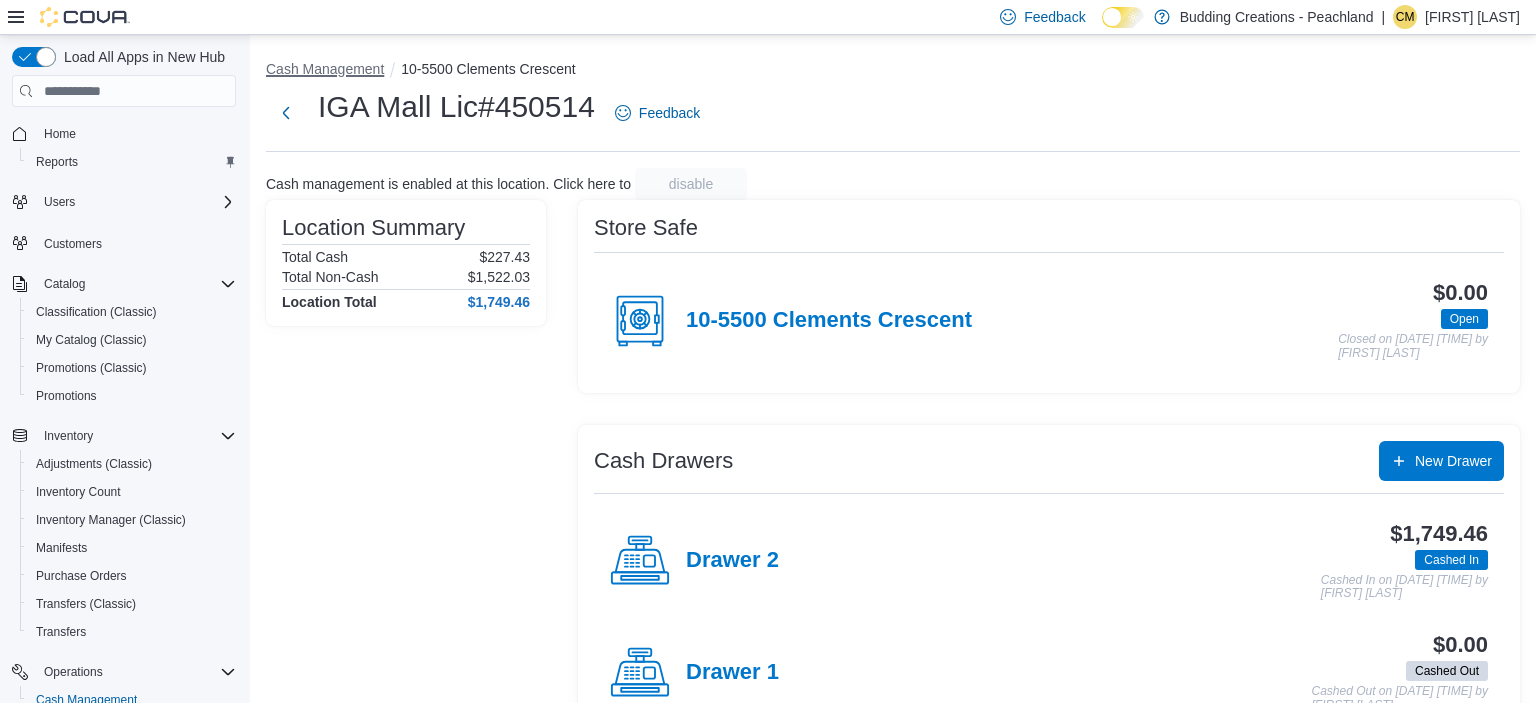 click on "Cash Management" at bounding box center (325, 69) 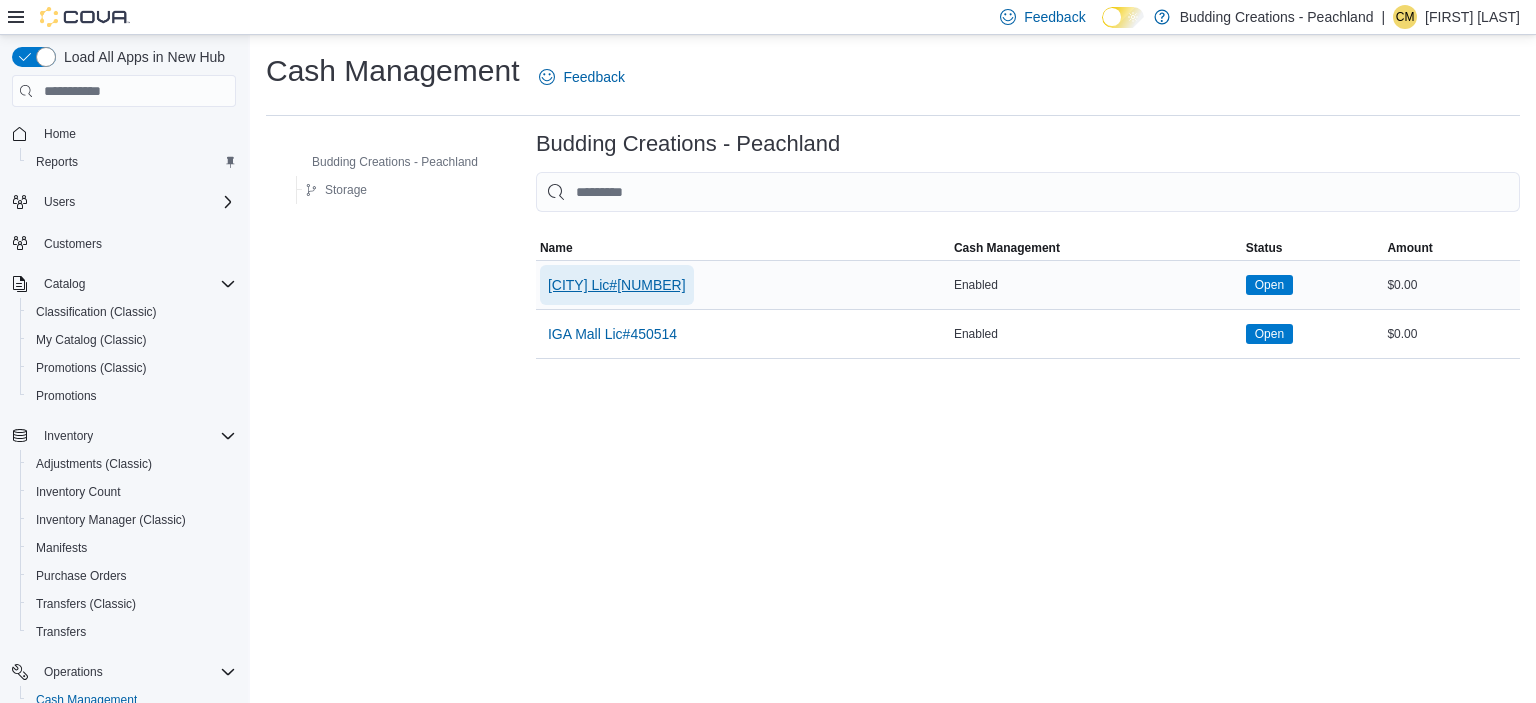 click on "DownTown  Lic#450370" at bounding box center [617, 285] 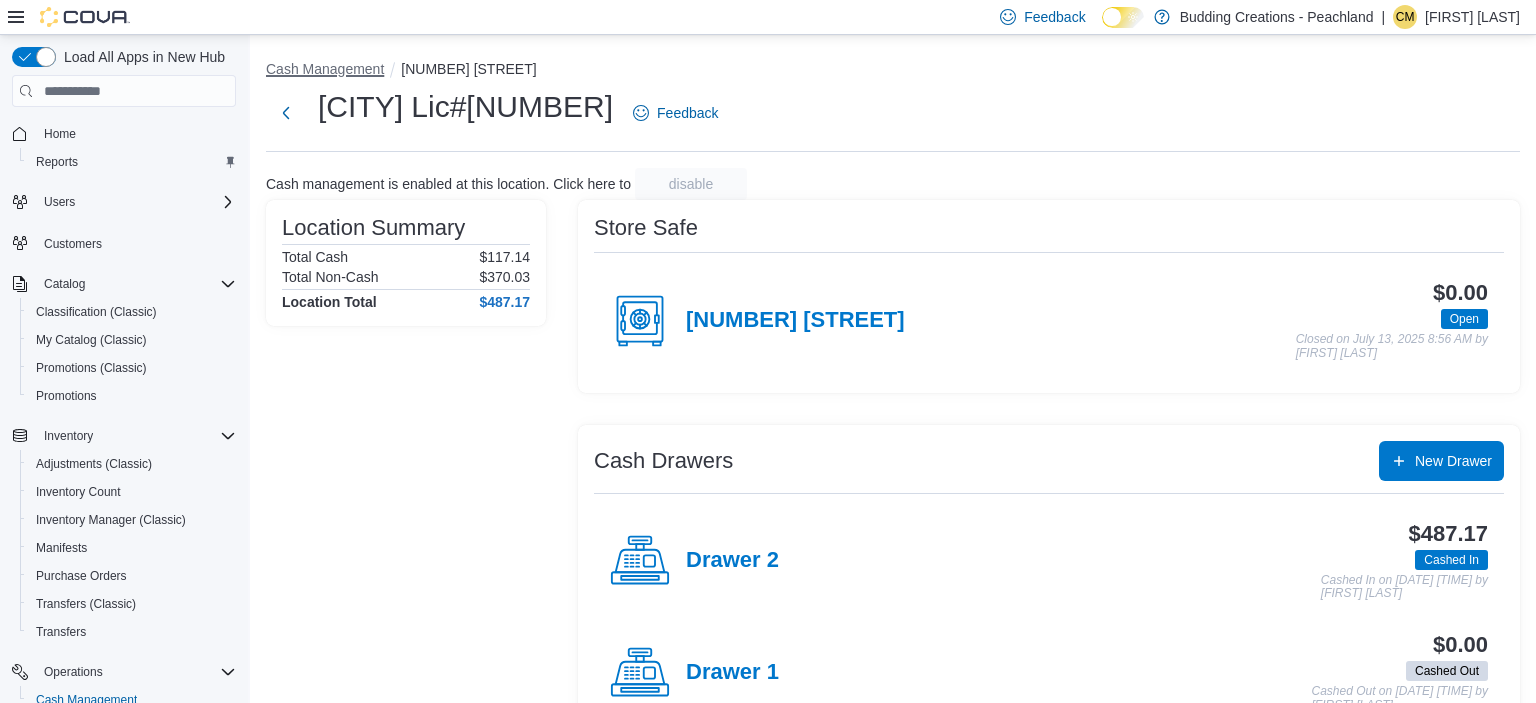 click on "Cash Management" at bounding box center (325, 69) 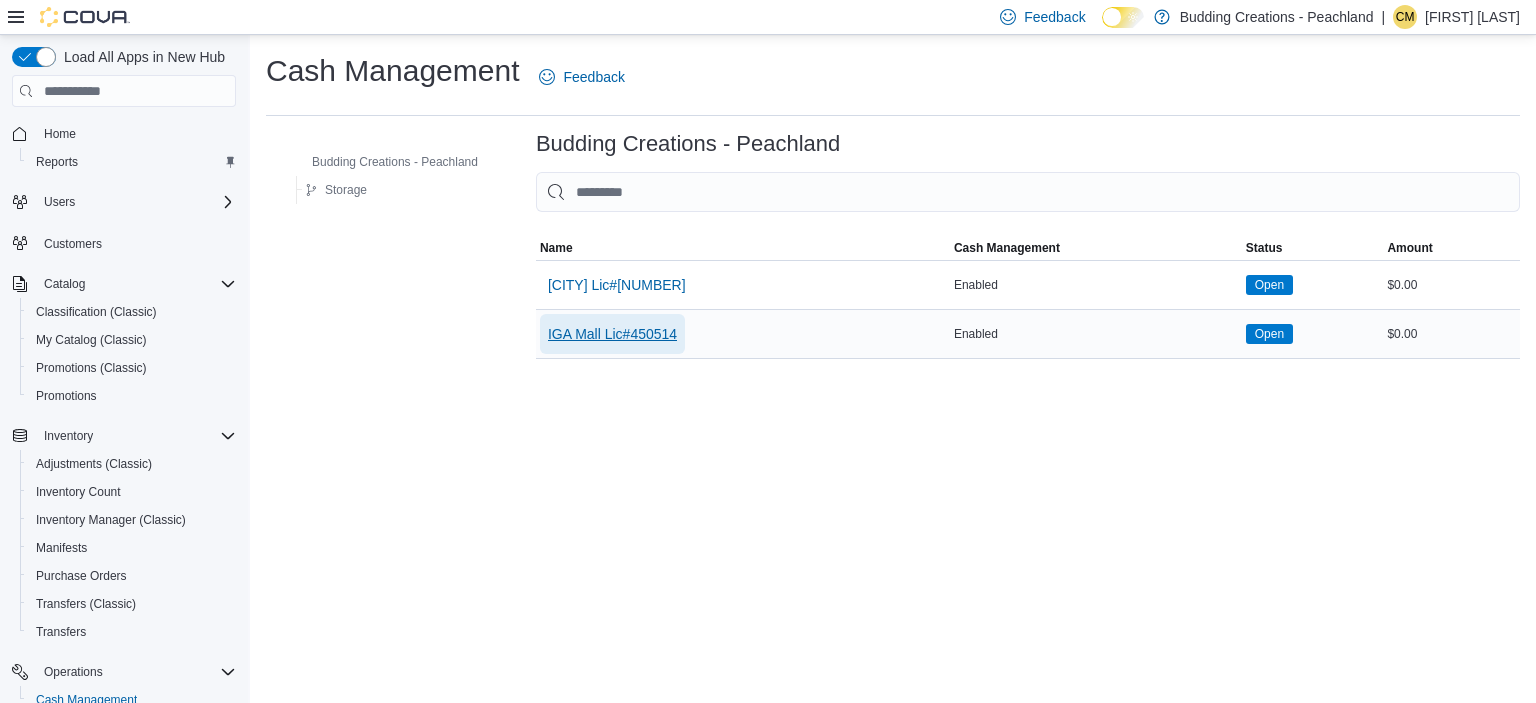 click on "IGA Mall  Lic#450514" at bounding box center [612, 334] 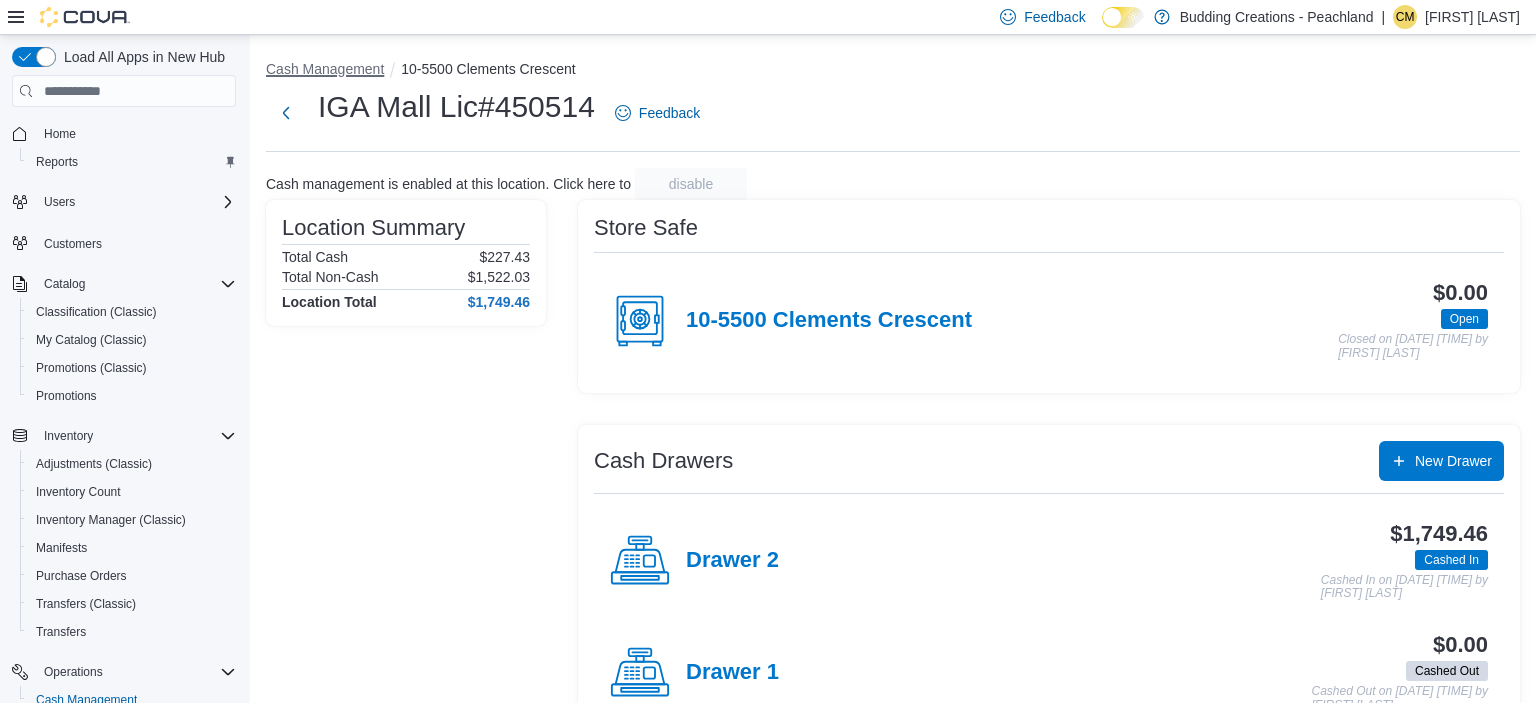 click on "Cash Management" at bounding box center [325, 69] 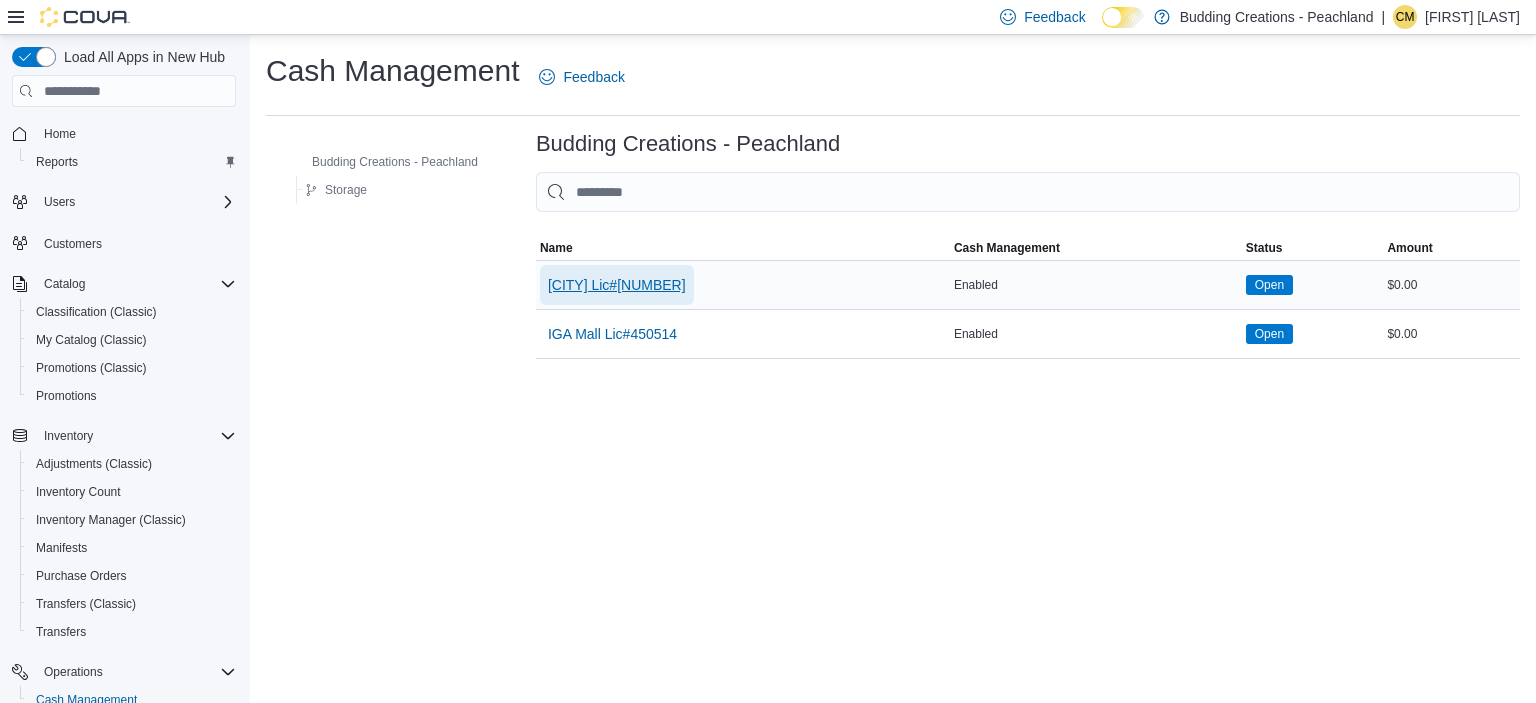 click on "DownTown  Lic#450370" at bounding box center (617, 285) 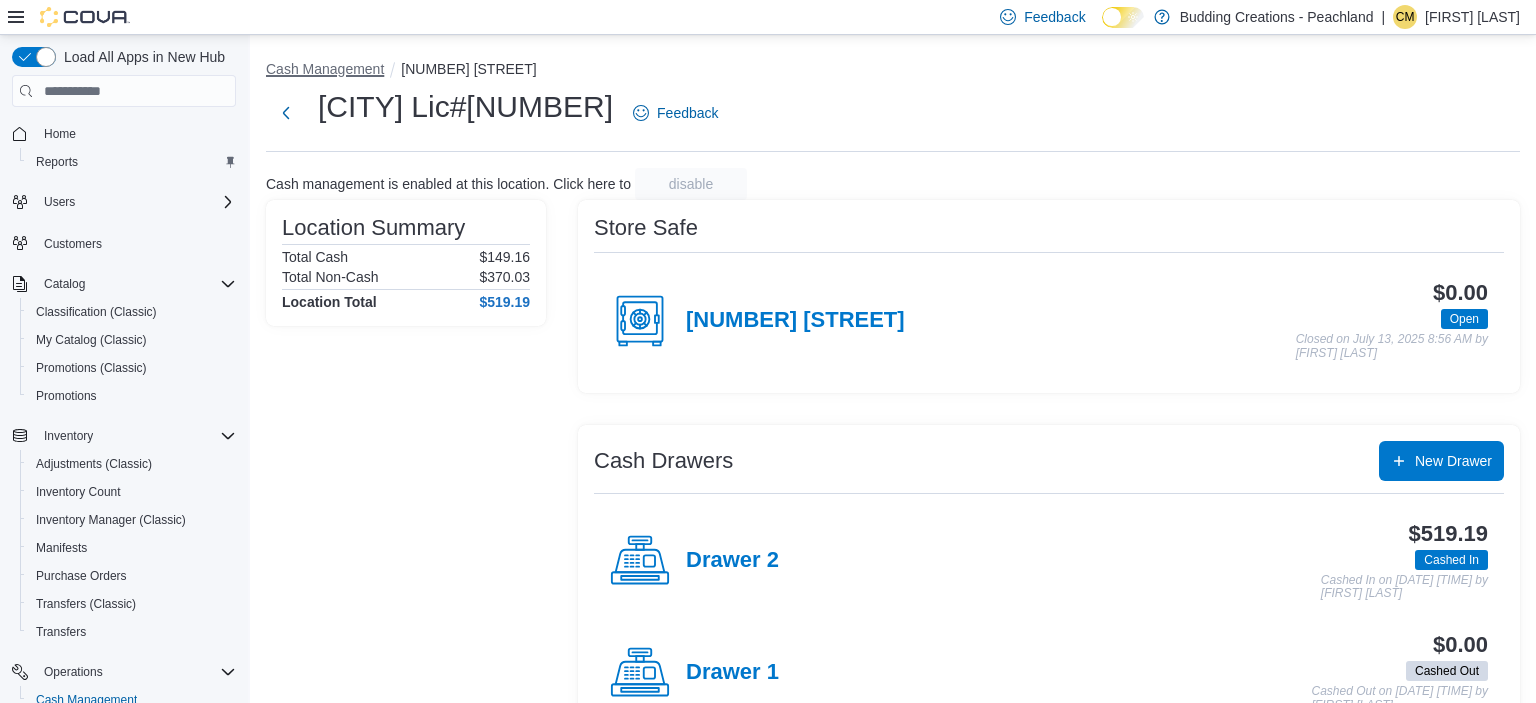 click on "Cash Management" at bounding box center [325, 69] 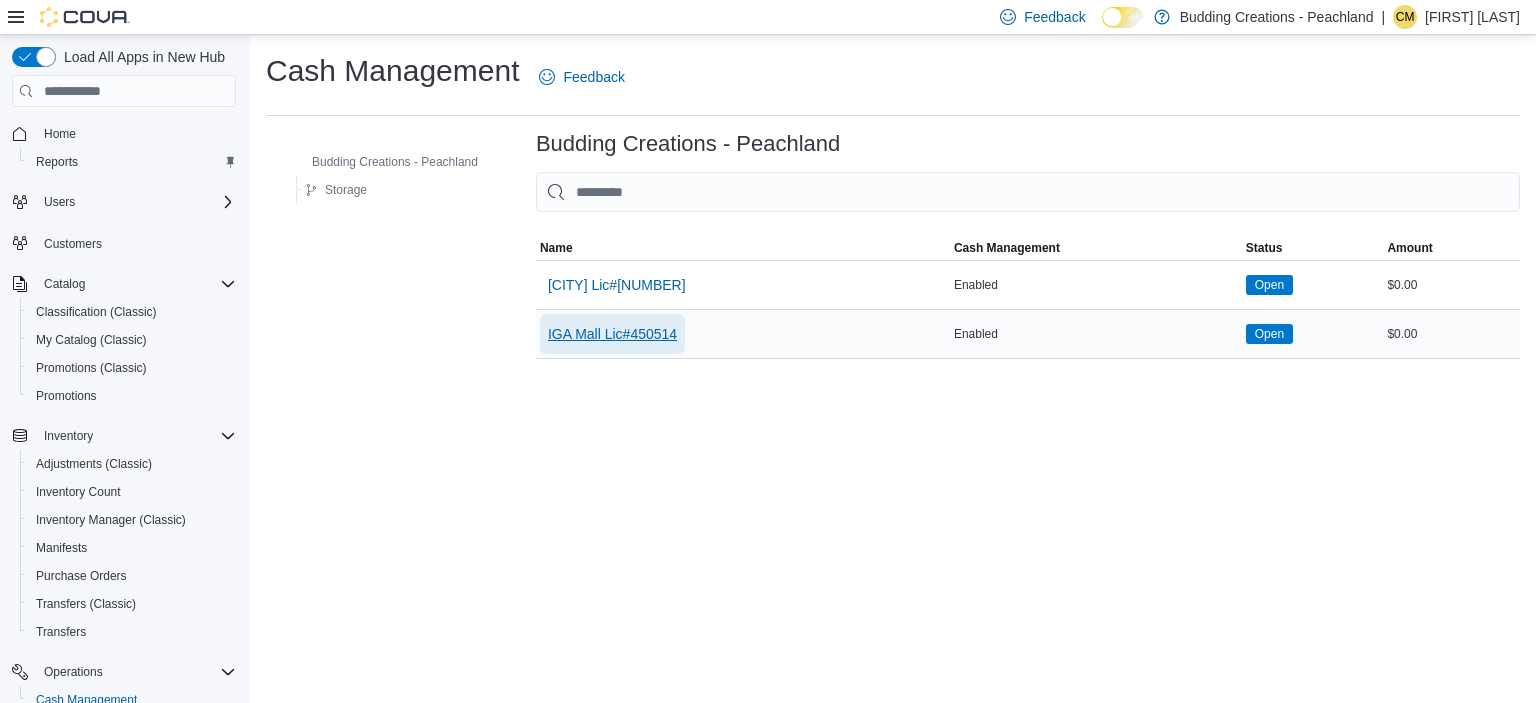 click on "IGA Mall  Lic#450514" at bounding box center [612, 334] 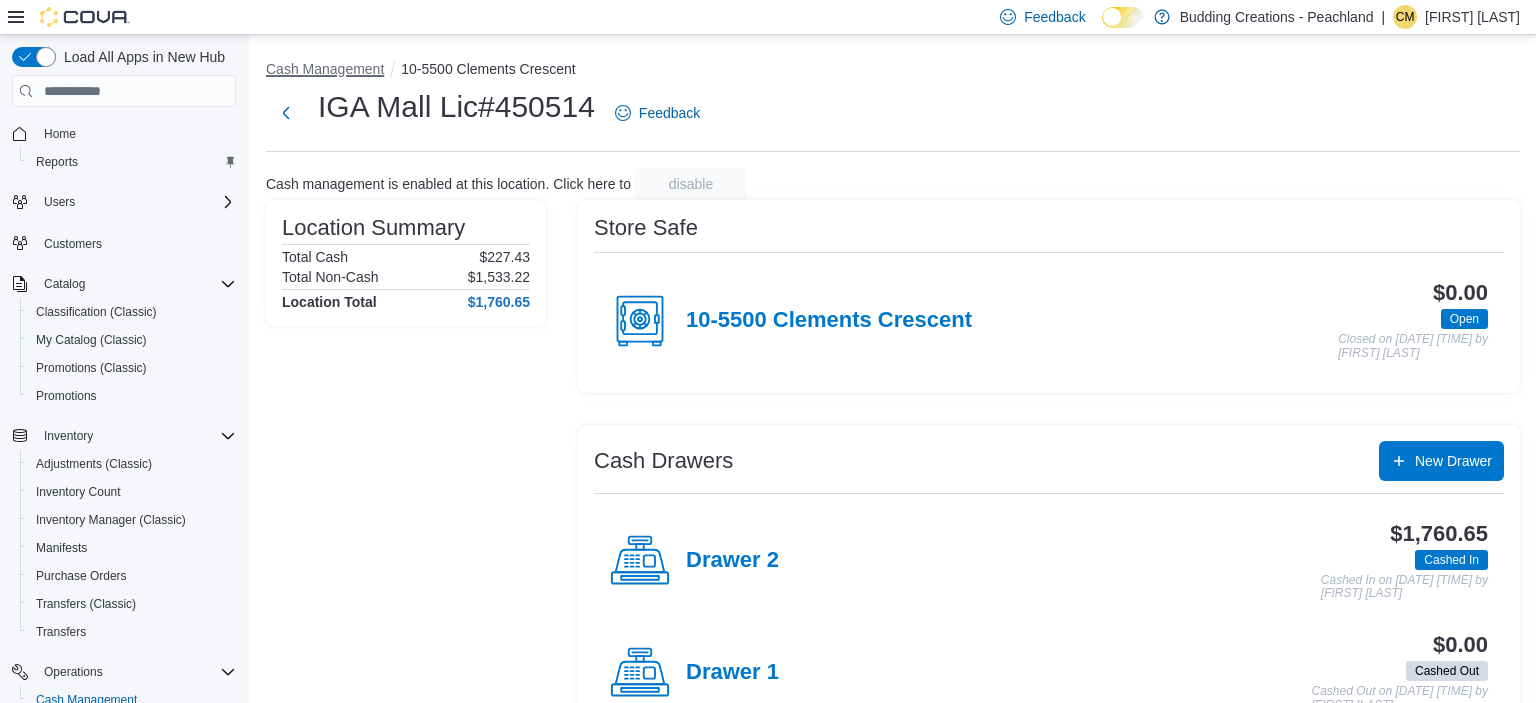 click on "Cash Management" at bounding box center [325, 69] 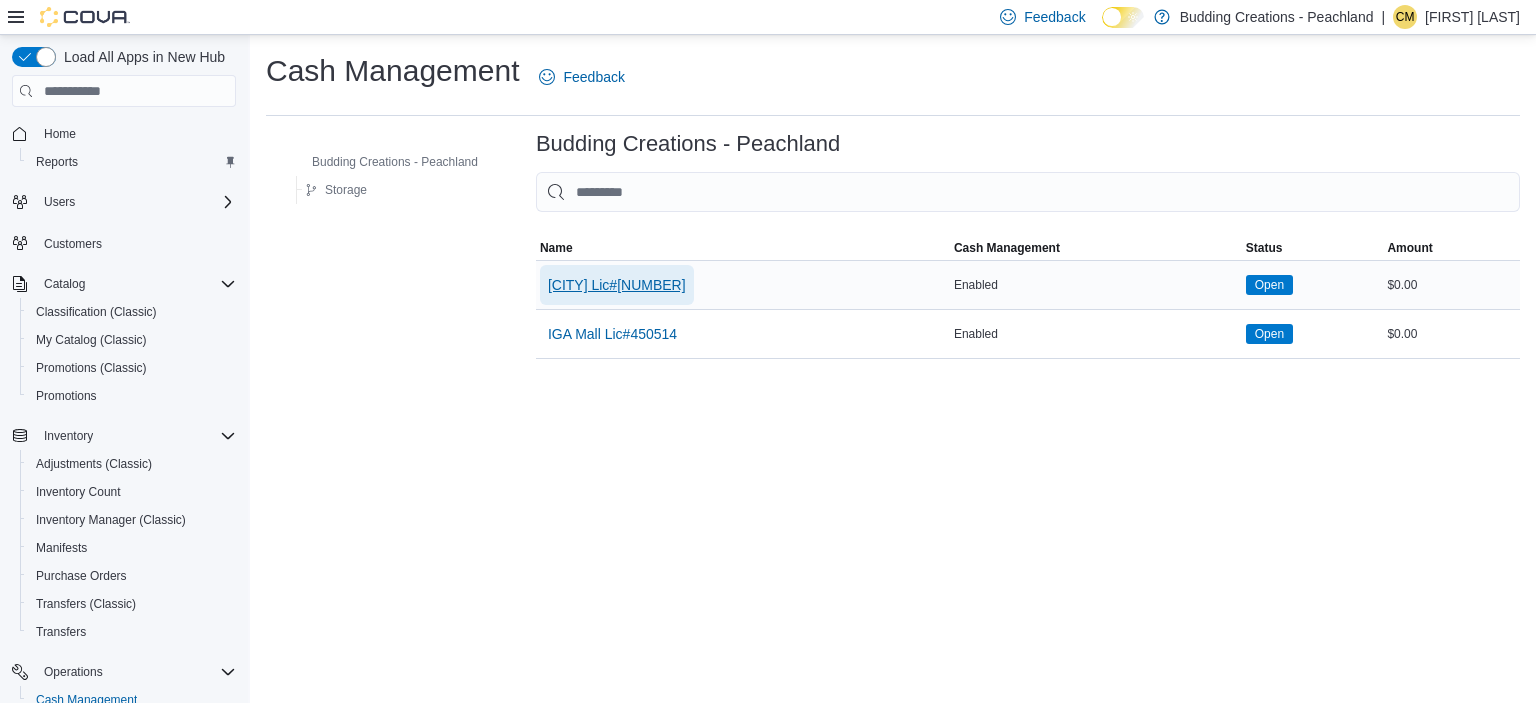 click on "DownTown  Lic#450370" at bounding box center (617, 285) 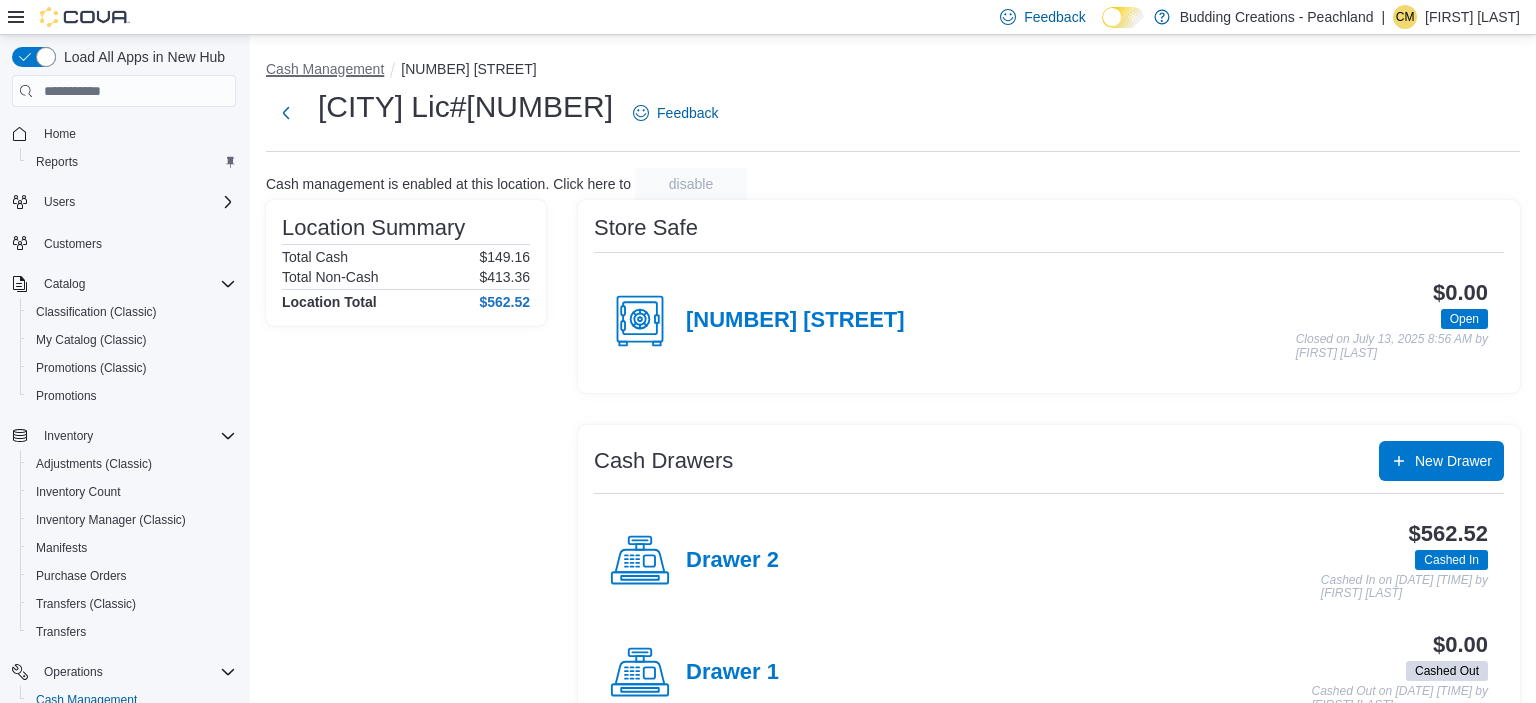 click on "Cash Management" at bounding box center [325, 69] 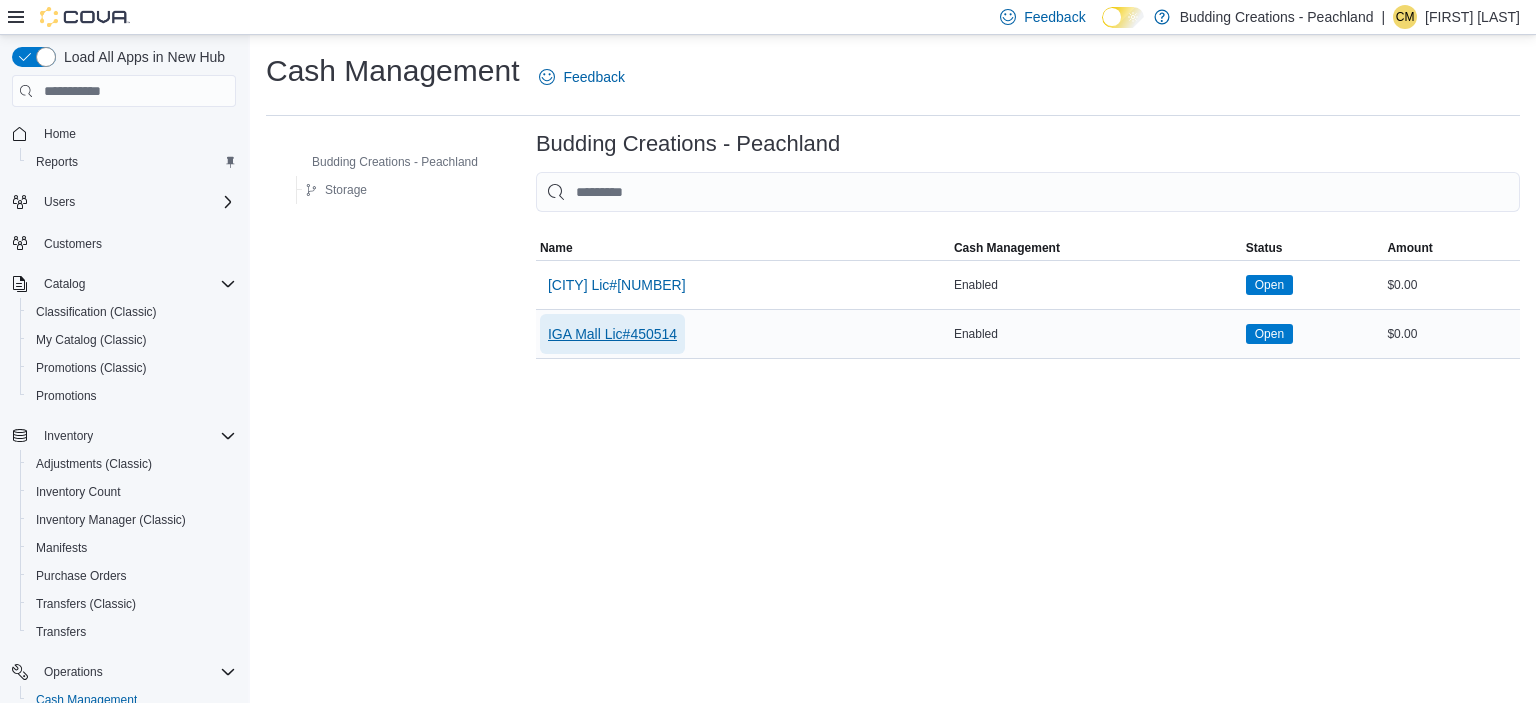 click on "IGA Mall  Lic#450514" at bounding box center (612, 334) 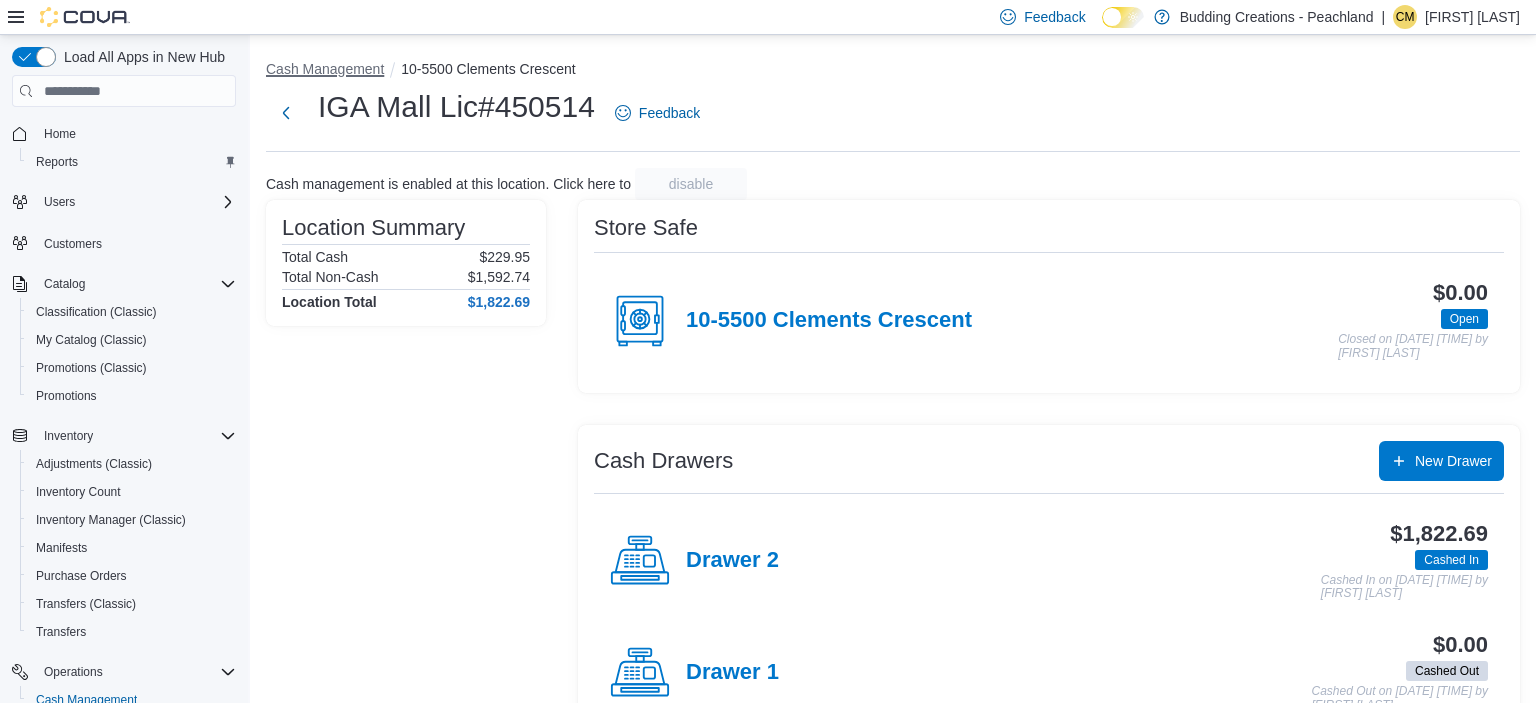 click on "Cash Management" at bounding box center [325, 69] 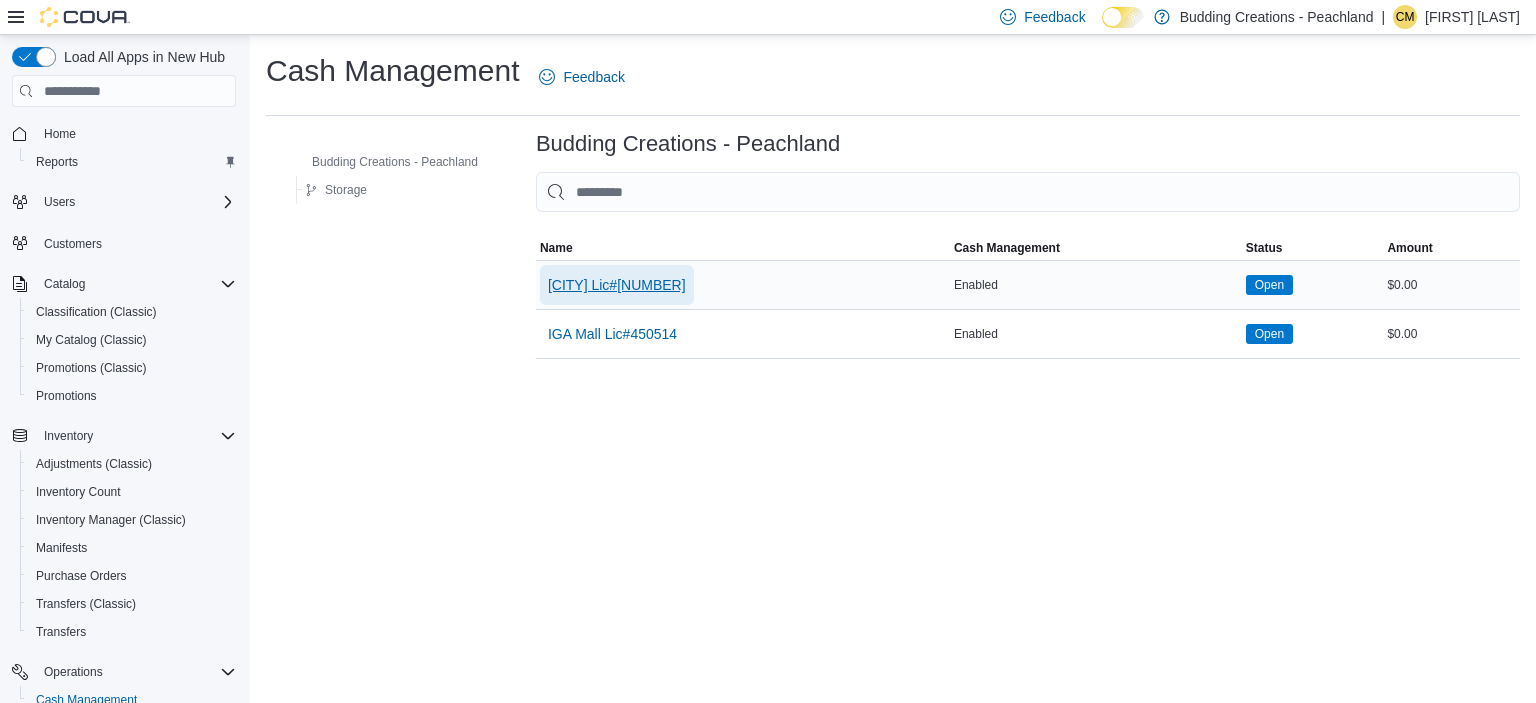 click on "DownTown  Lic#450370" at bounding box center (617, 285) 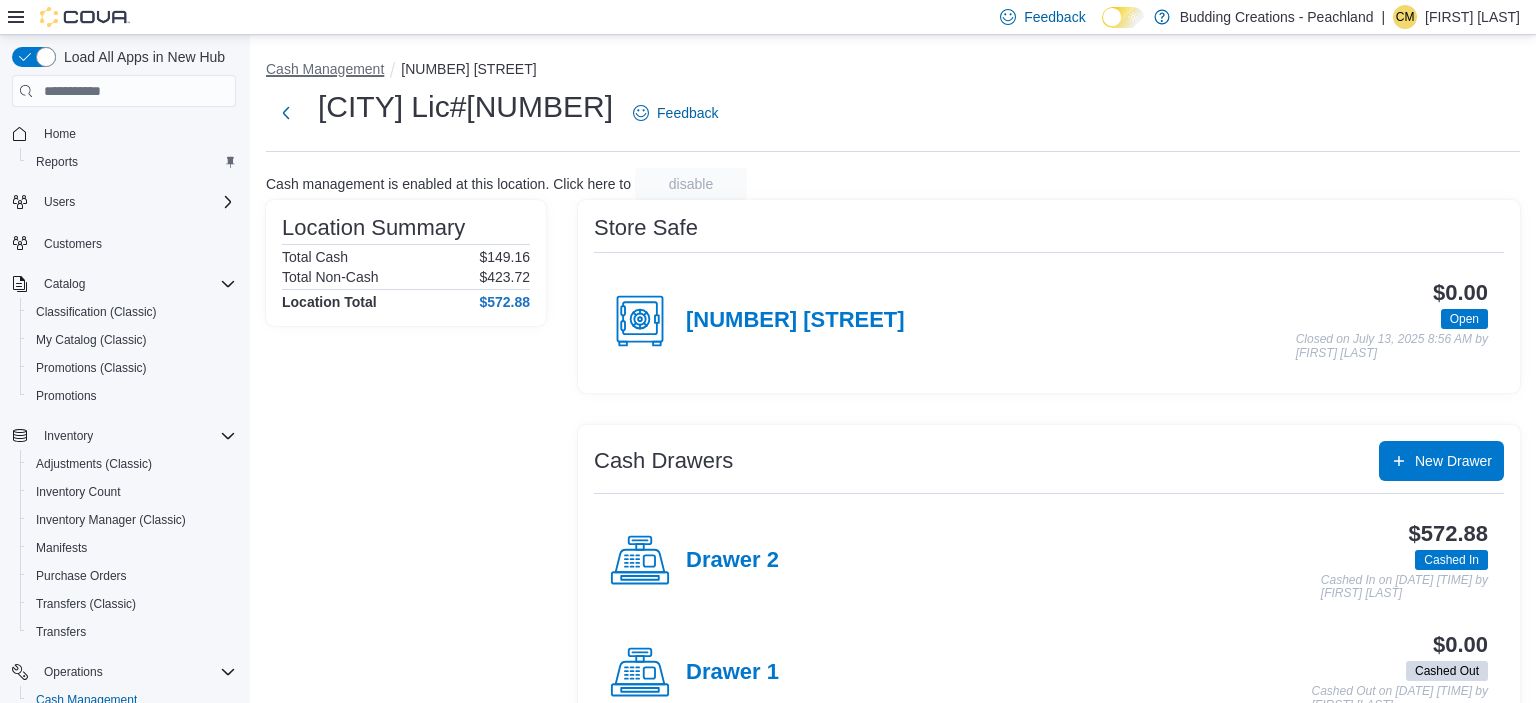 click on "Cash Management" at bounding box center [325, 69] 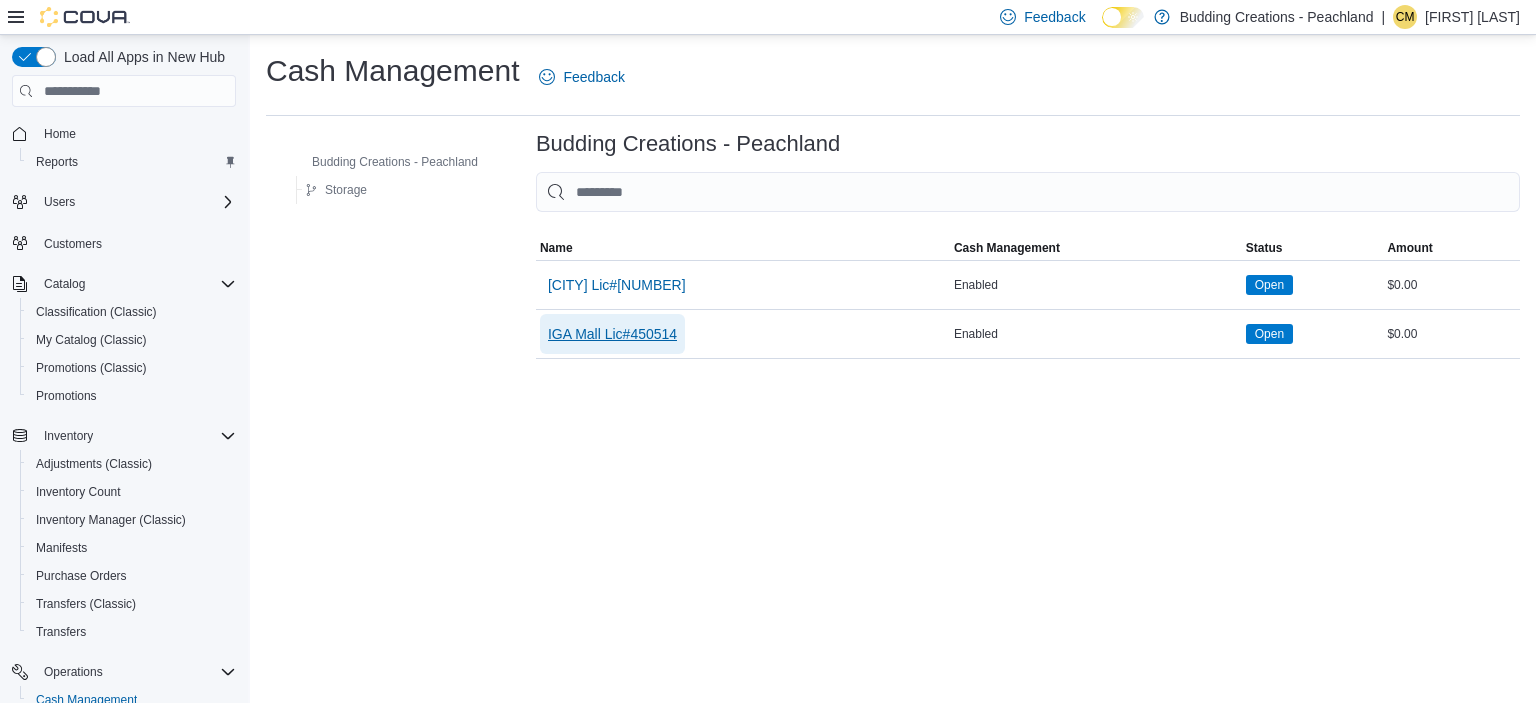 click on "IGA Mall  Lic#450514" at bounding box center (612, 334) 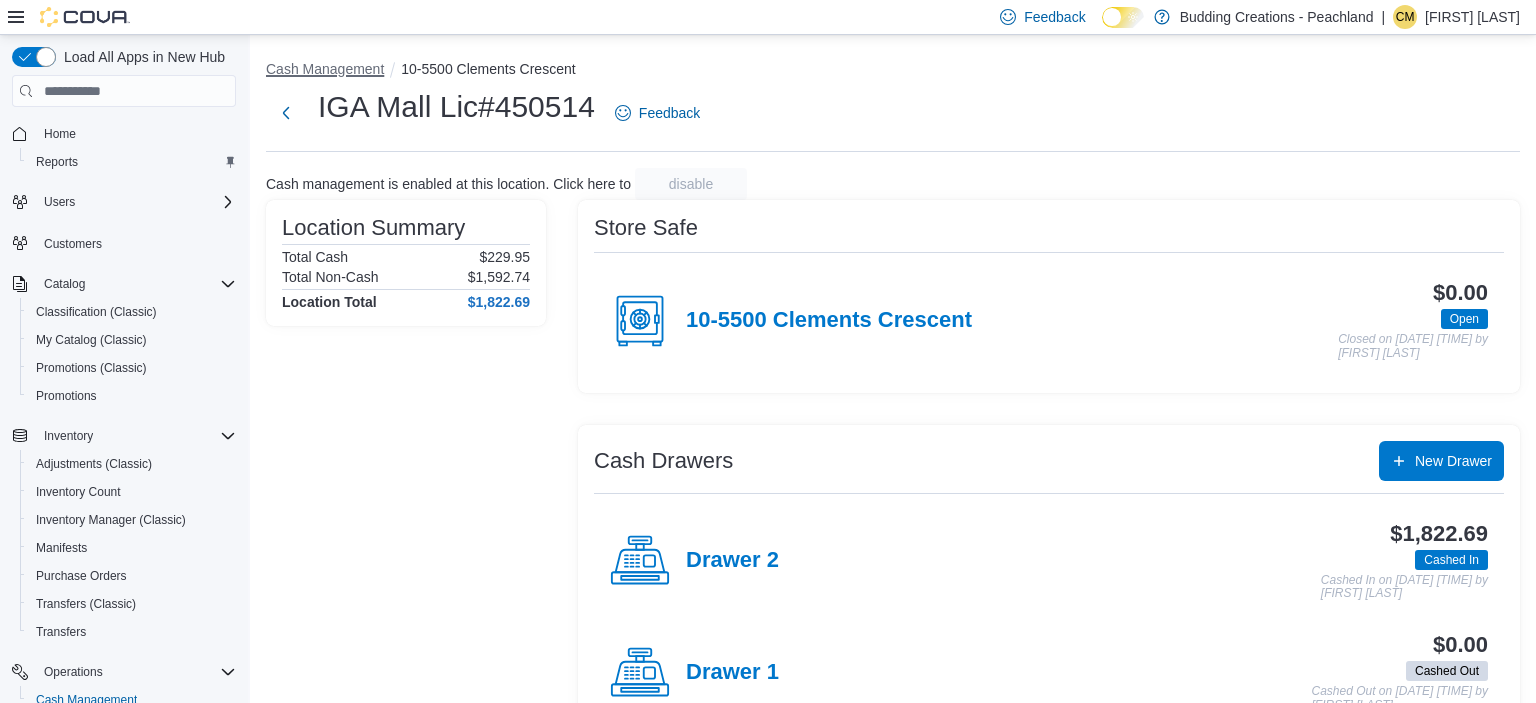 click on "Cash Management" at bounding box center [325, 69] 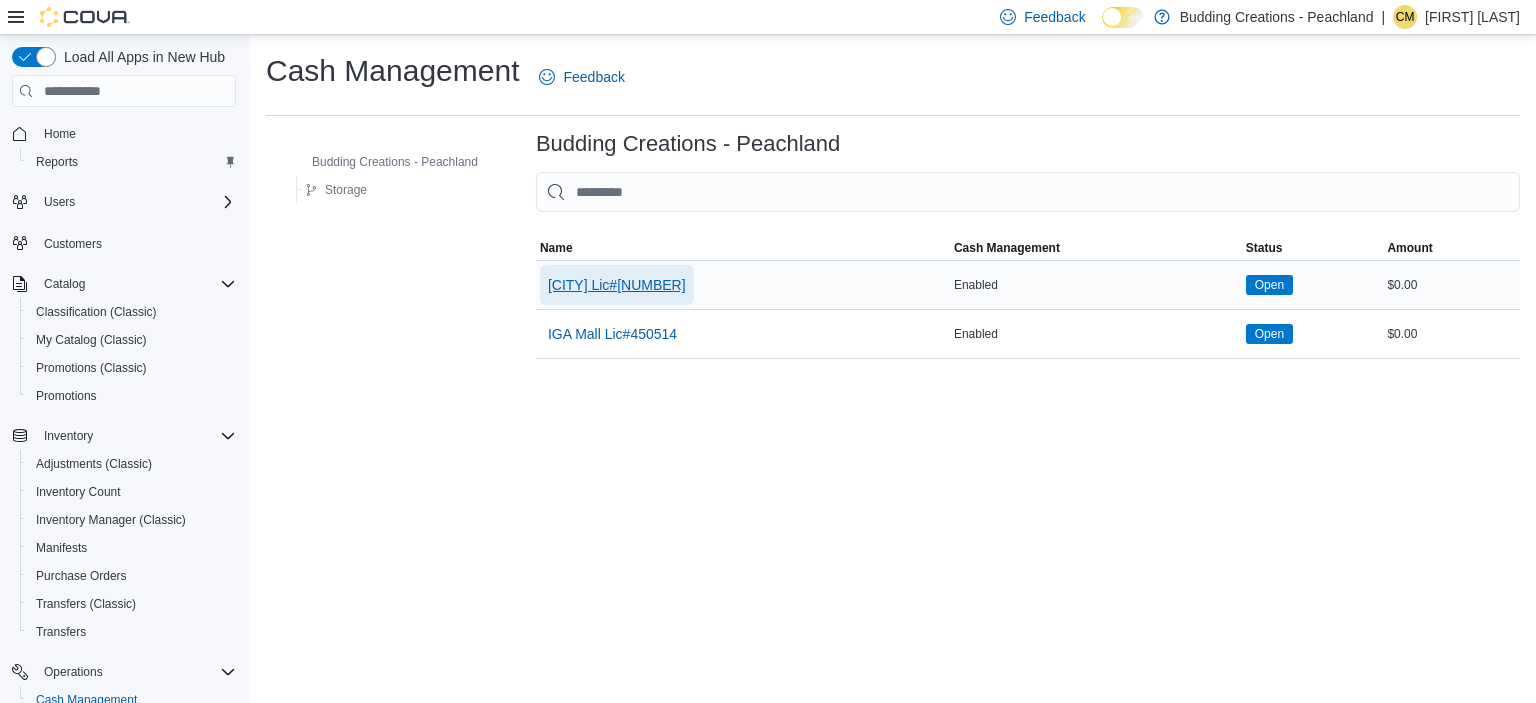 click on "DownTown  Lic#450370" at bounding box center [617, 285] 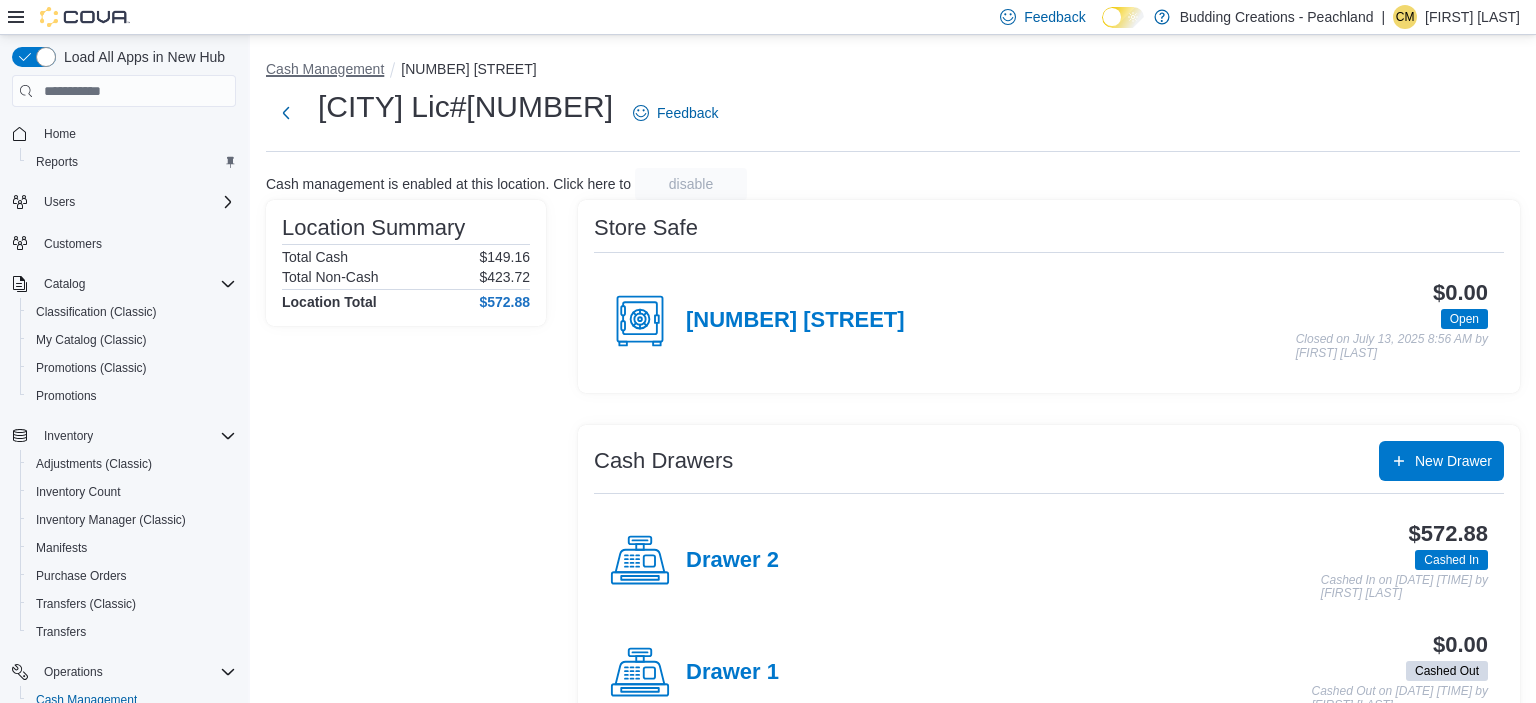 click on "Cash Management" at bounding box center (325, 69) 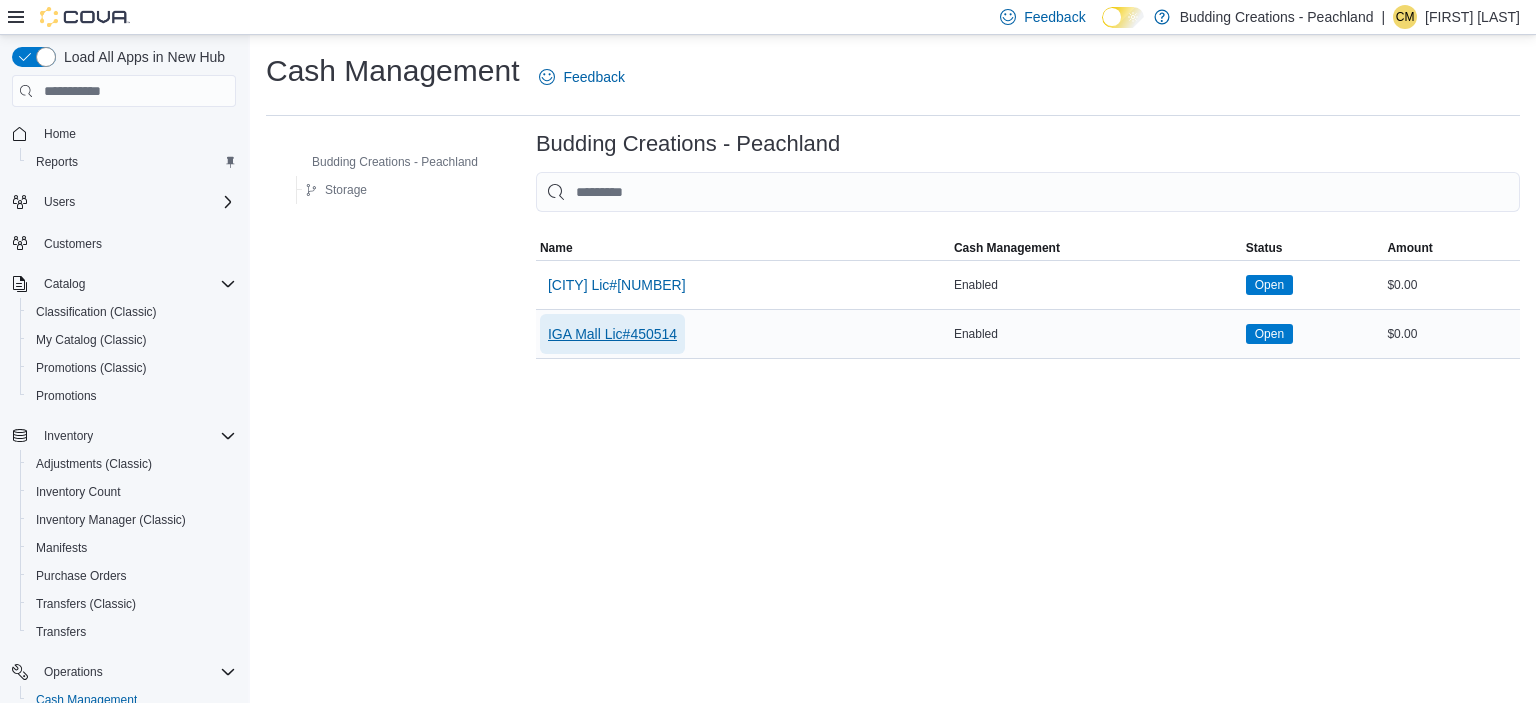 click on "IGA Mall  Lic#450514" at bounding box center [612, 334] 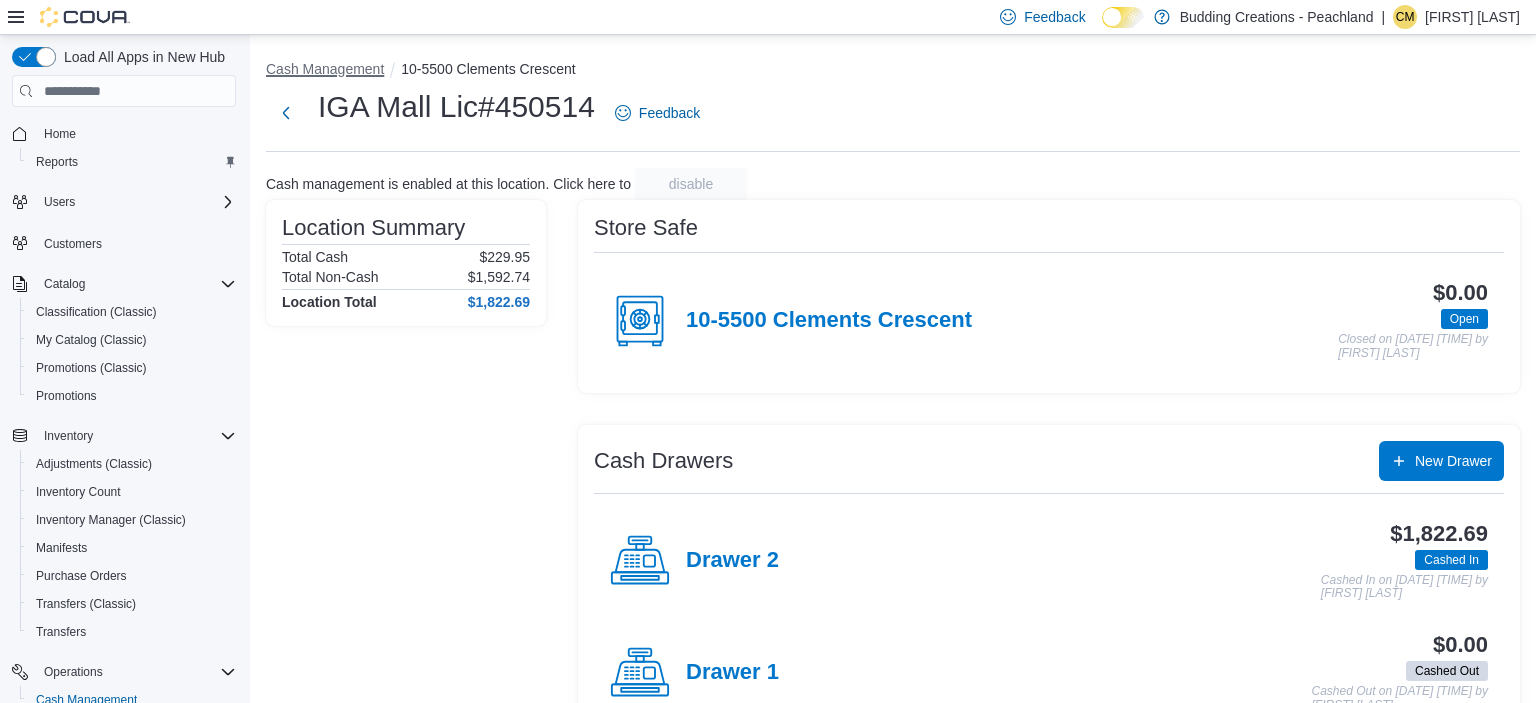 click on "Cash Management" at bounding box center [325, 69] 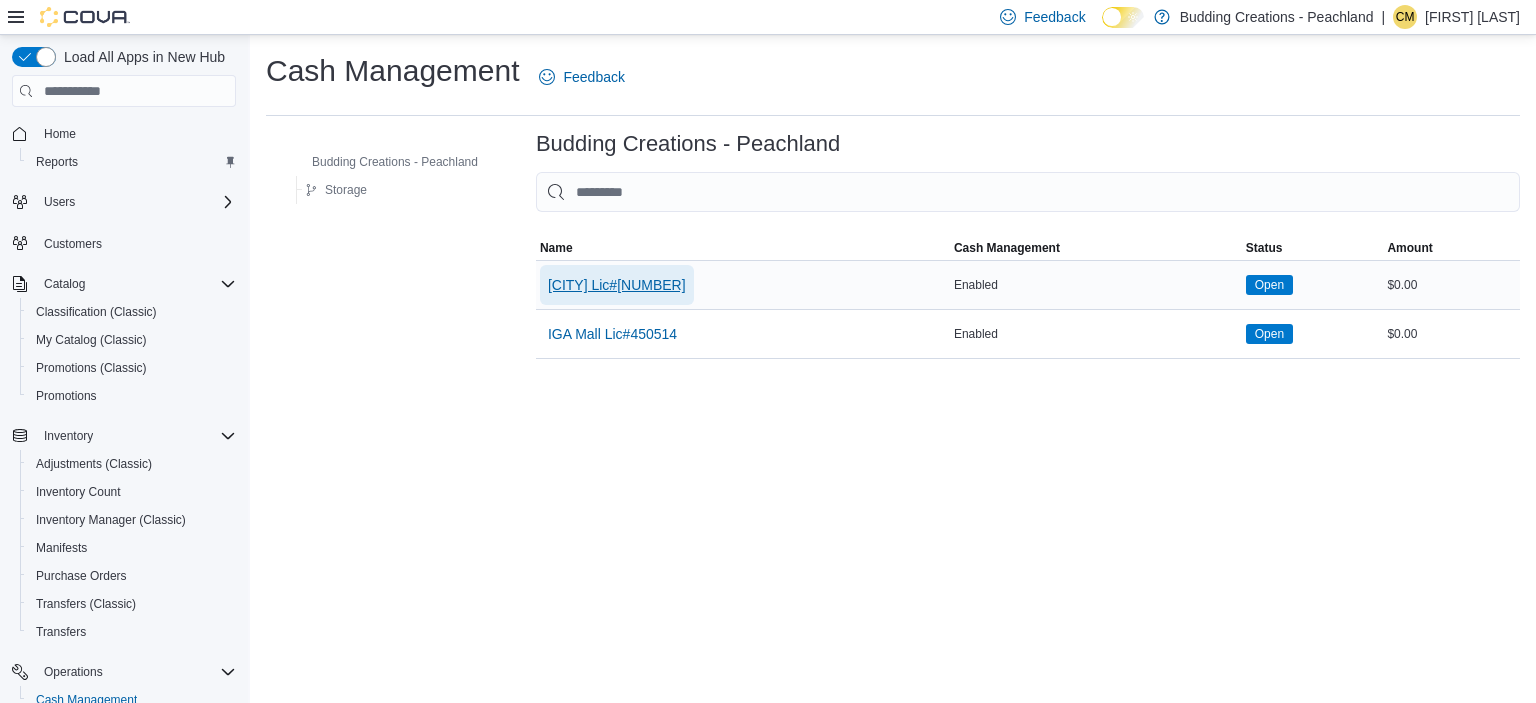 click on "DownTown  Lic#450370" at bounding box center [617, 285] 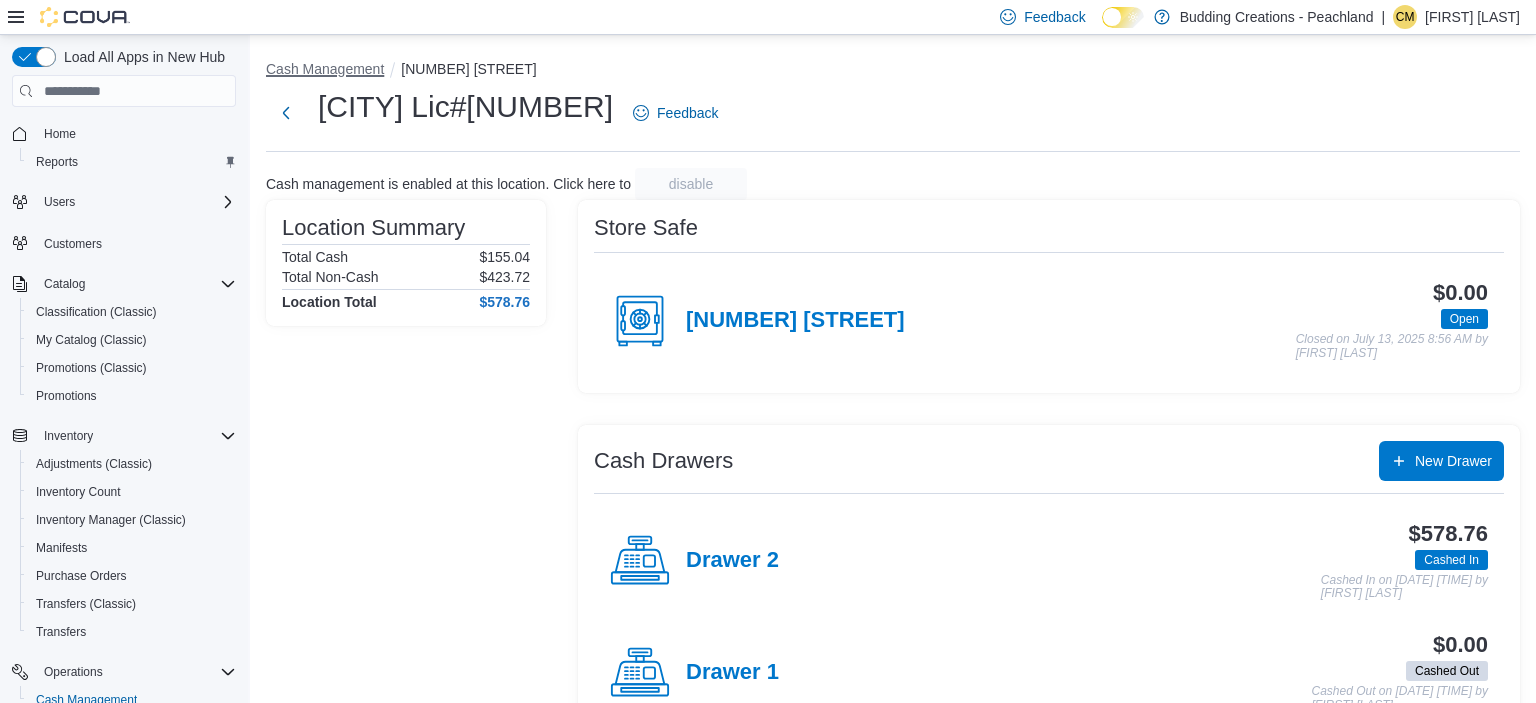 click on "Cash Management" at bounding box center (325, 69) 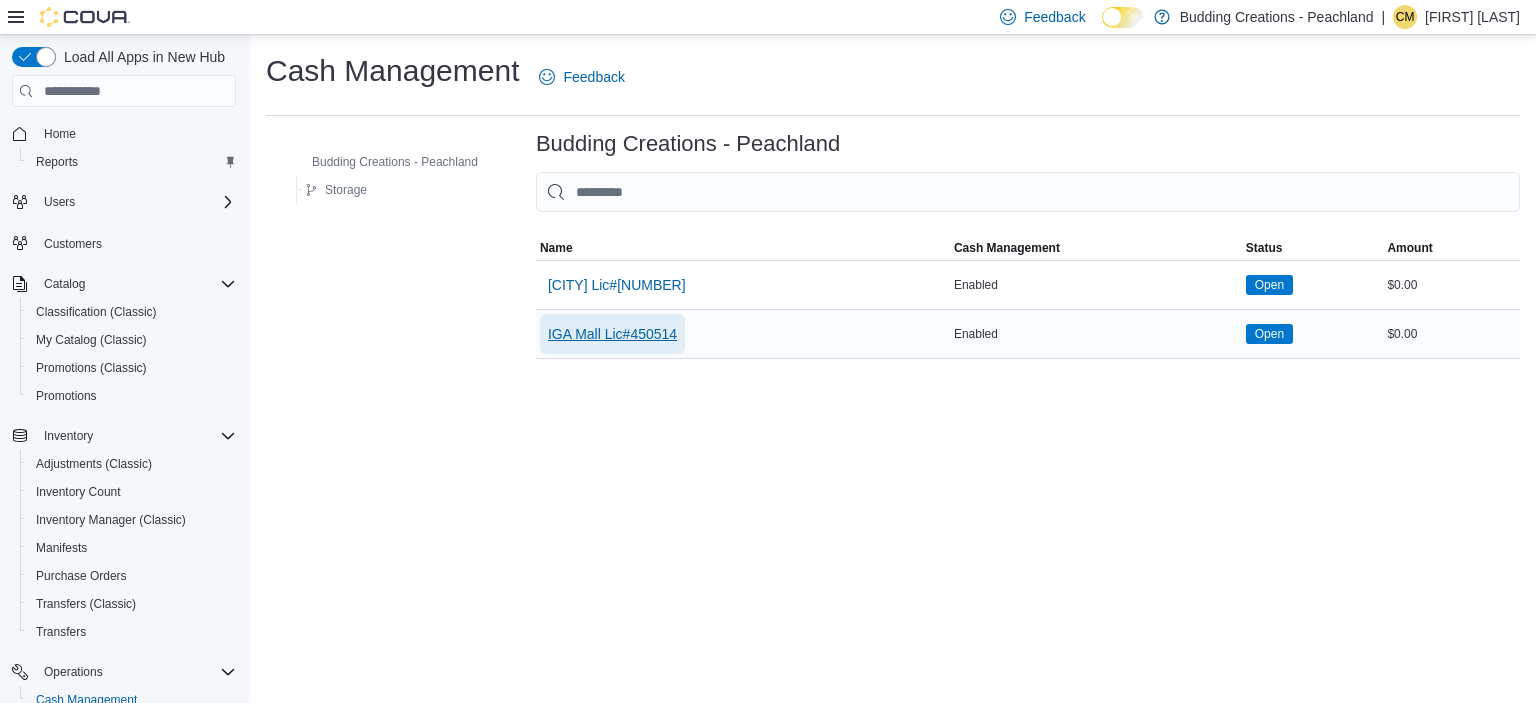 click on "IGA Mall  Lic#450514" at bounding box center [612, 334] 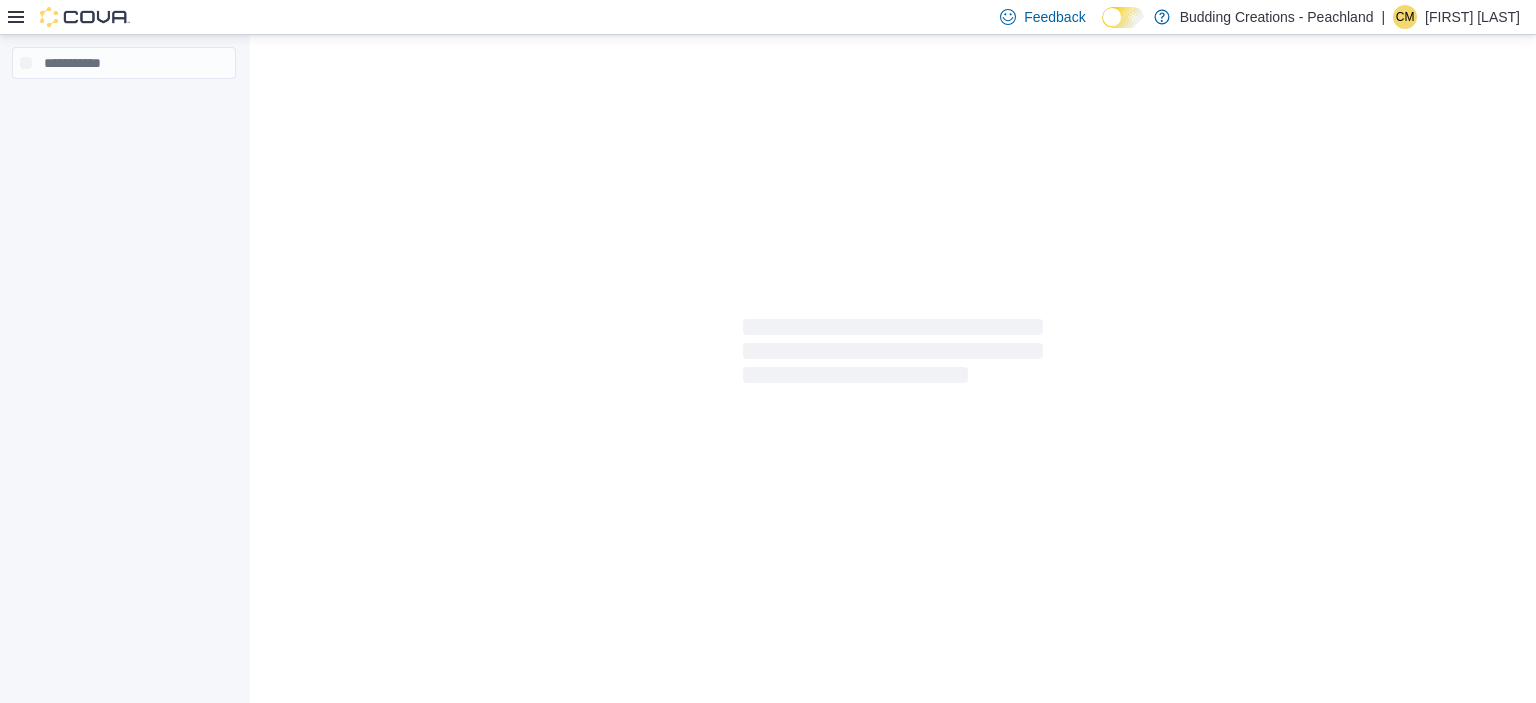 scroll, scrollTop: 0, scrollLeft: 0, axis: both 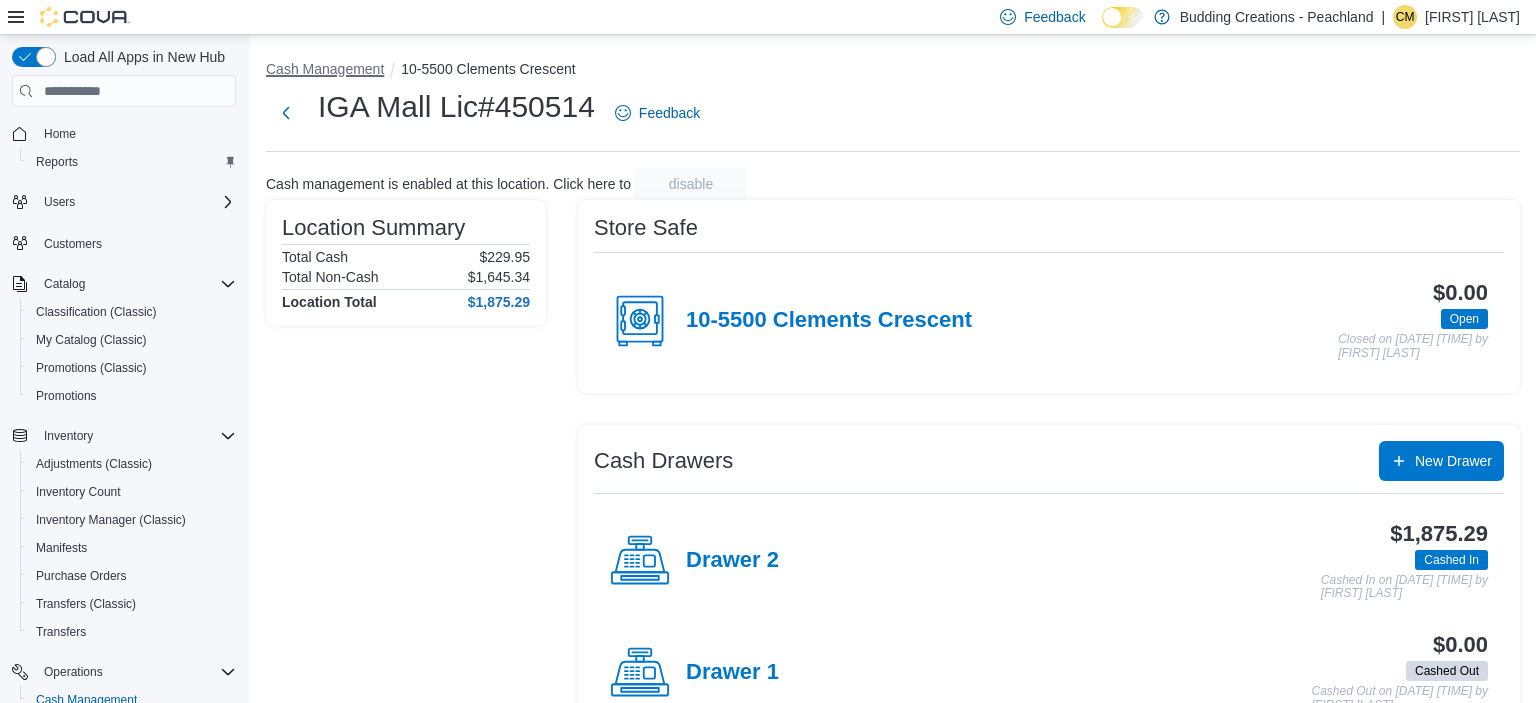 click on "Cash Management" at bounding box center (325, 69) 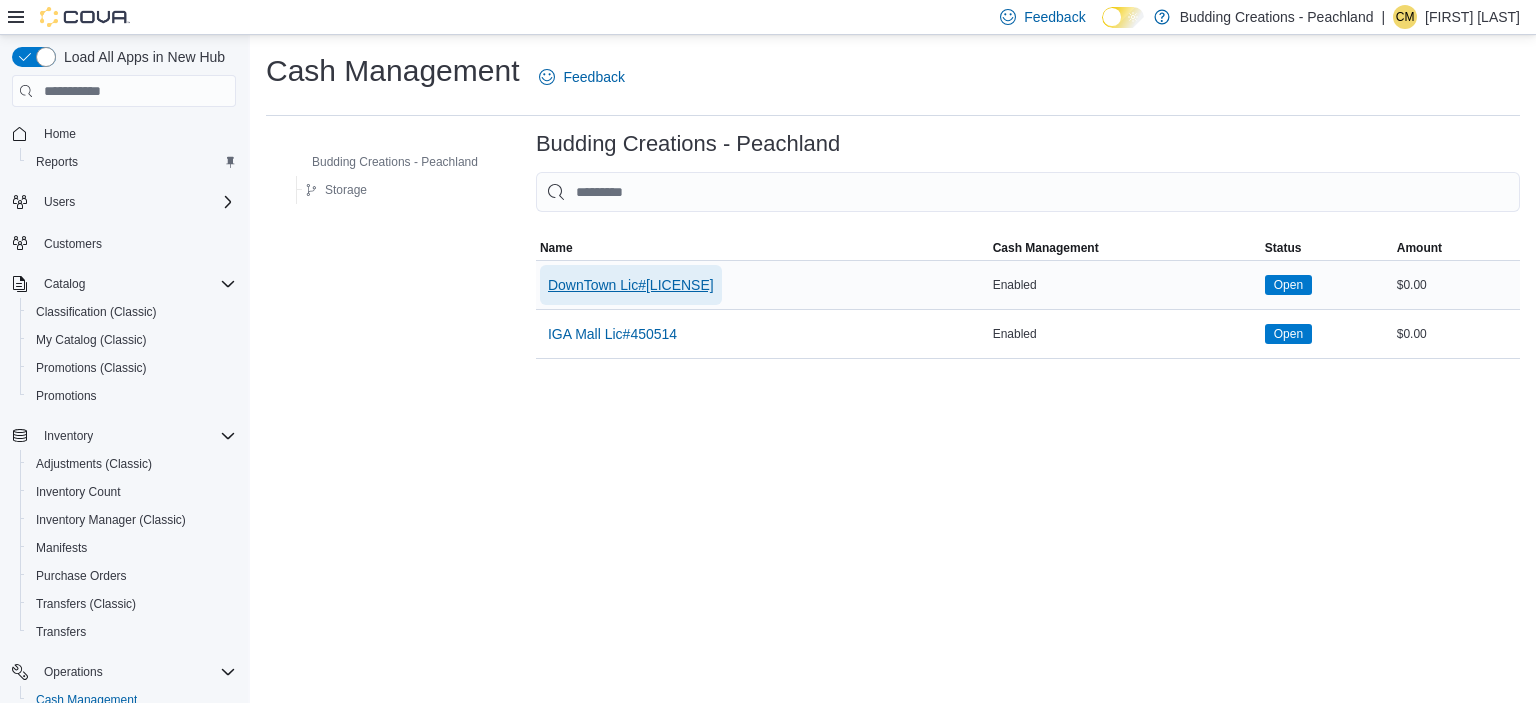 click on "DownTown  Lic#450370" at bounding box center [631, 285] 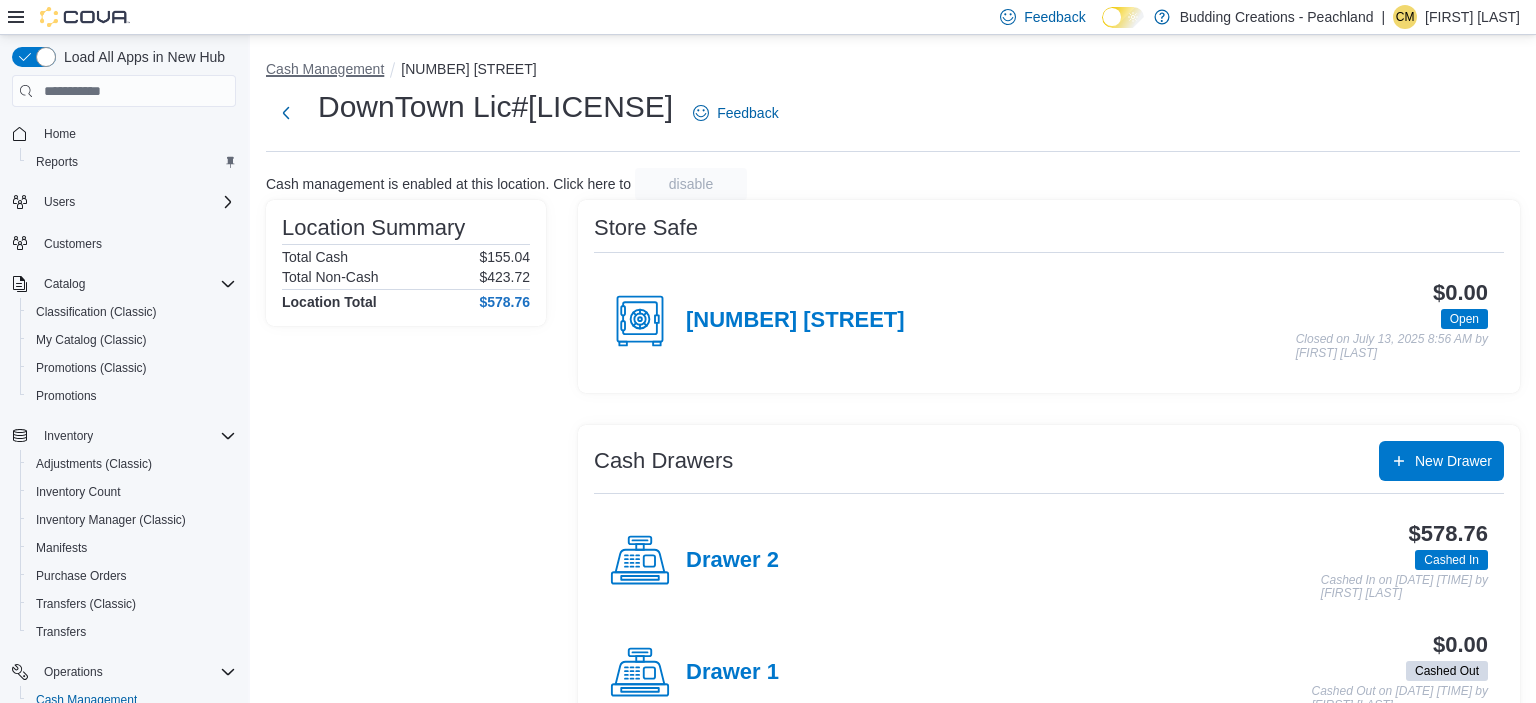 click on "Cash Management" at bounding box center [325, 69] 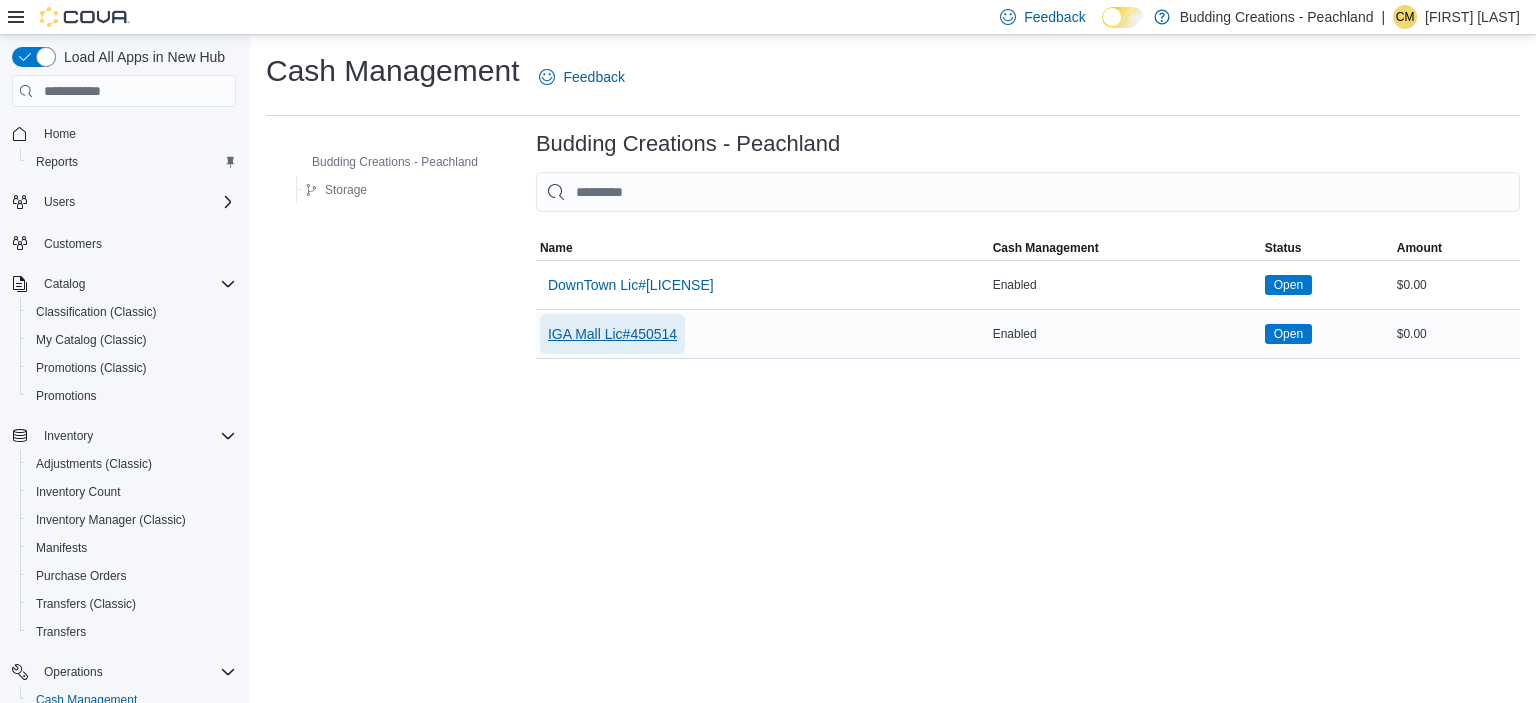click on "IGA Mall  Lic#450514" at bounding box center [612, 334] 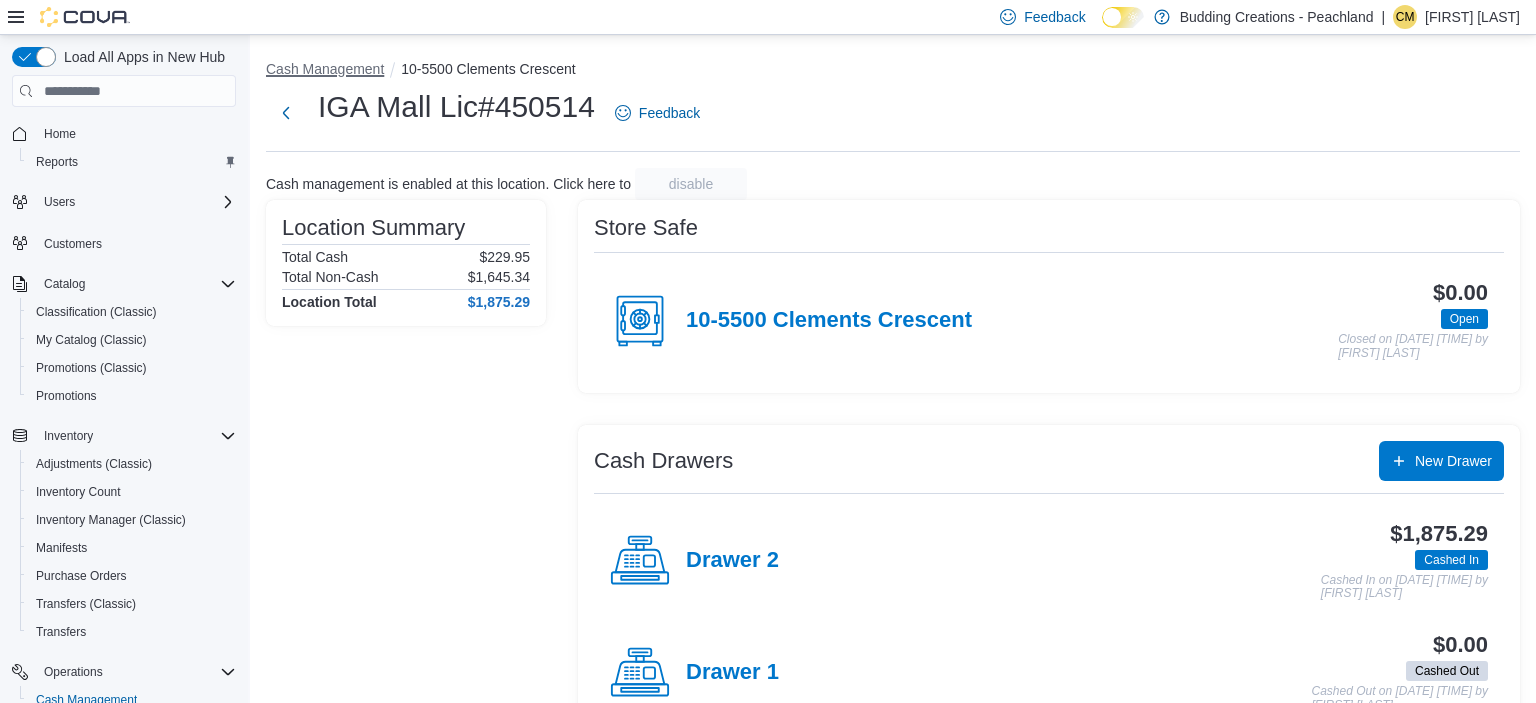 click on "Cash Management" at bounding box center (325, 69) 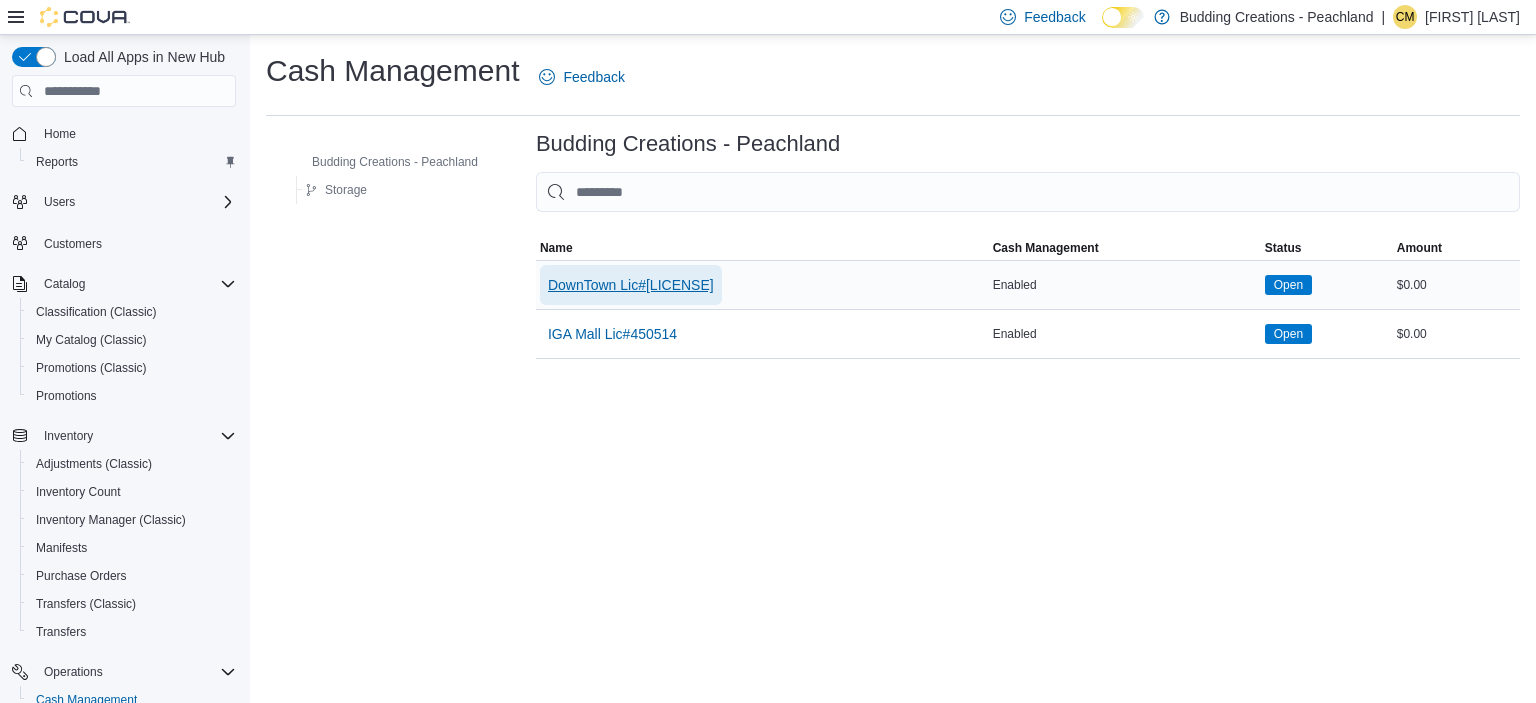 click on "DownTown  Lic#450370" at bounding box center (631, 285) 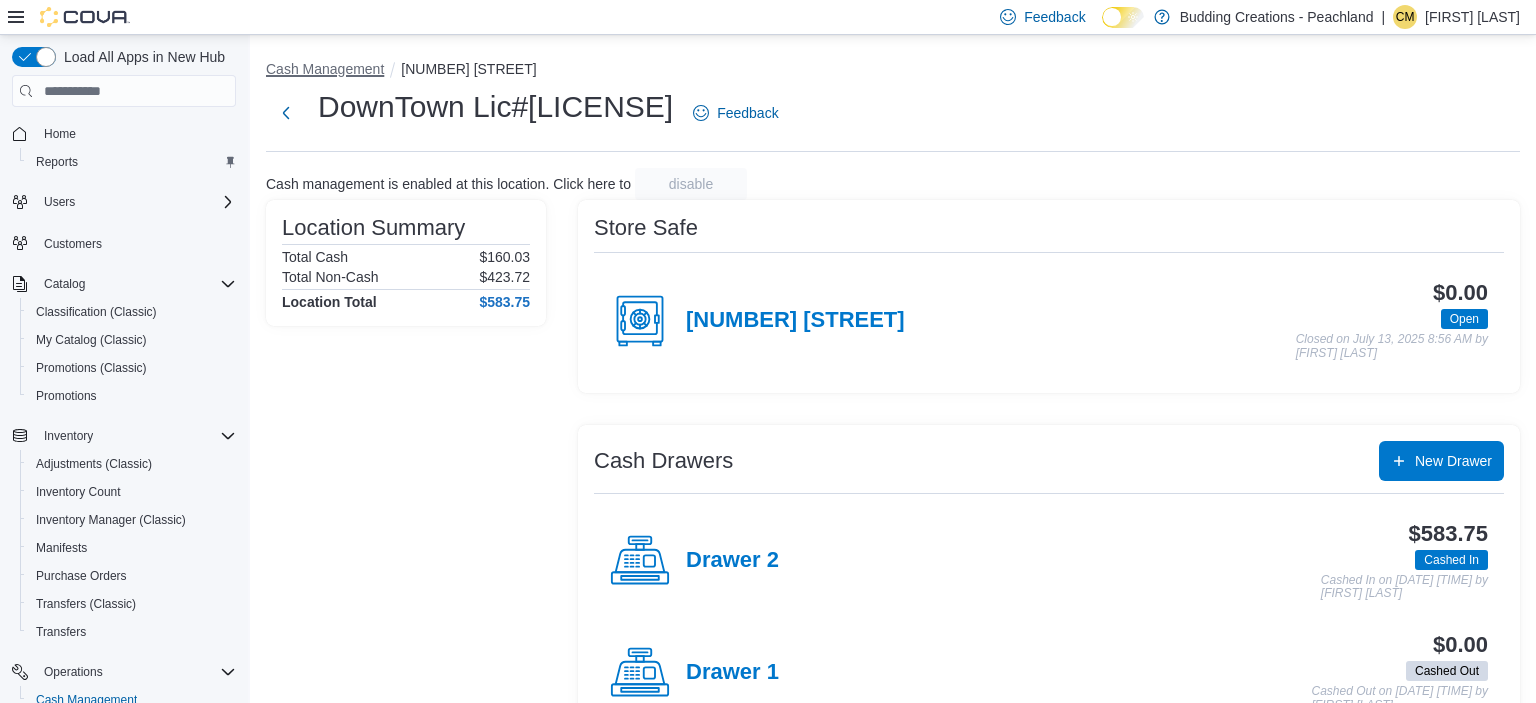 click on "Cash Management" at bounding box center (325, 69) 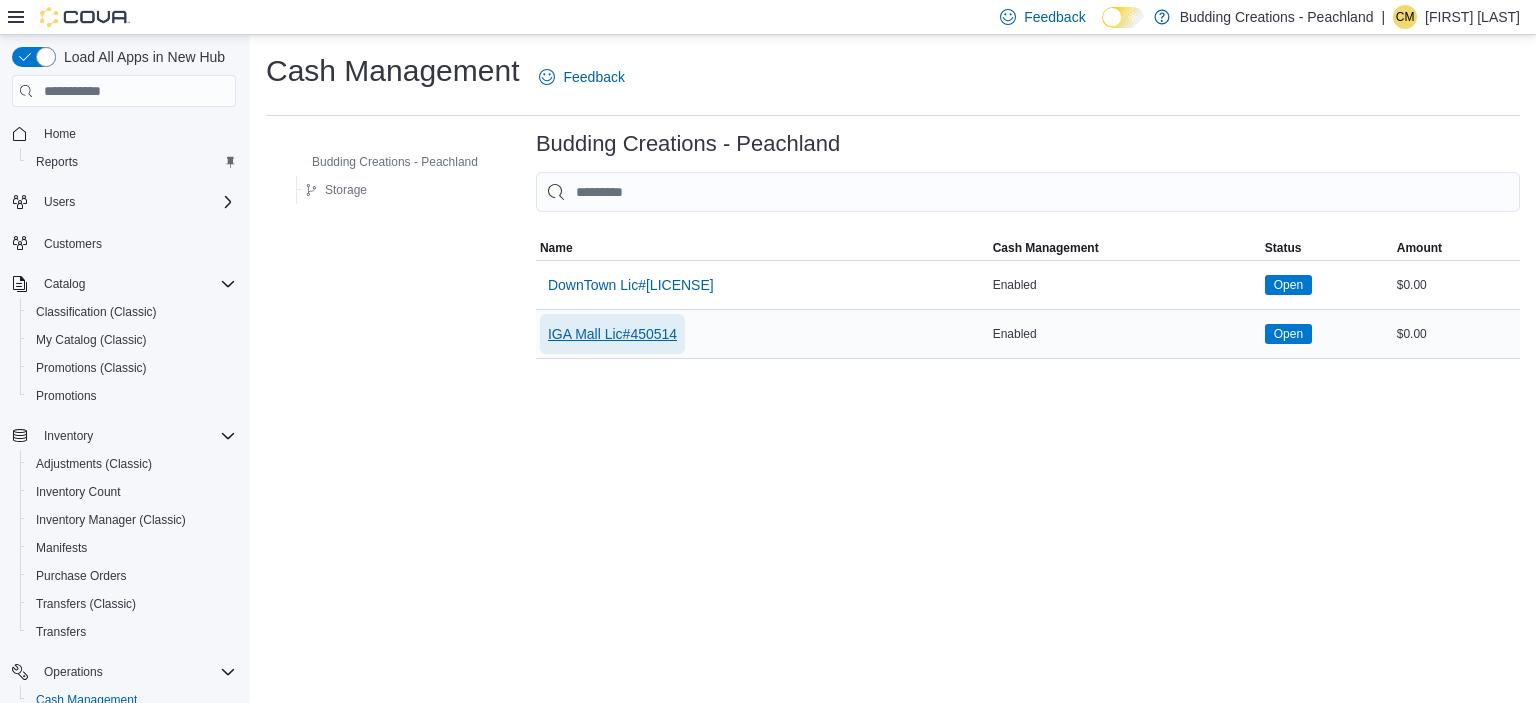 click on "IGA Mall  Lic#450514" at bounding box center (612, 334) 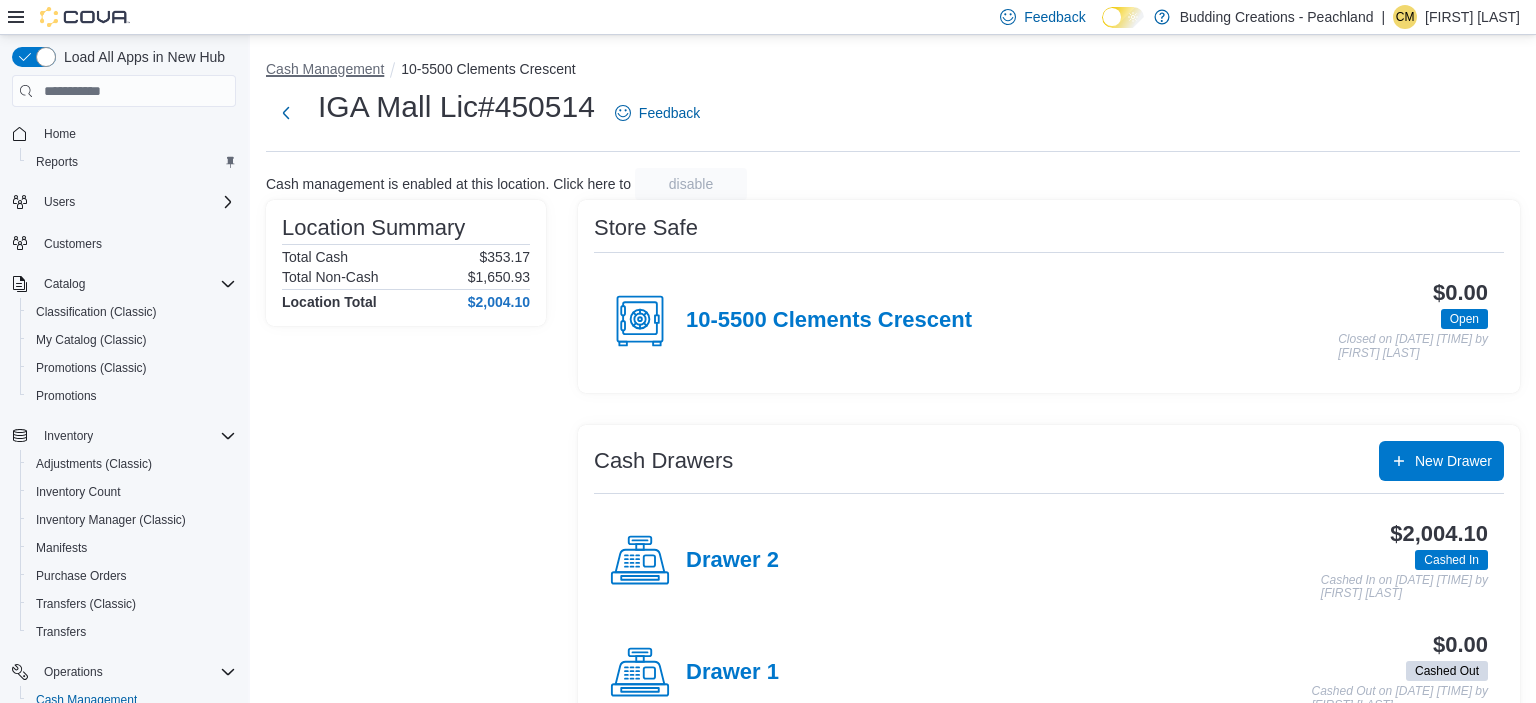 click on "Cash Management" at bounding box center (325, 69) 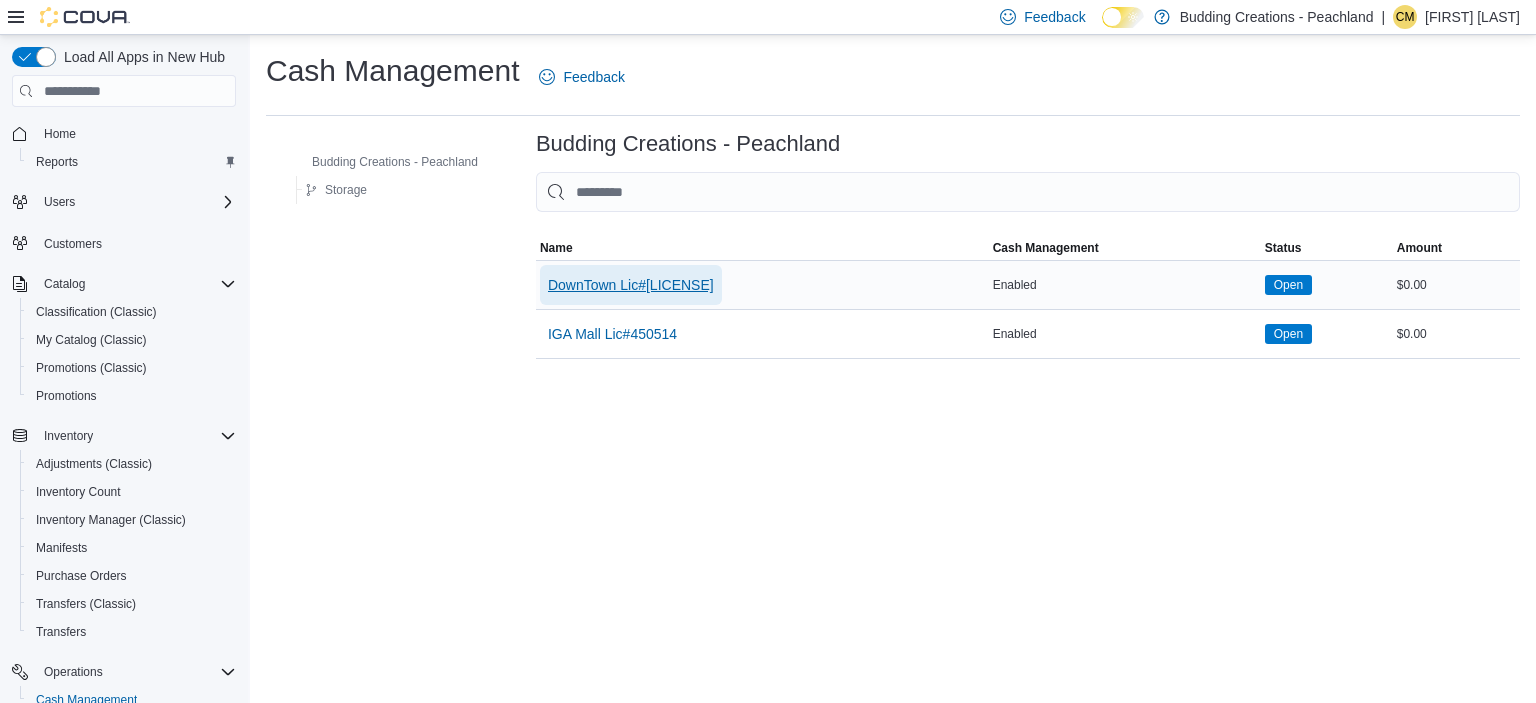 click on "DownTown  Lic#450370" at bounding box center (631, 285) 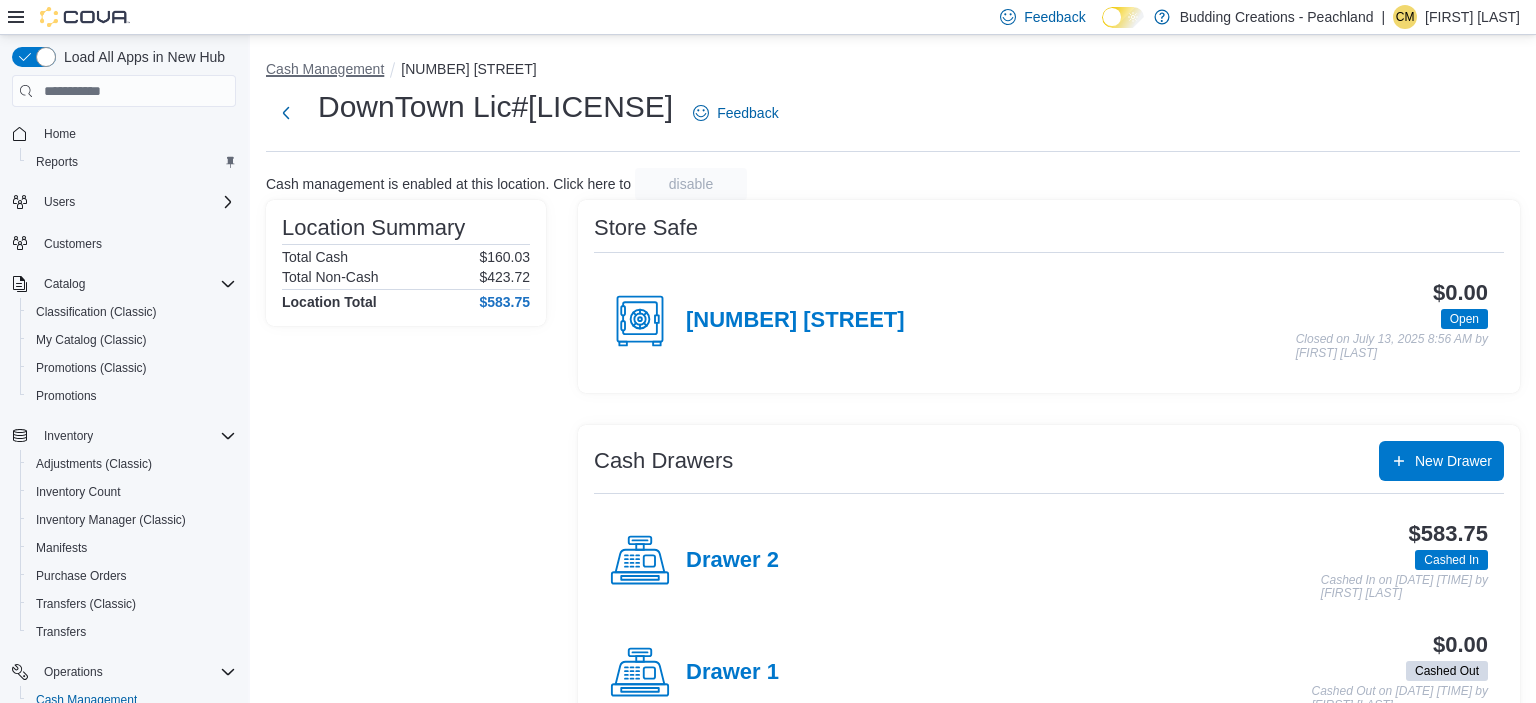 click on "Cash Management" at bounding box center [325, 69] 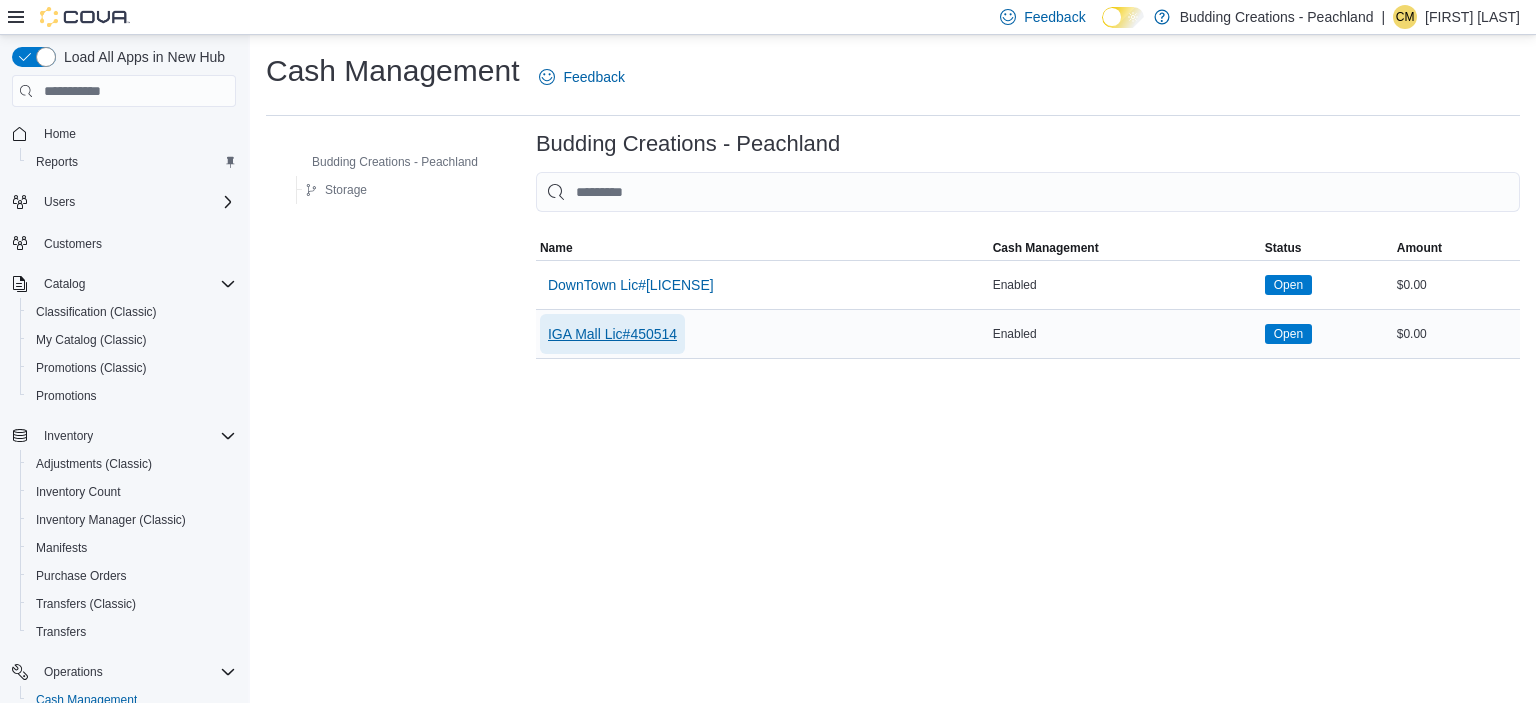 click on "IGA Mall  Lic#450514" at bounding box center (612, 334) 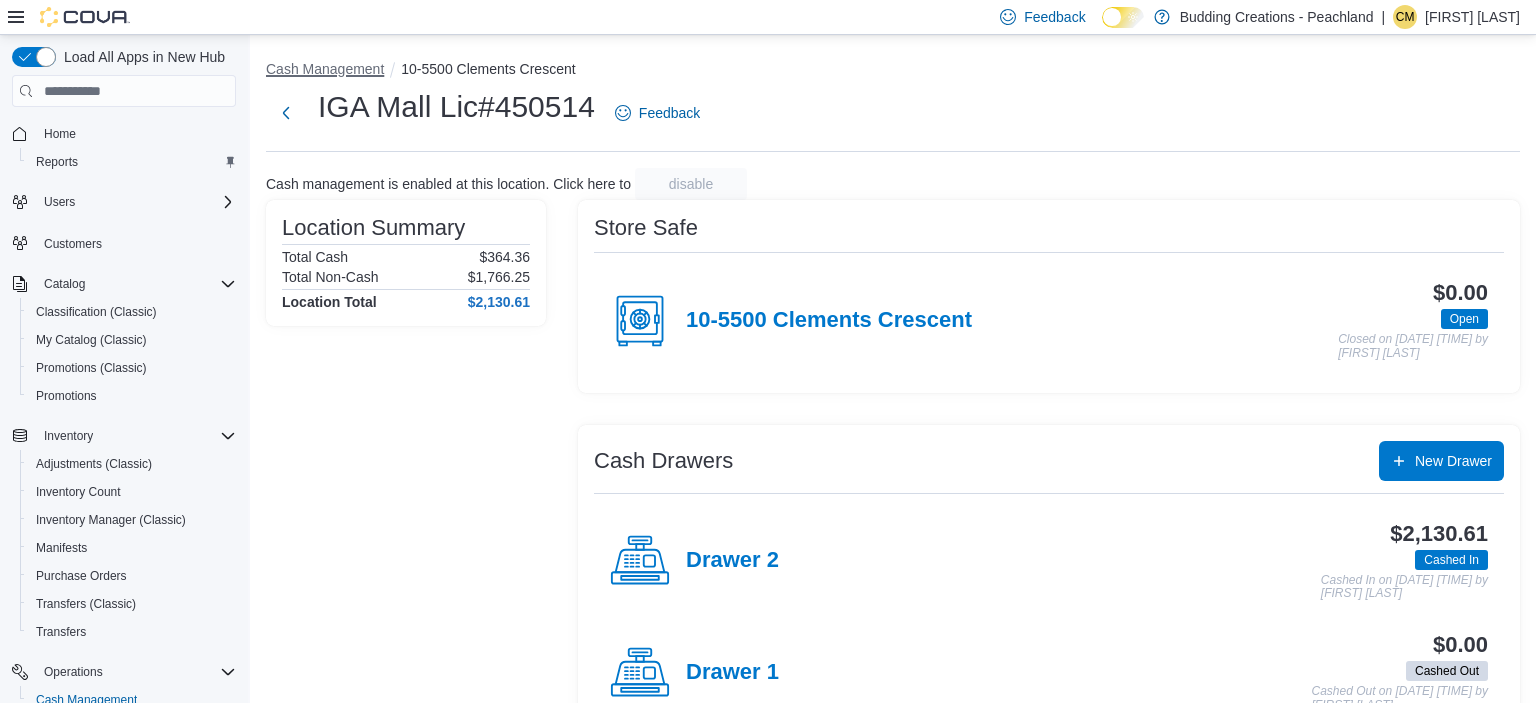 click on "Cash Management" at bounding box center [325, 69] 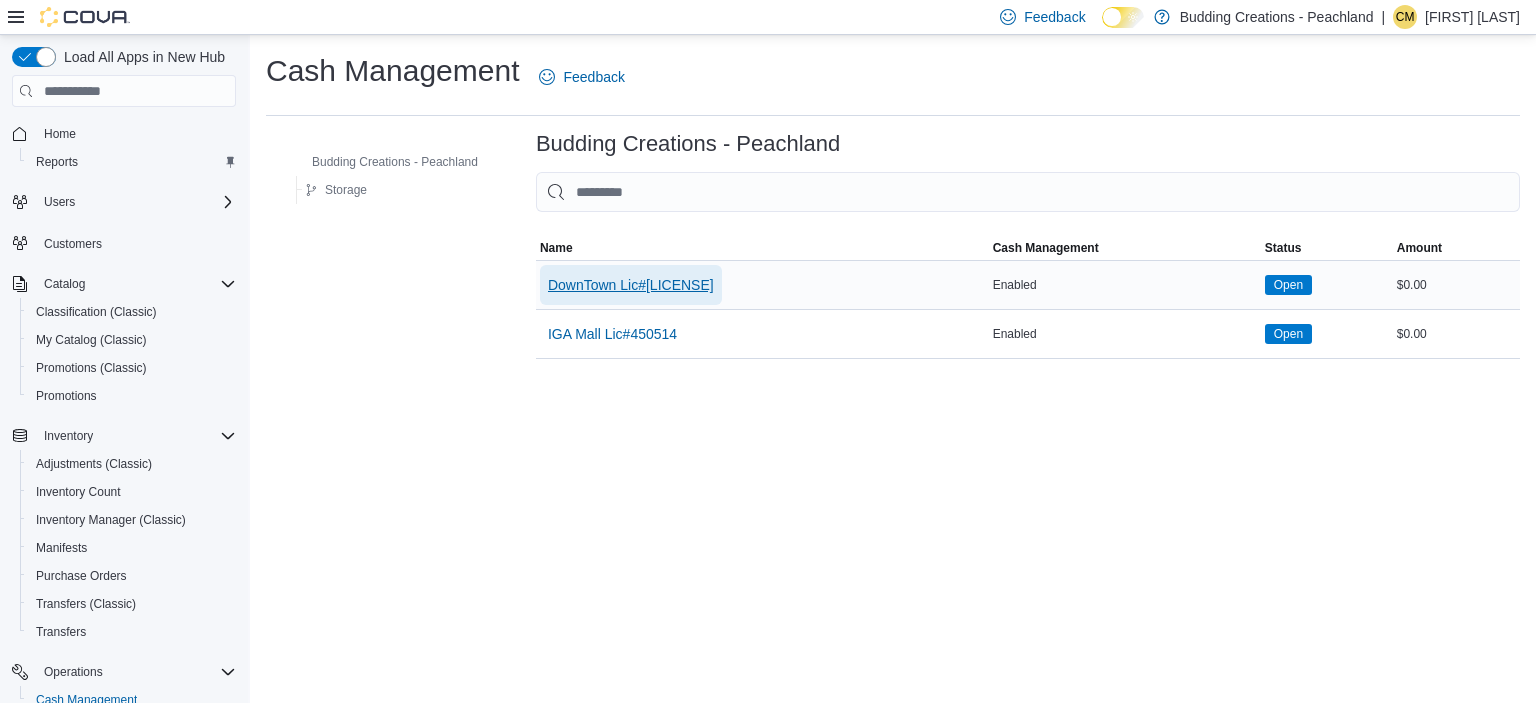 click on "DownTown  Lic#450370" at bounding box center [631, 285] 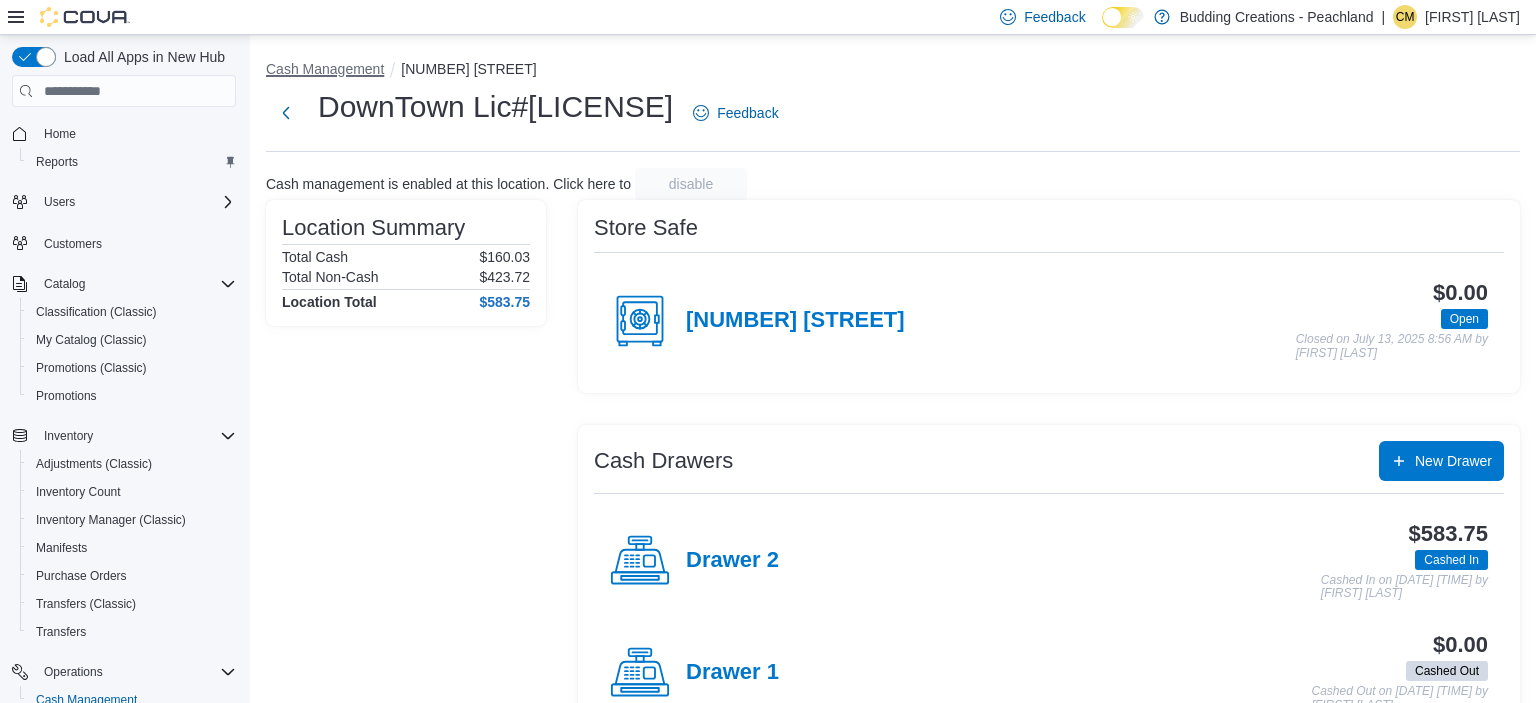 click on "Cash Management" at bounding box center (325, 69) 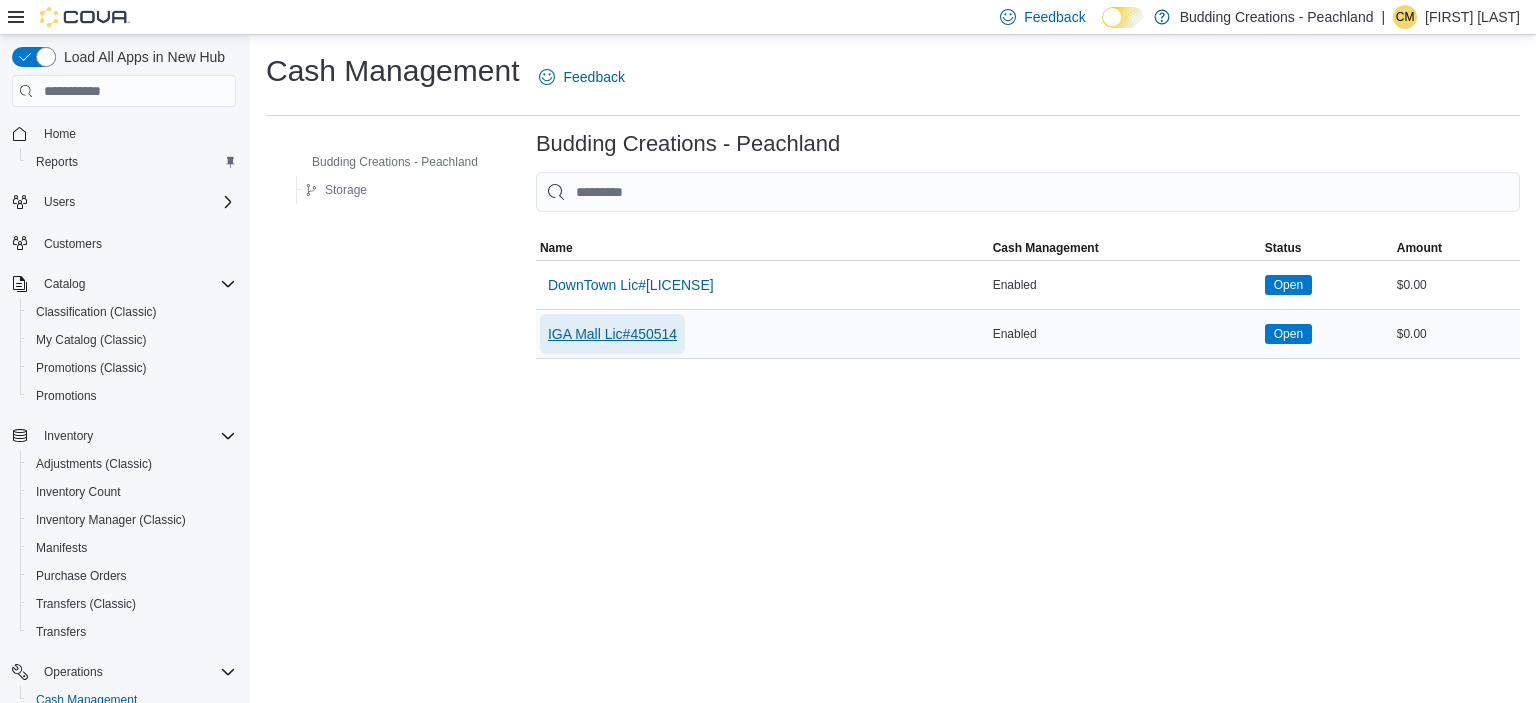 click on "IGA Mall  Lic#450514" at bounding box center (612, 334) 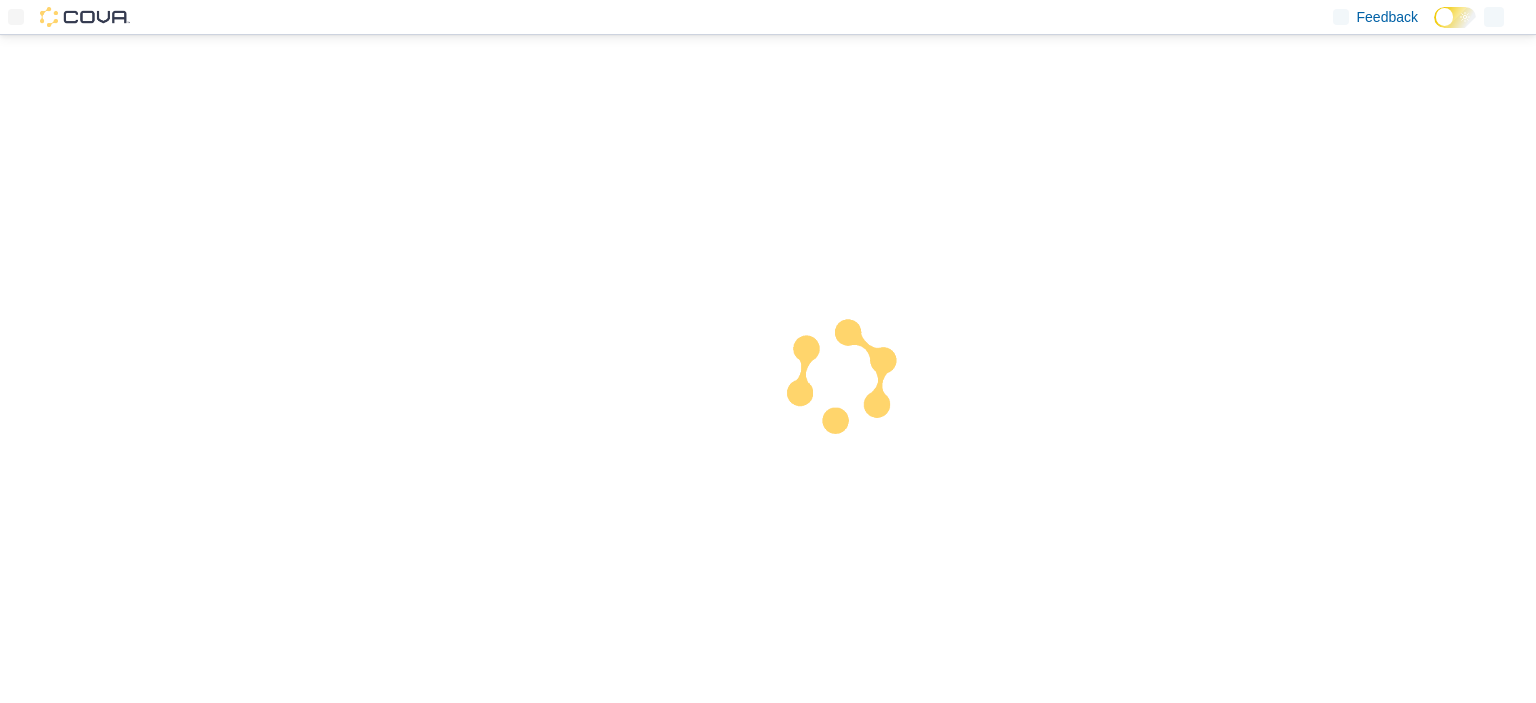 scroll, scrollTop: 0, scrollLeft: 0, axis: both 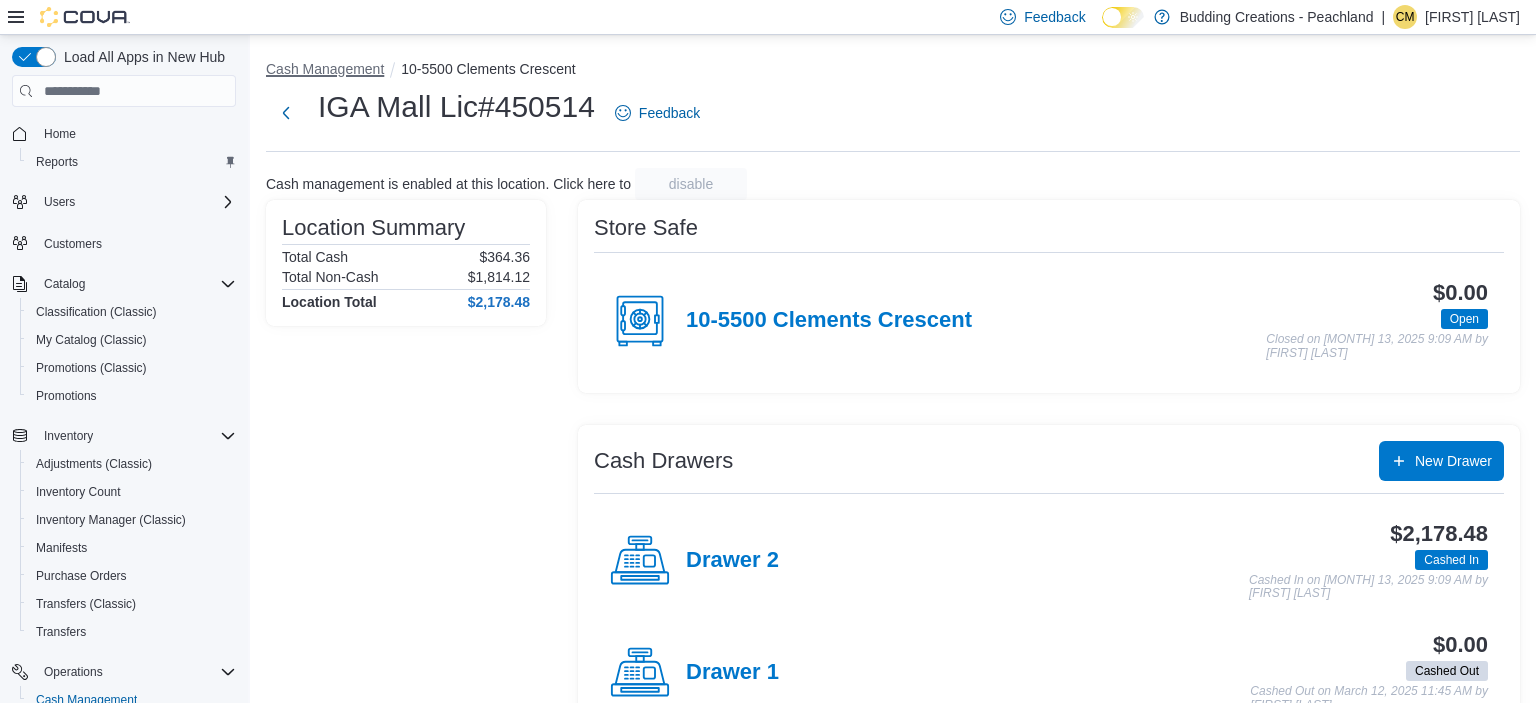 click on "Cash Management" at bounding box center (325, 69) 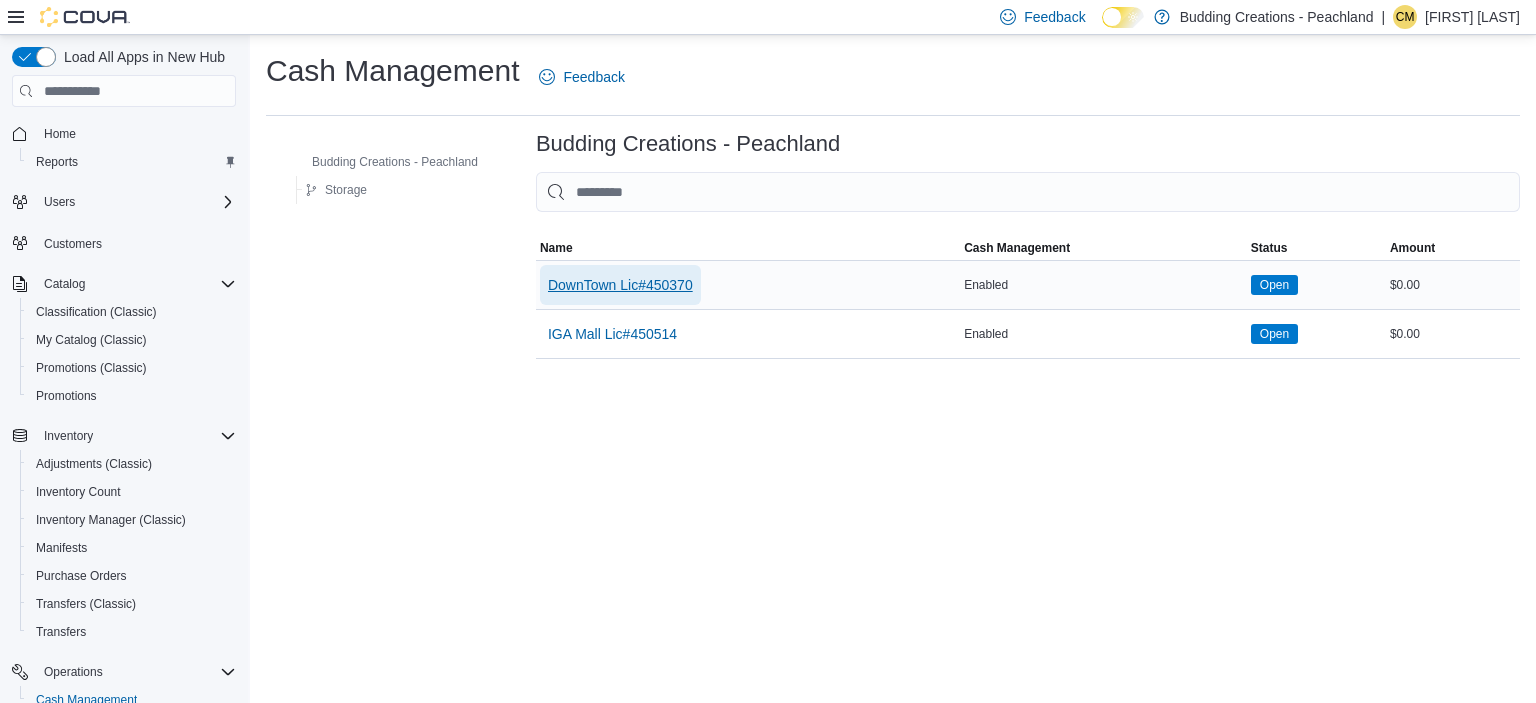 click on "DownTown  Lic#450370" at bounding box center (620, 285) 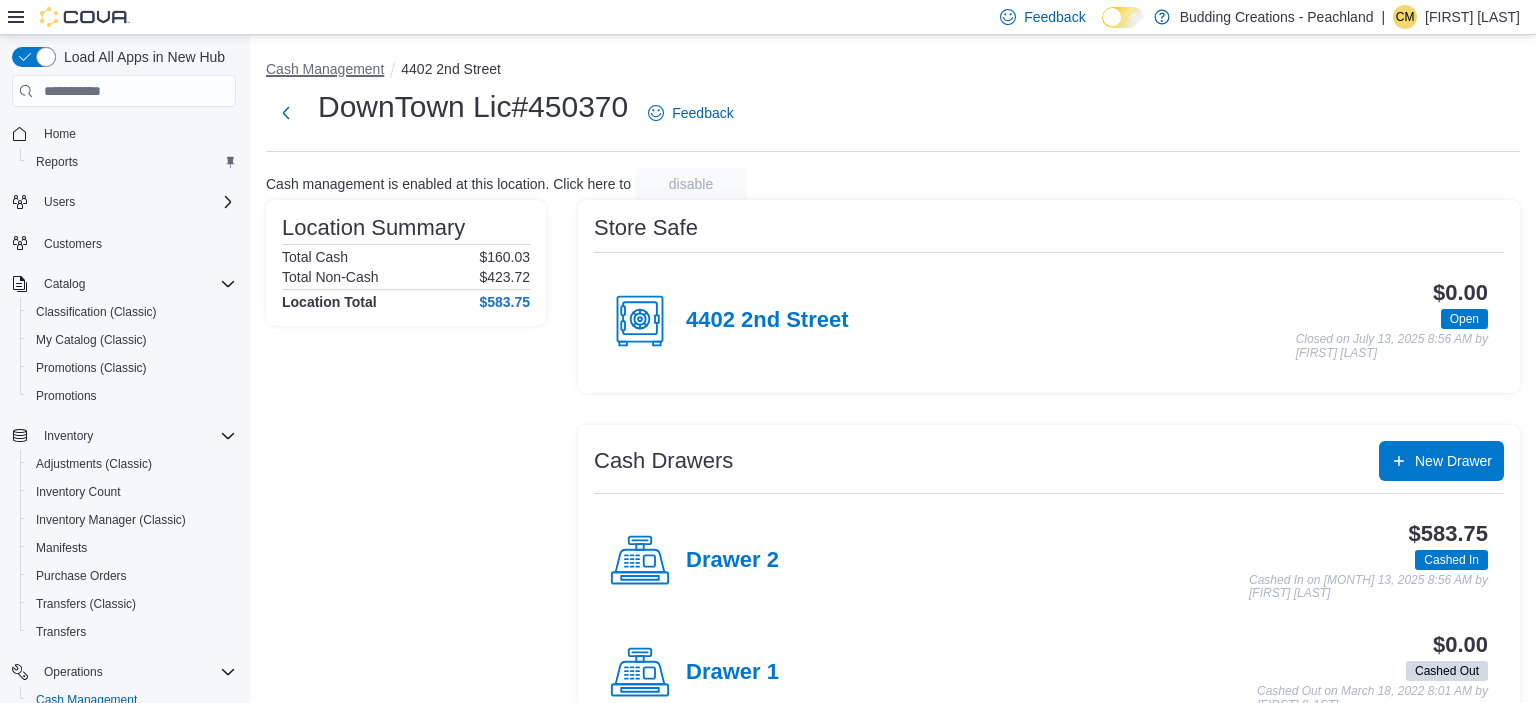 click on "Cash Management" at bounding box center [325, 69] 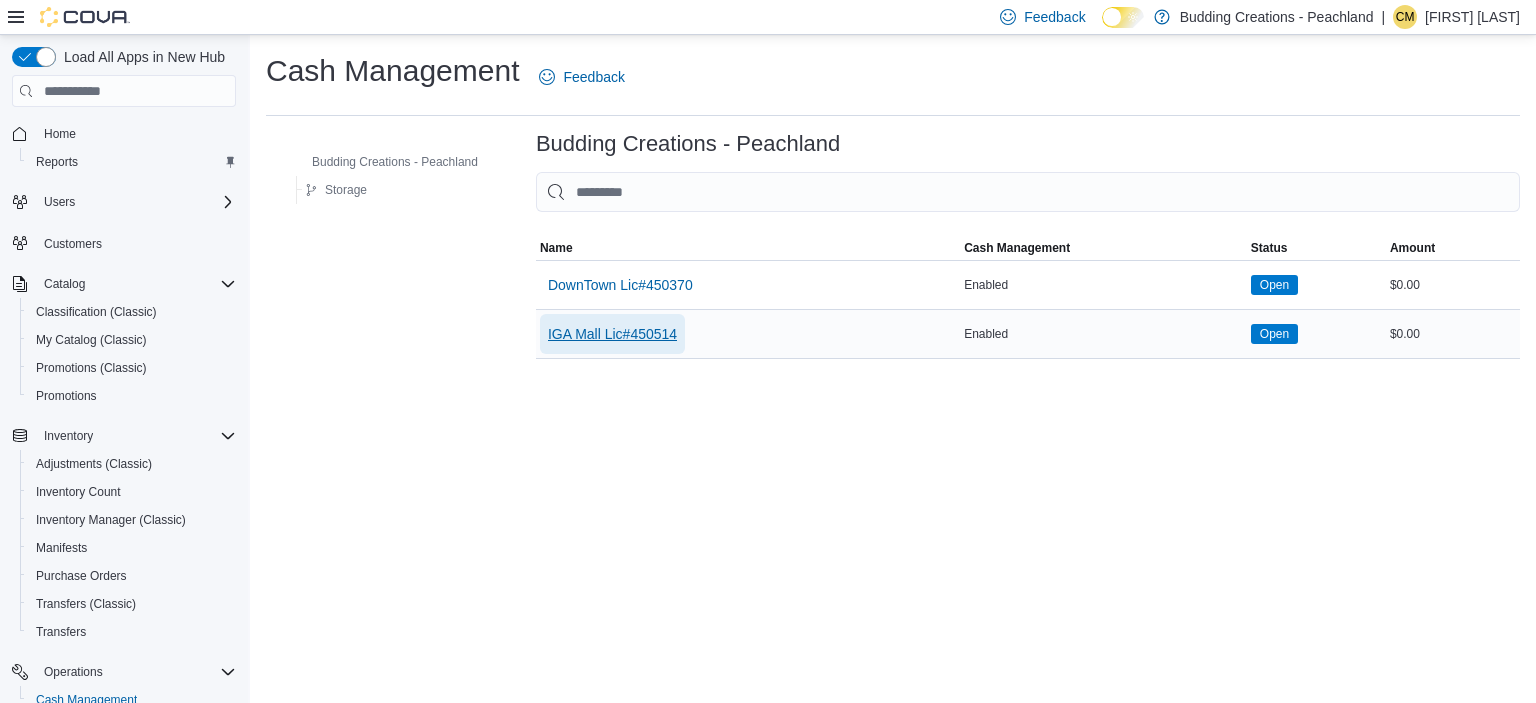 click on "IGA Mall  Lic#450514" at bounding box center (612, 334) 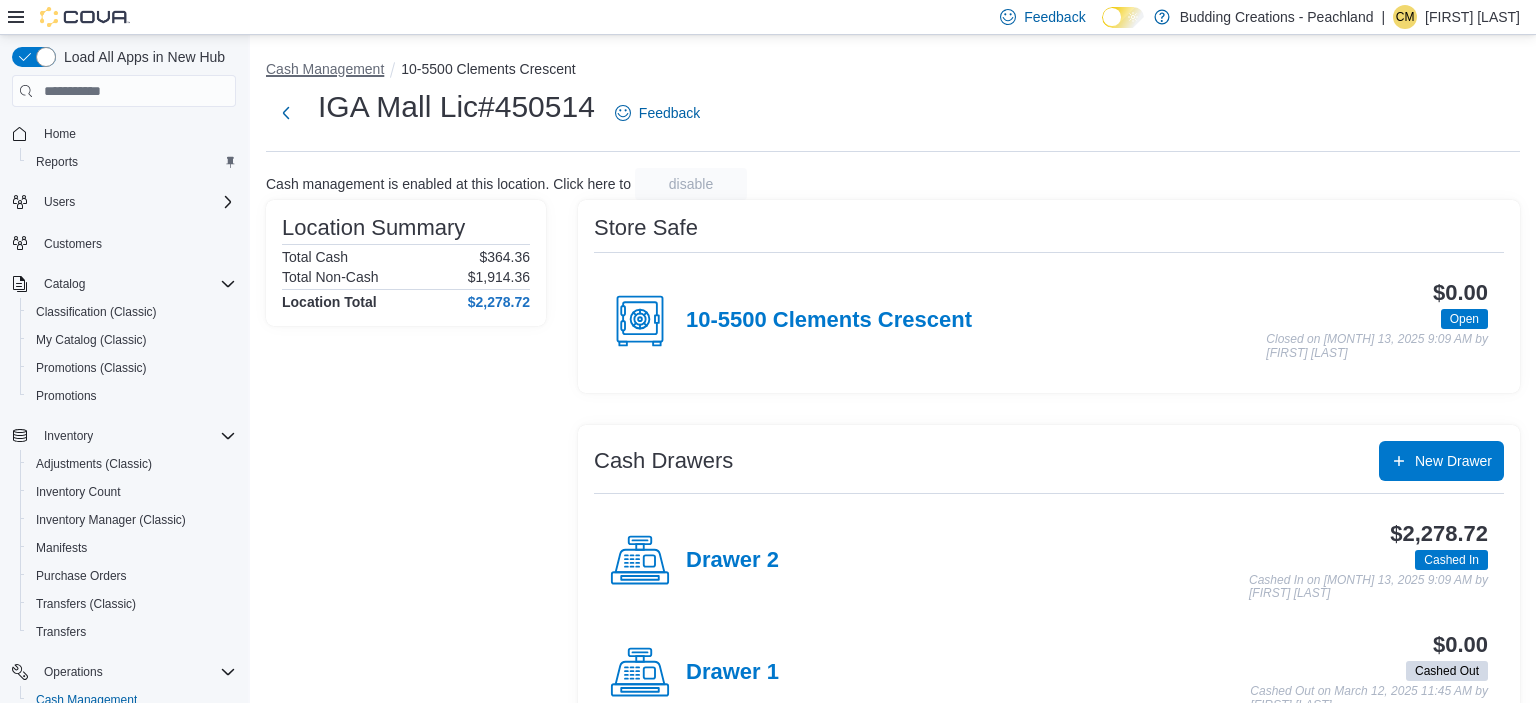 click on "Cash Management" at bounding box center (325, 69) 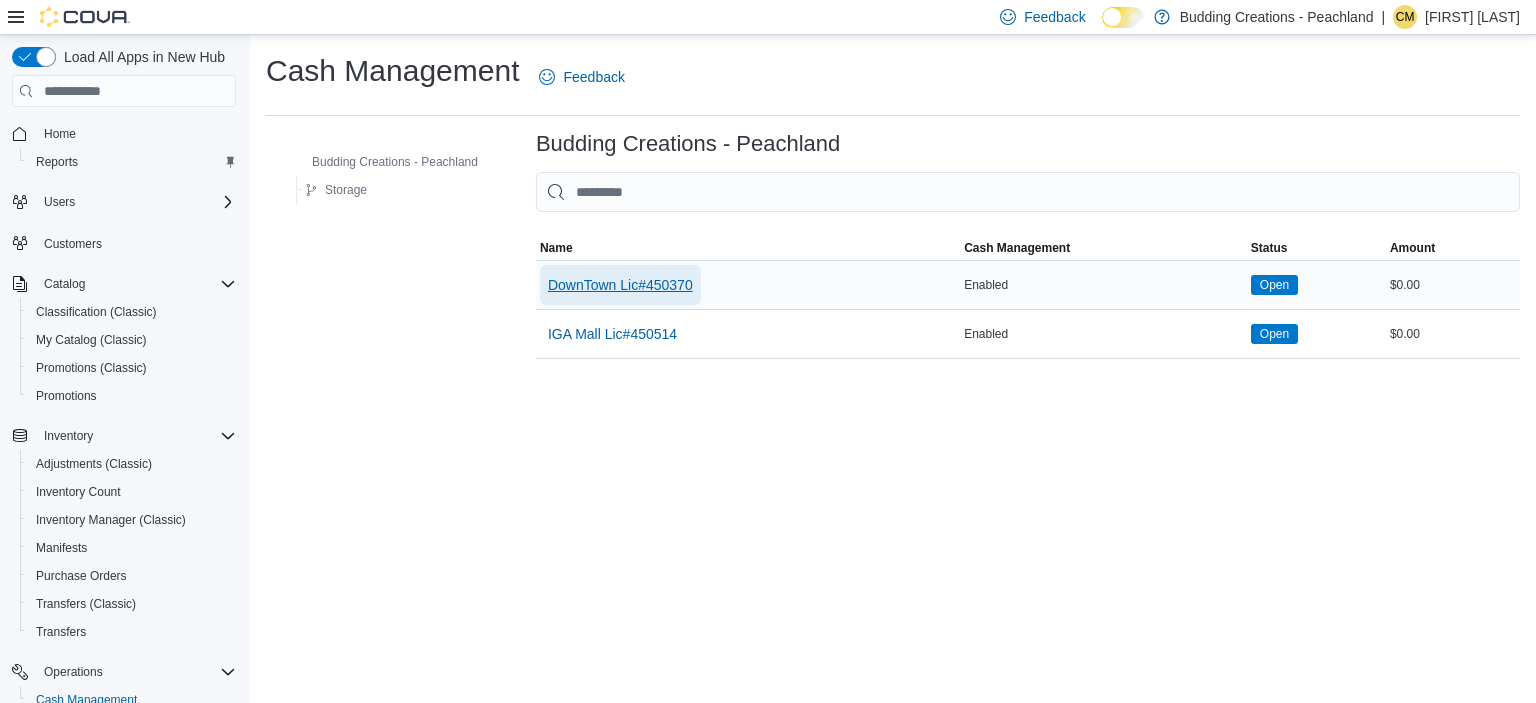 click on "DownTown  Lic#450370" at bounding box center (620, 285) 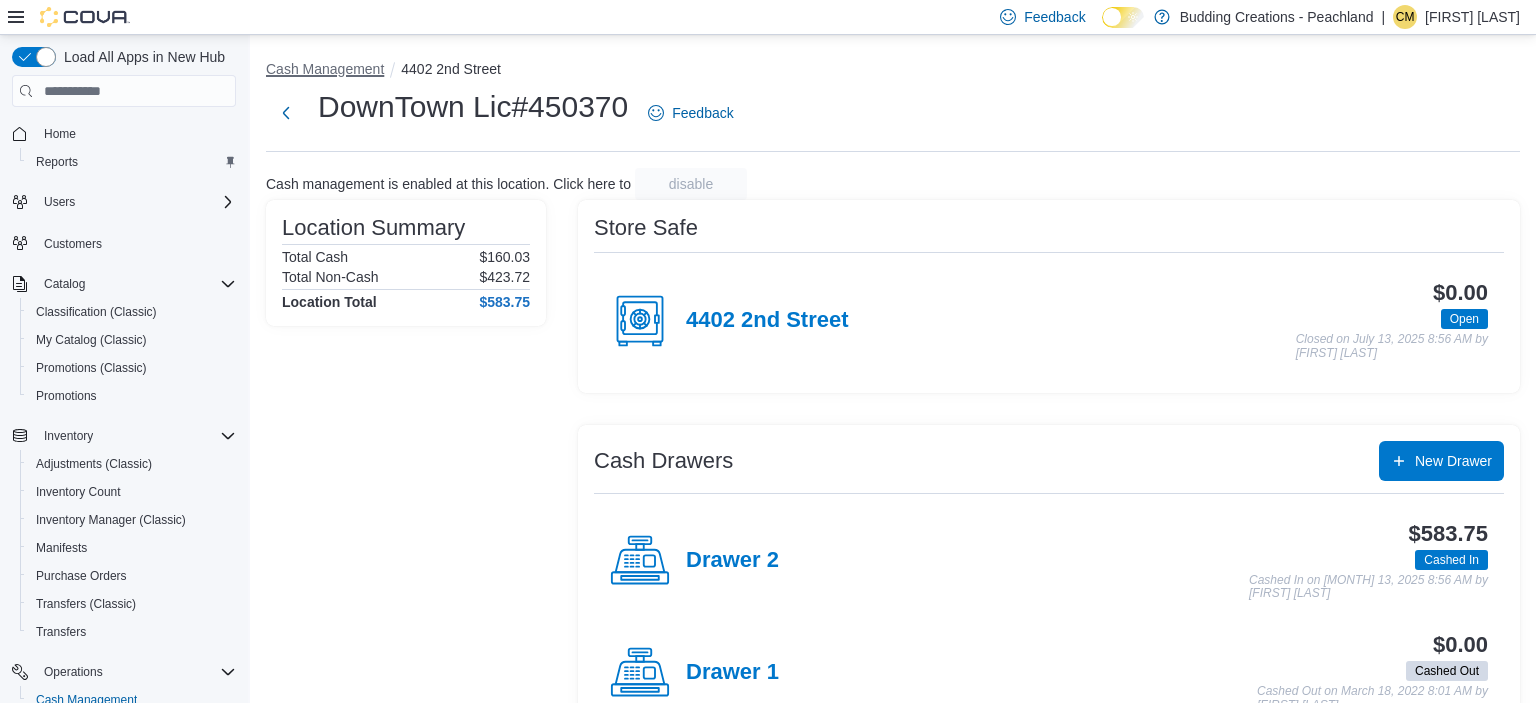 click on "Cash Management" at bounding box center (325, 69) 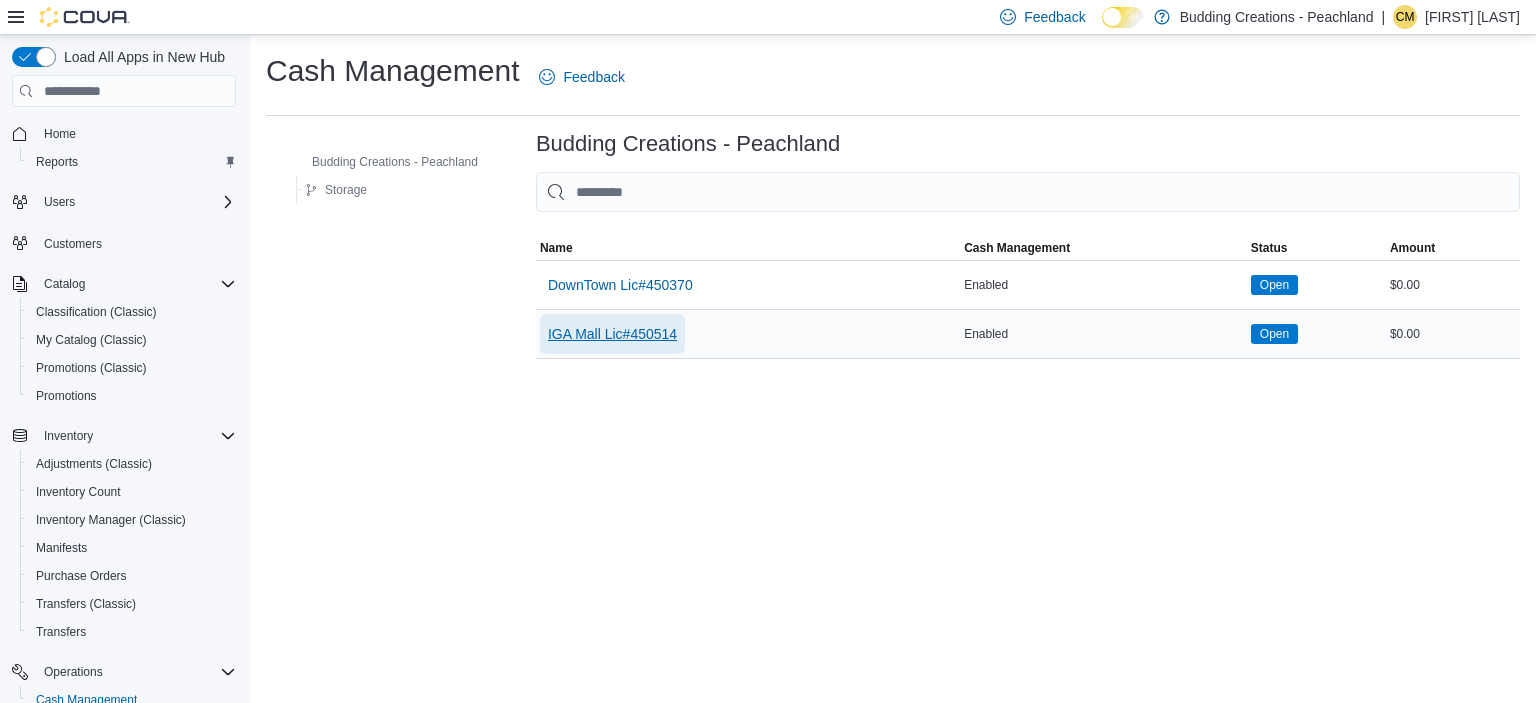 click on "IGA Mall  Lic#450514" at bounding box center (612, 334) 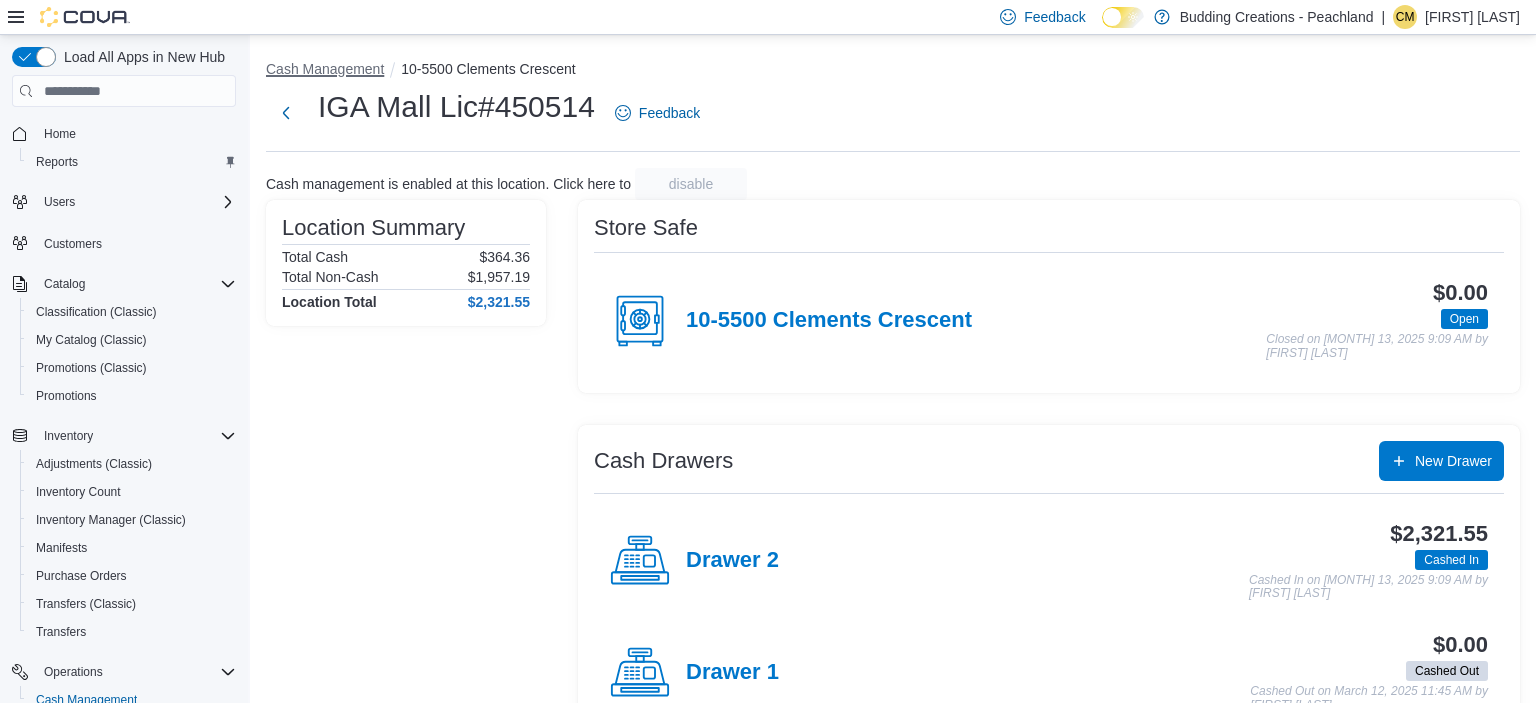 click on "Cash Management" at bounding box center (325, 69) 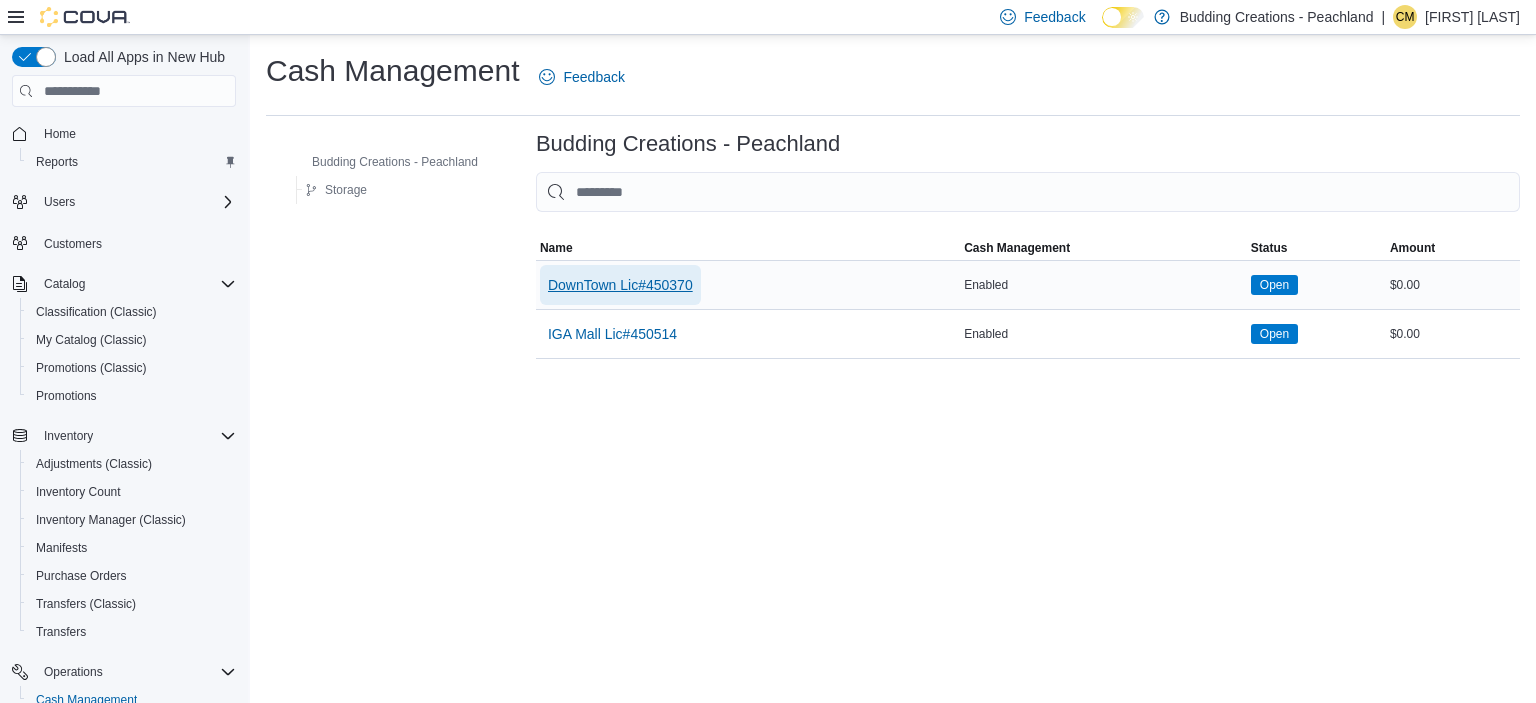 click on "DownTown  Lic#450370" at bounding box center (620, 285) 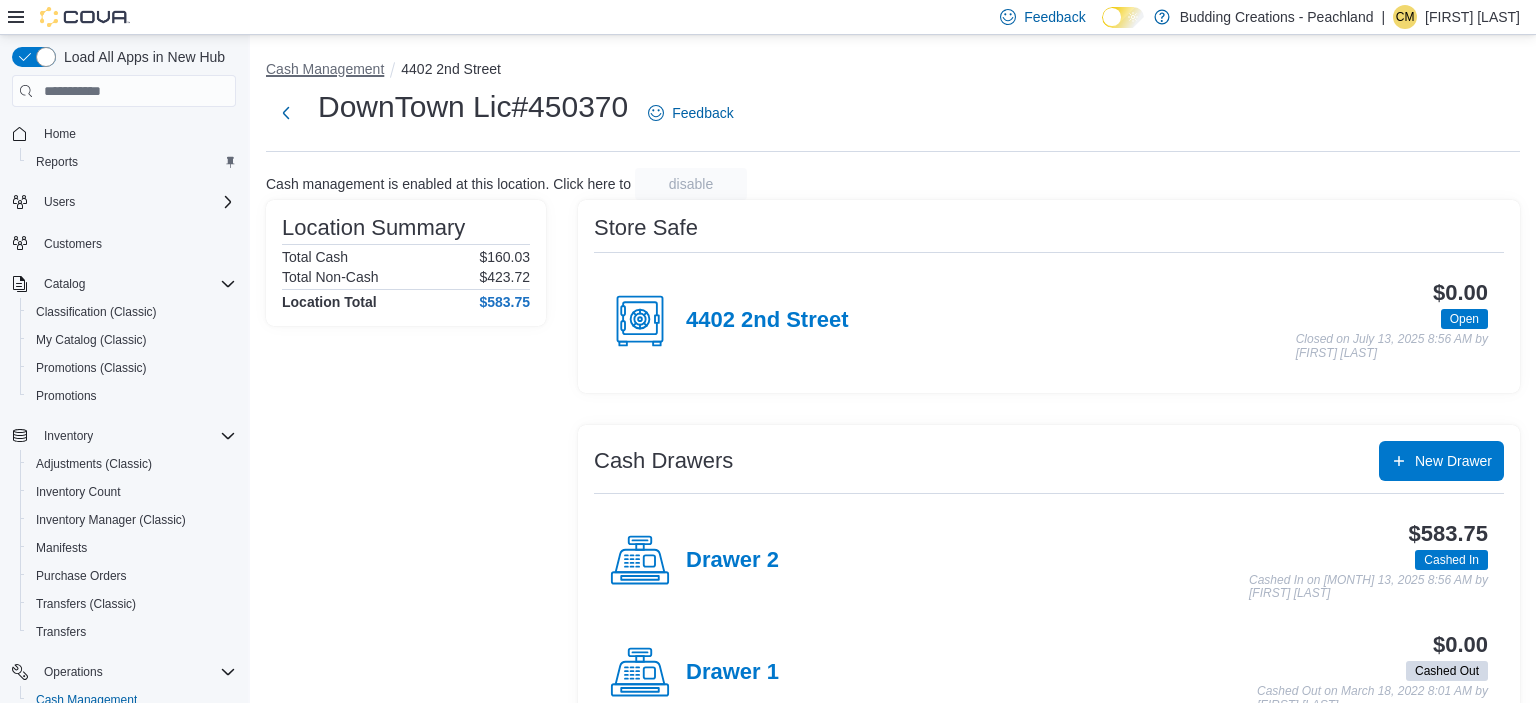 click on "Cash Management" at bounding box center [325, 69] 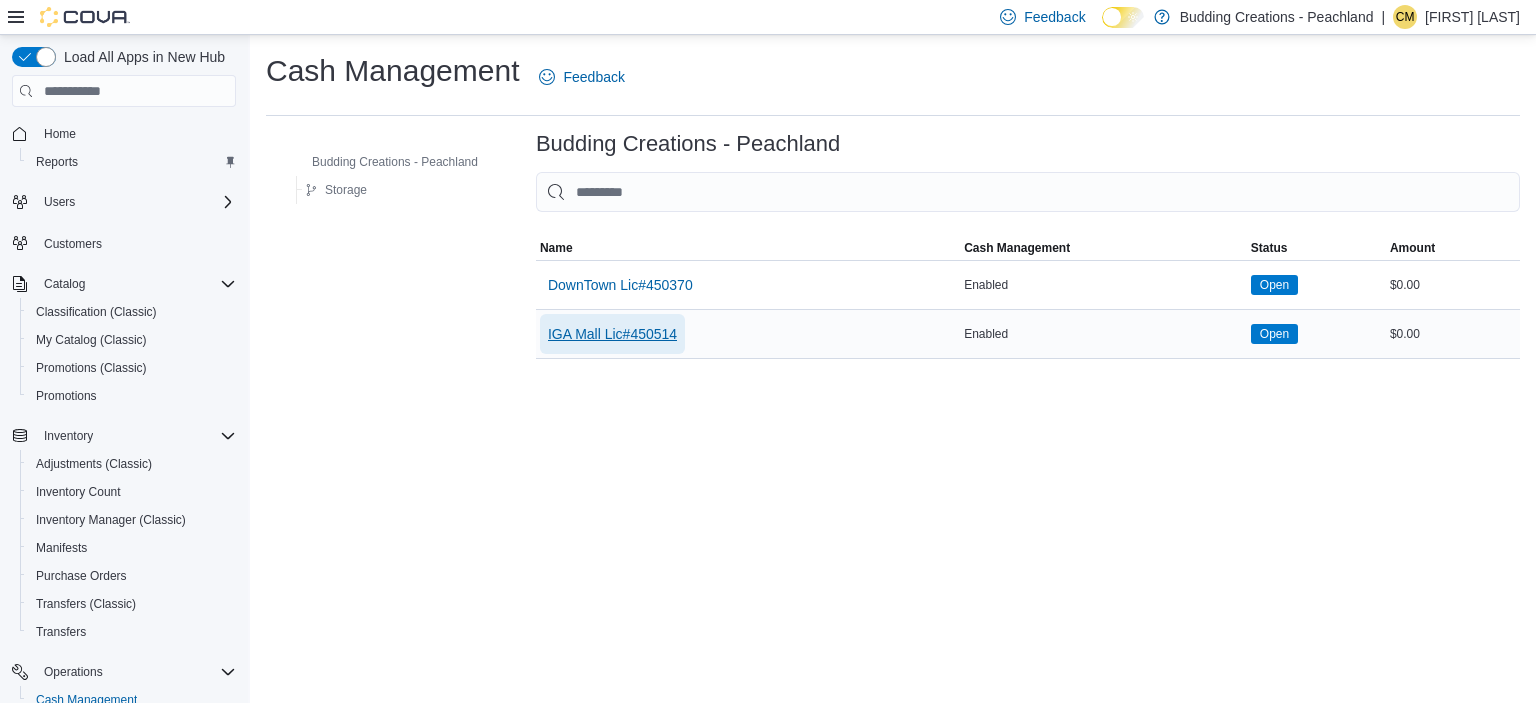 click on "IGA Mall  Lic#450514" at bounding box center (612, 334) 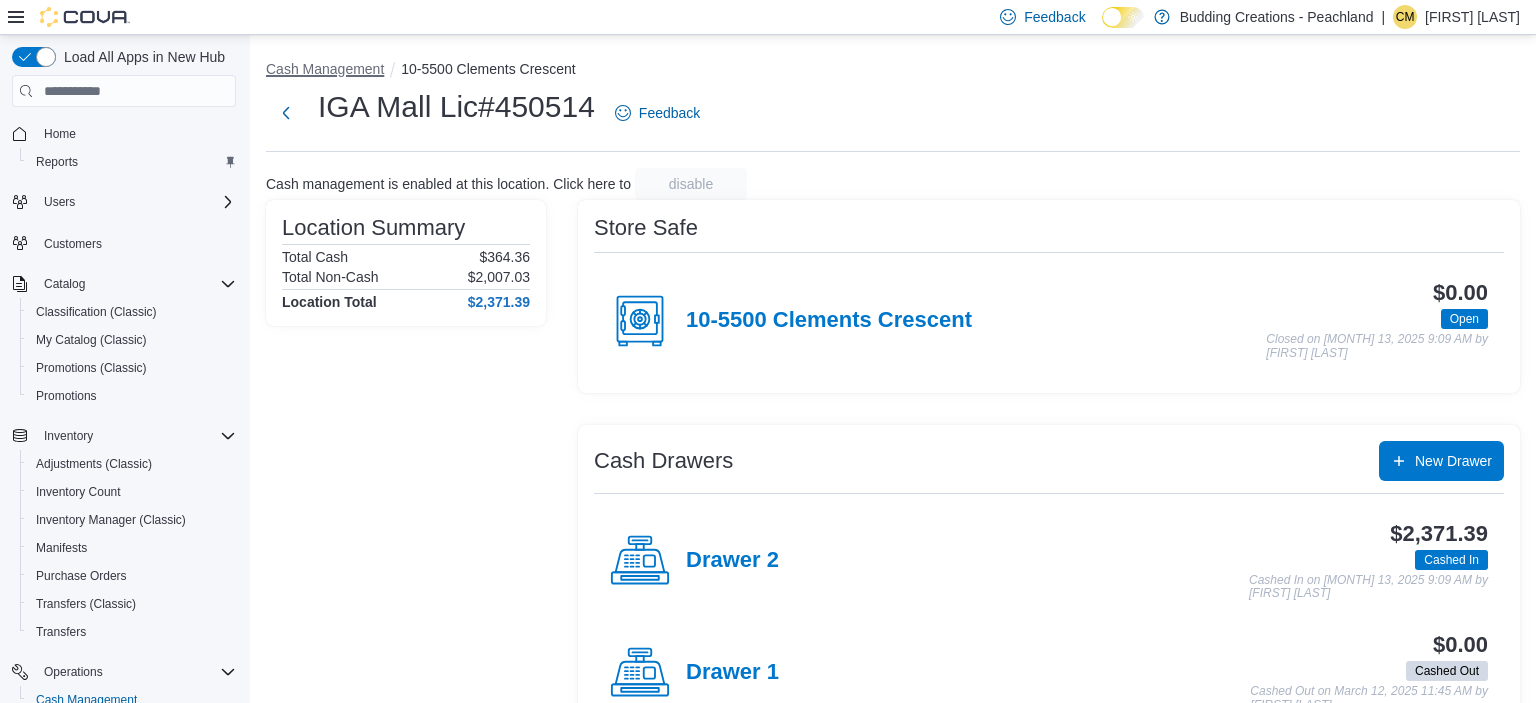 click on "Cash Management" at bounding box center [325, 69] 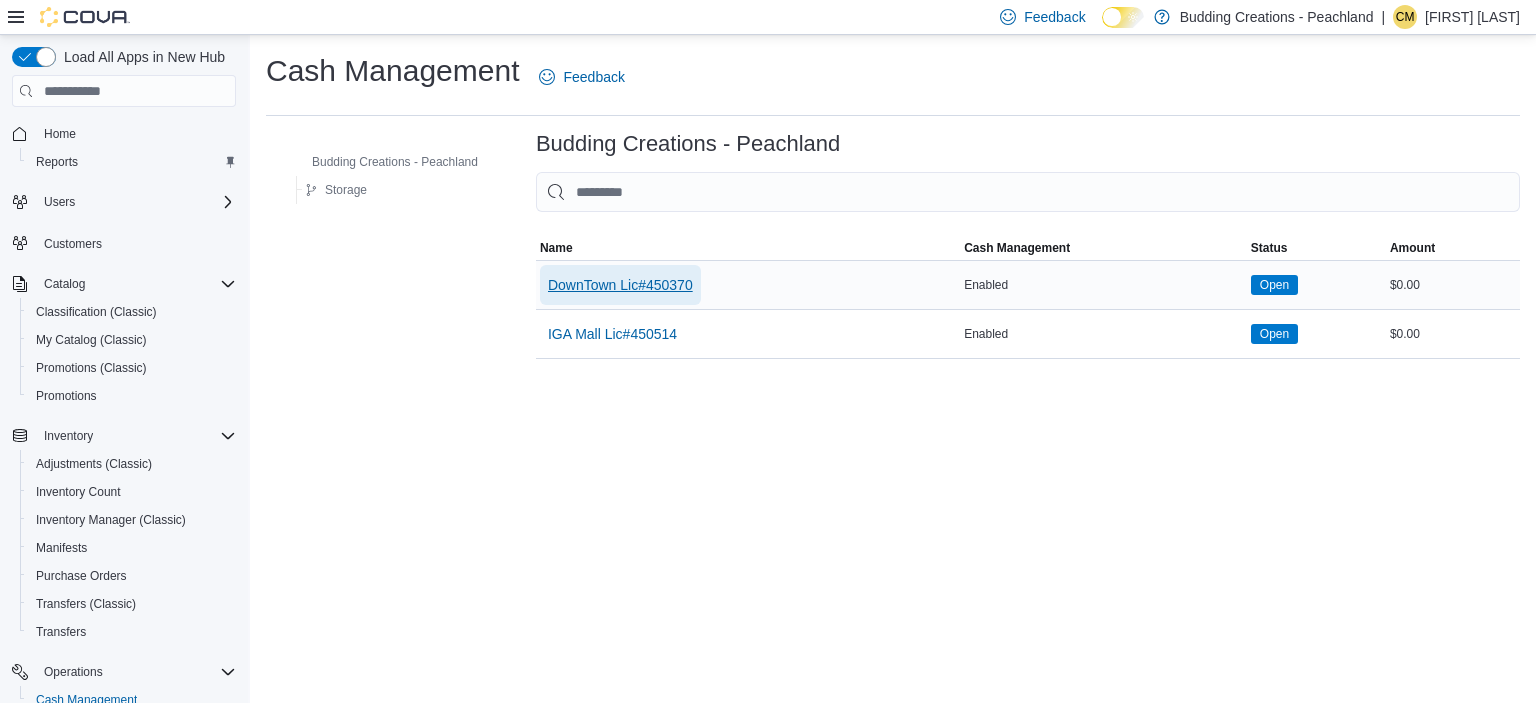 click on "DownTown  Lic#450370" at bounding box center [620, 285] 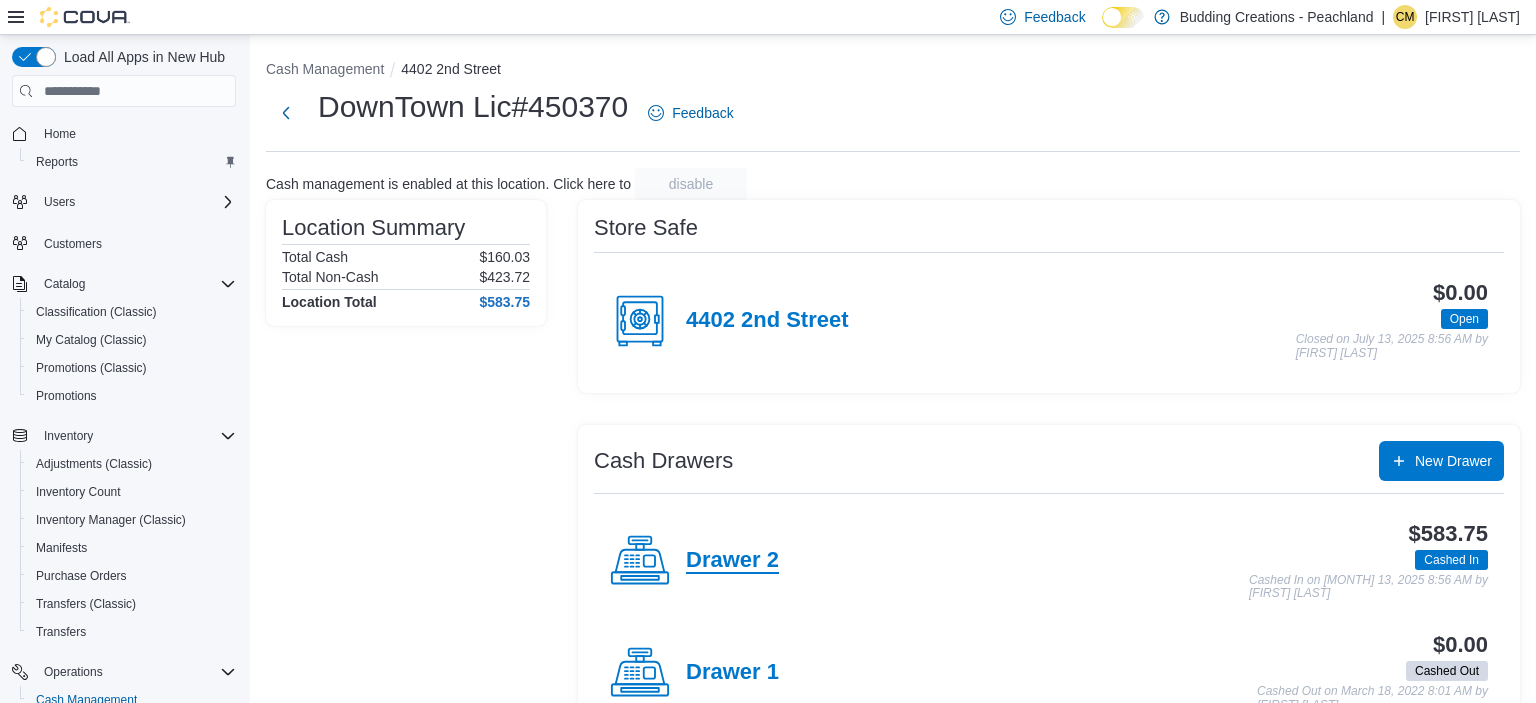 click on "Drawer 2" at bounding box center [732, 561] 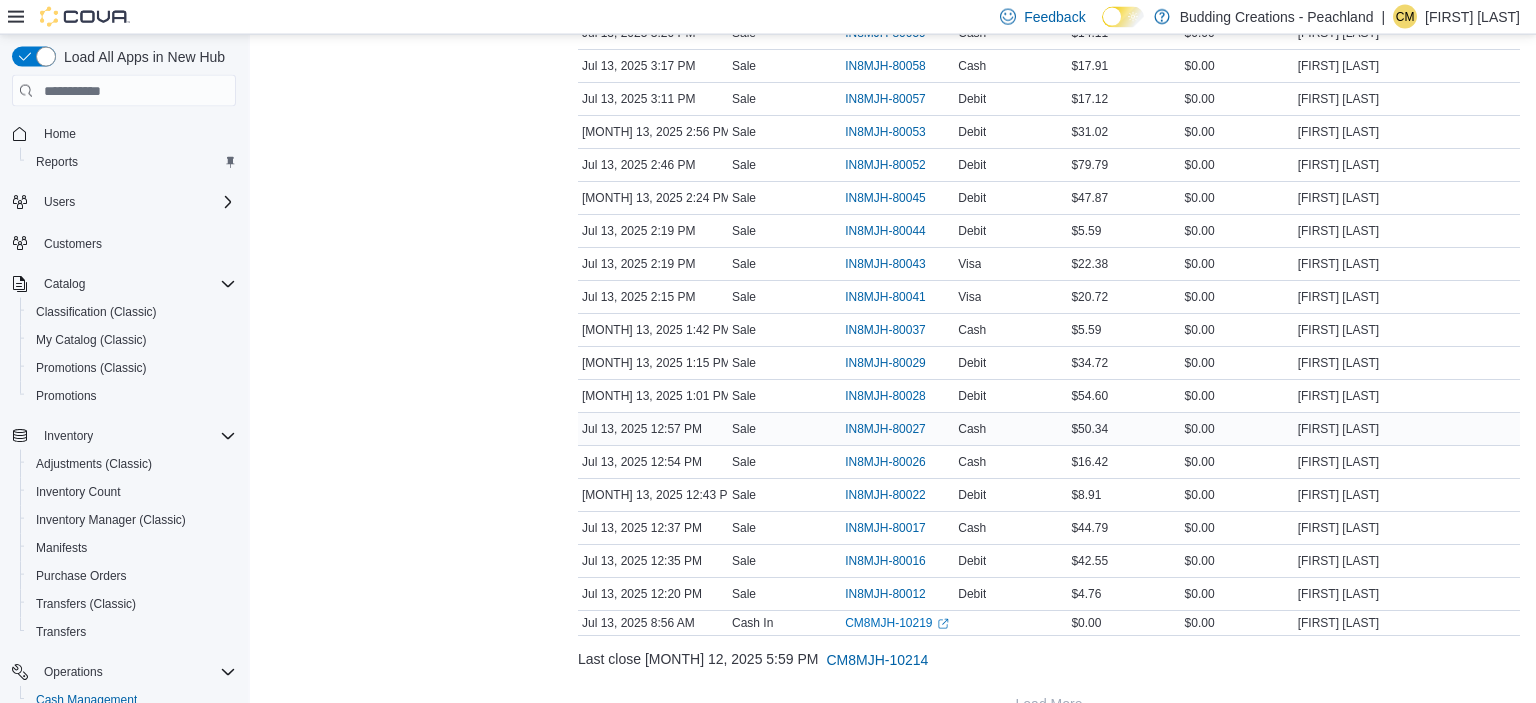 scroll, scrollTop: 579, scrollLeft: 0, axis: vertical 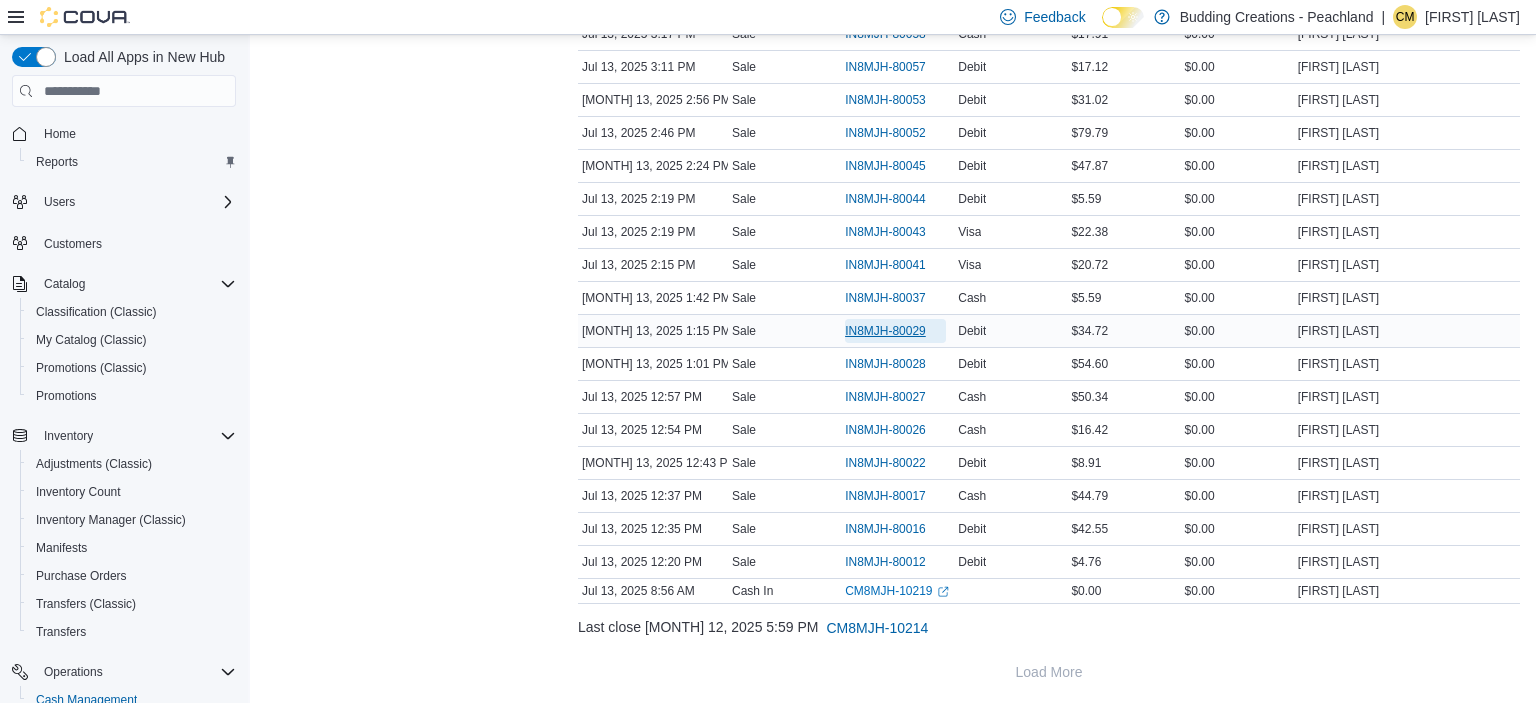 click on "IN8MJH-80029" at bounding box center (885, 331) 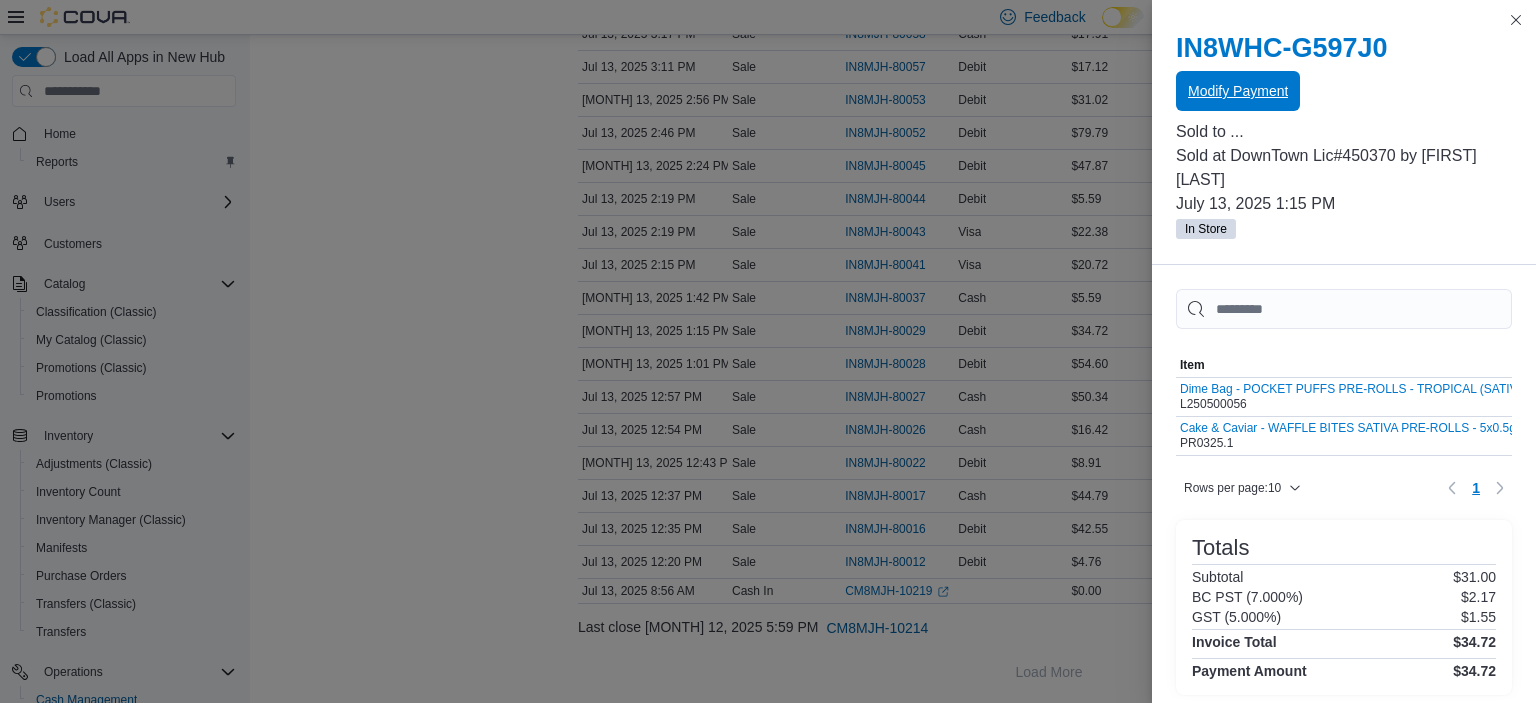 click on "Modify Payment" at bounding box center [1238, 91] 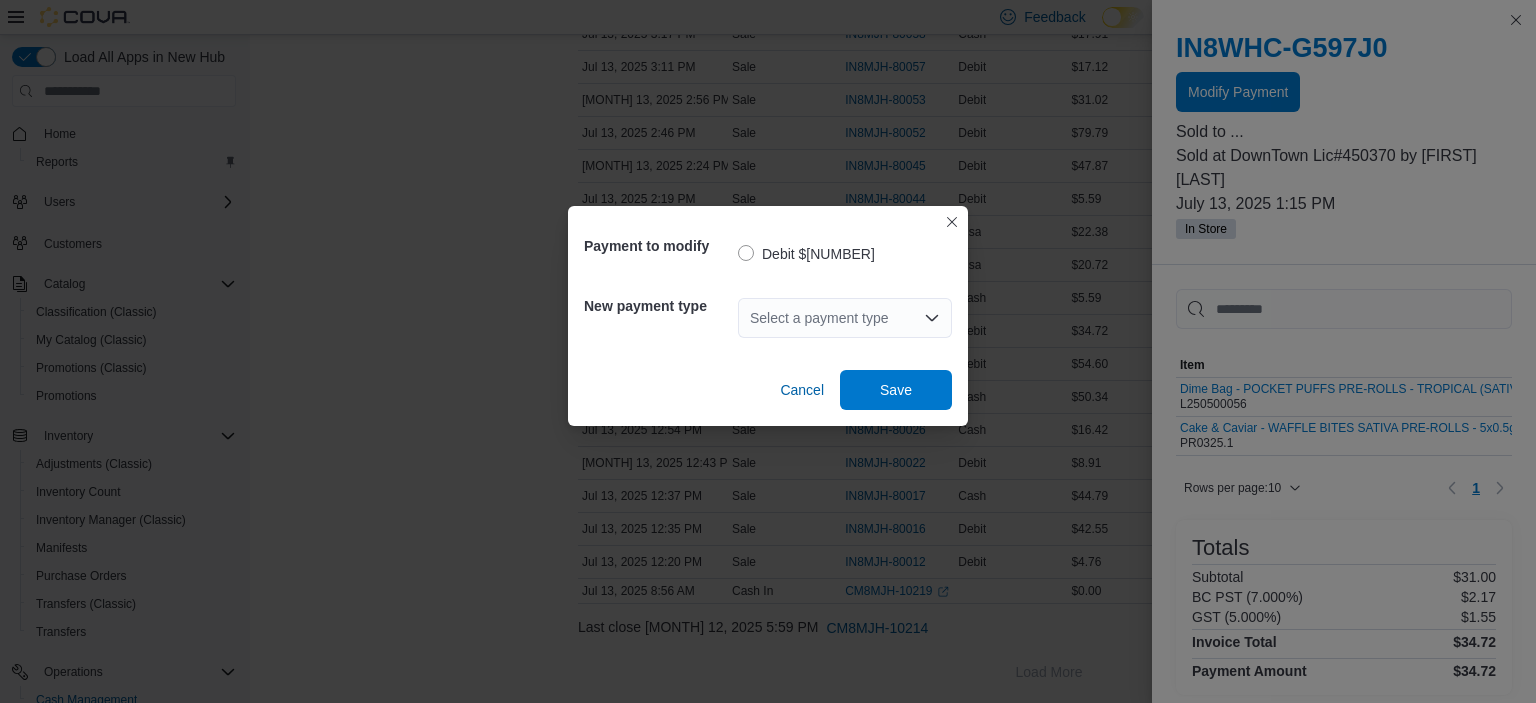 click on "Select a payment type" at bounding box center (845, 318) 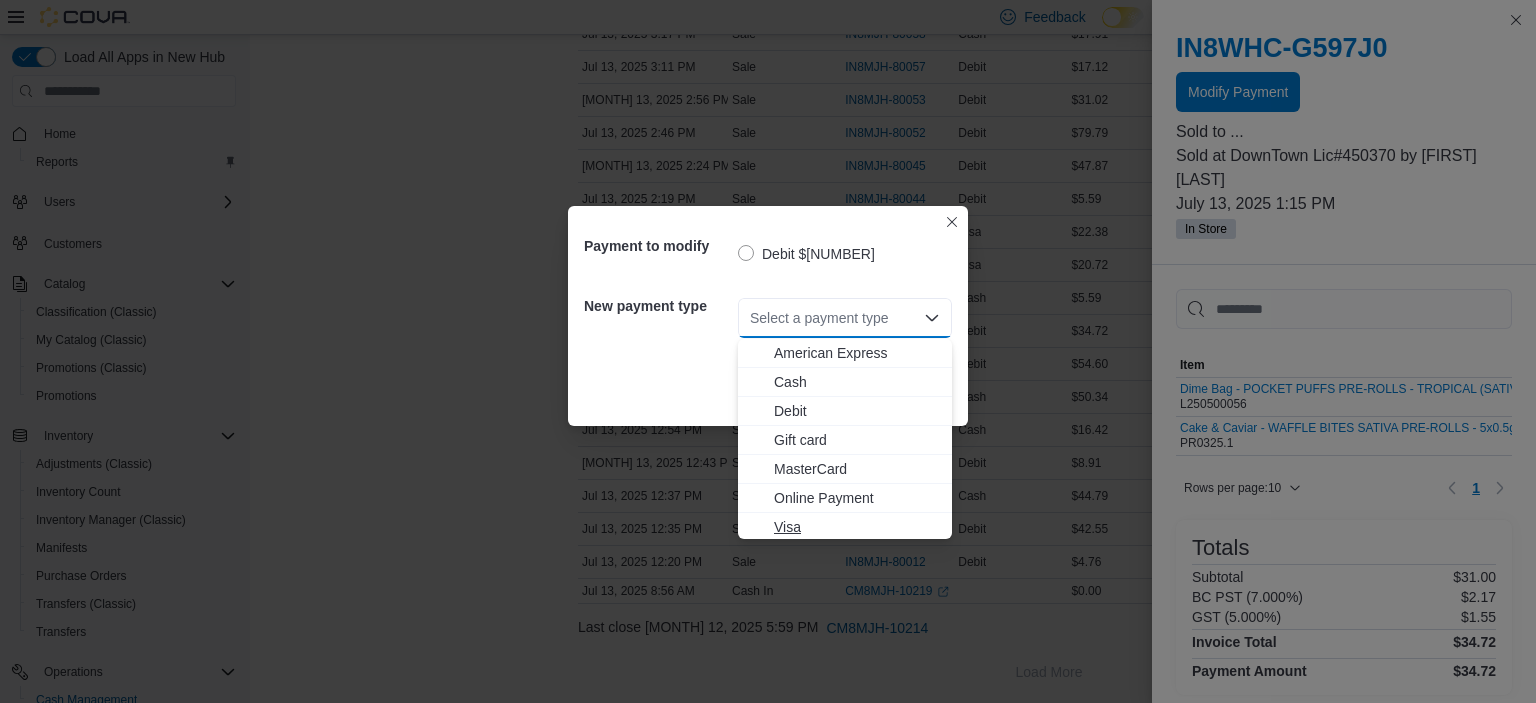 click on "Visa" at bounding box center (857, 527) 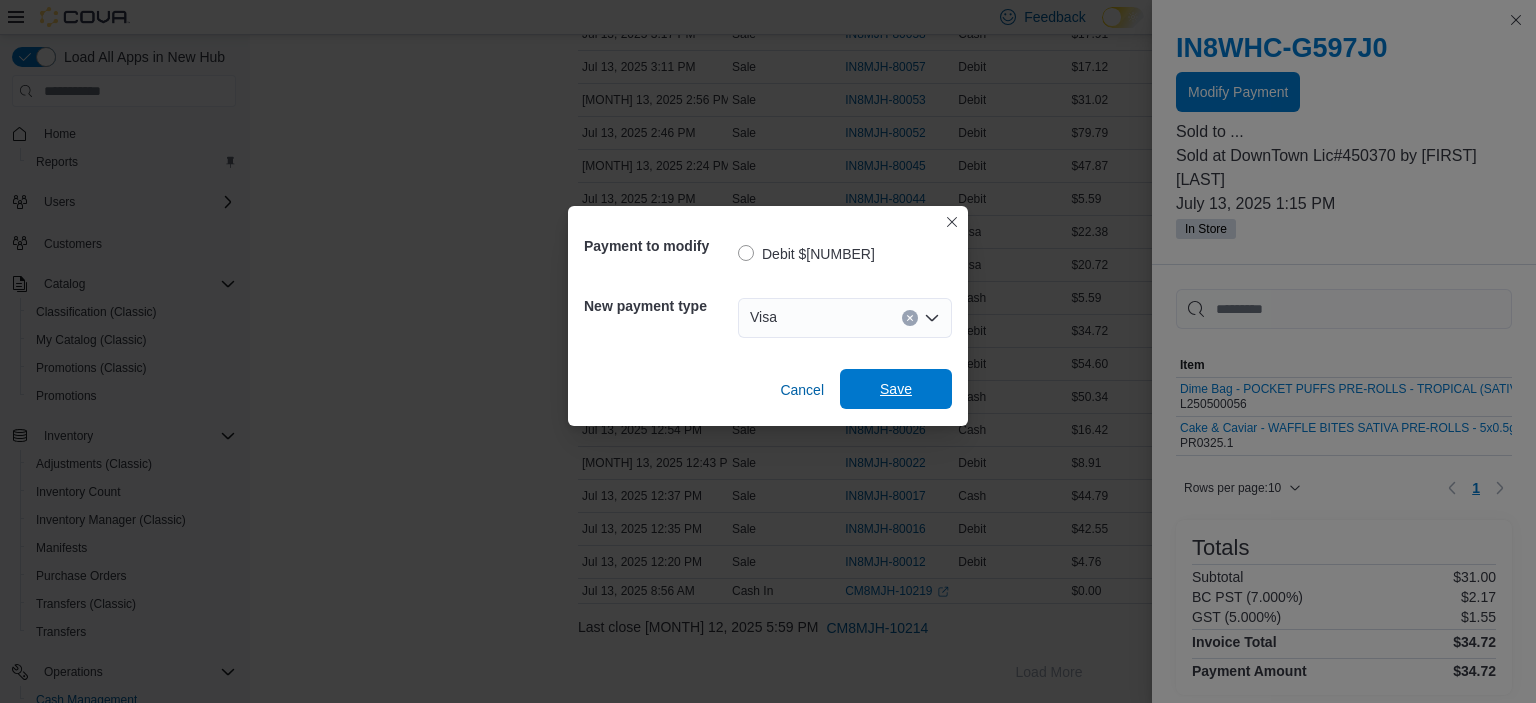 click on "Save" at bounding box center [896, 389] 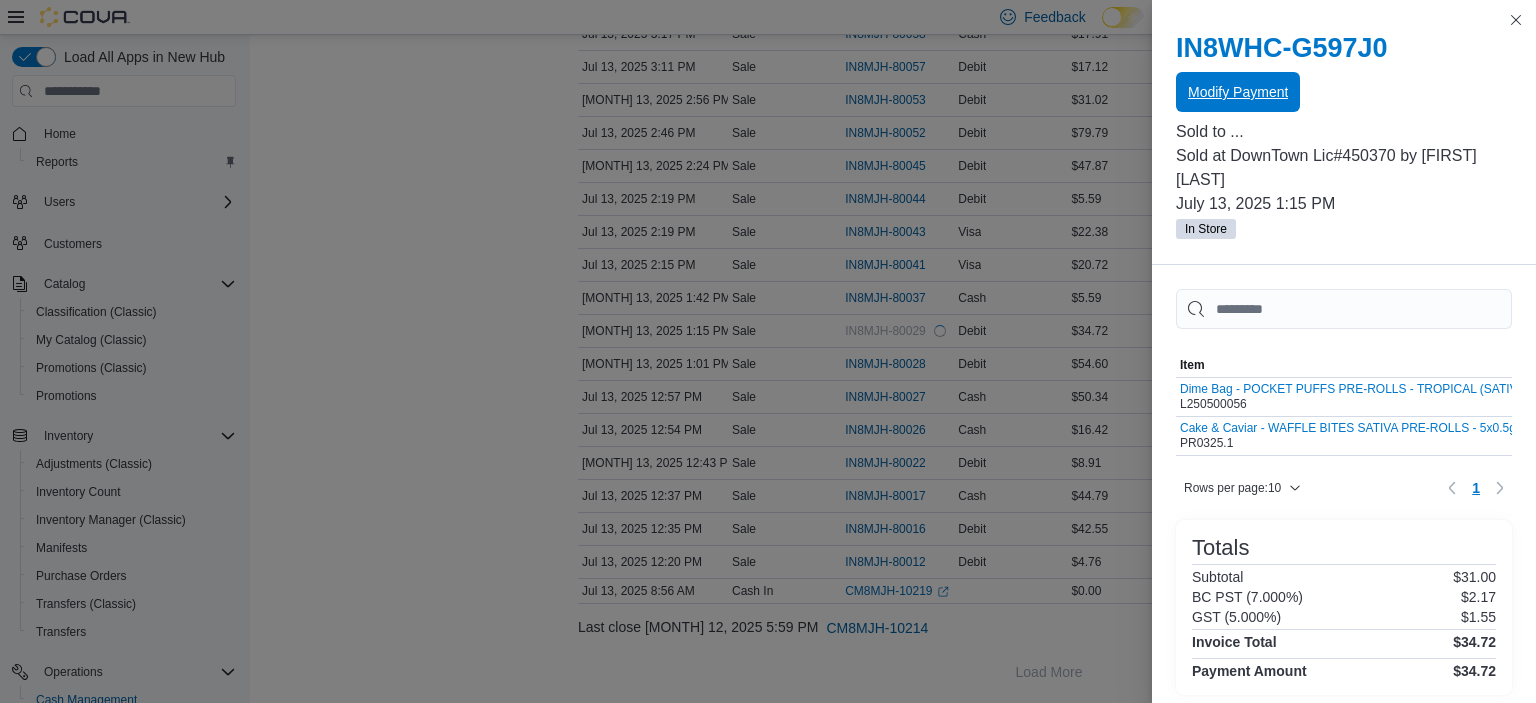 scroll, scrollTop: 0, scrollLeft: 0, axis: both 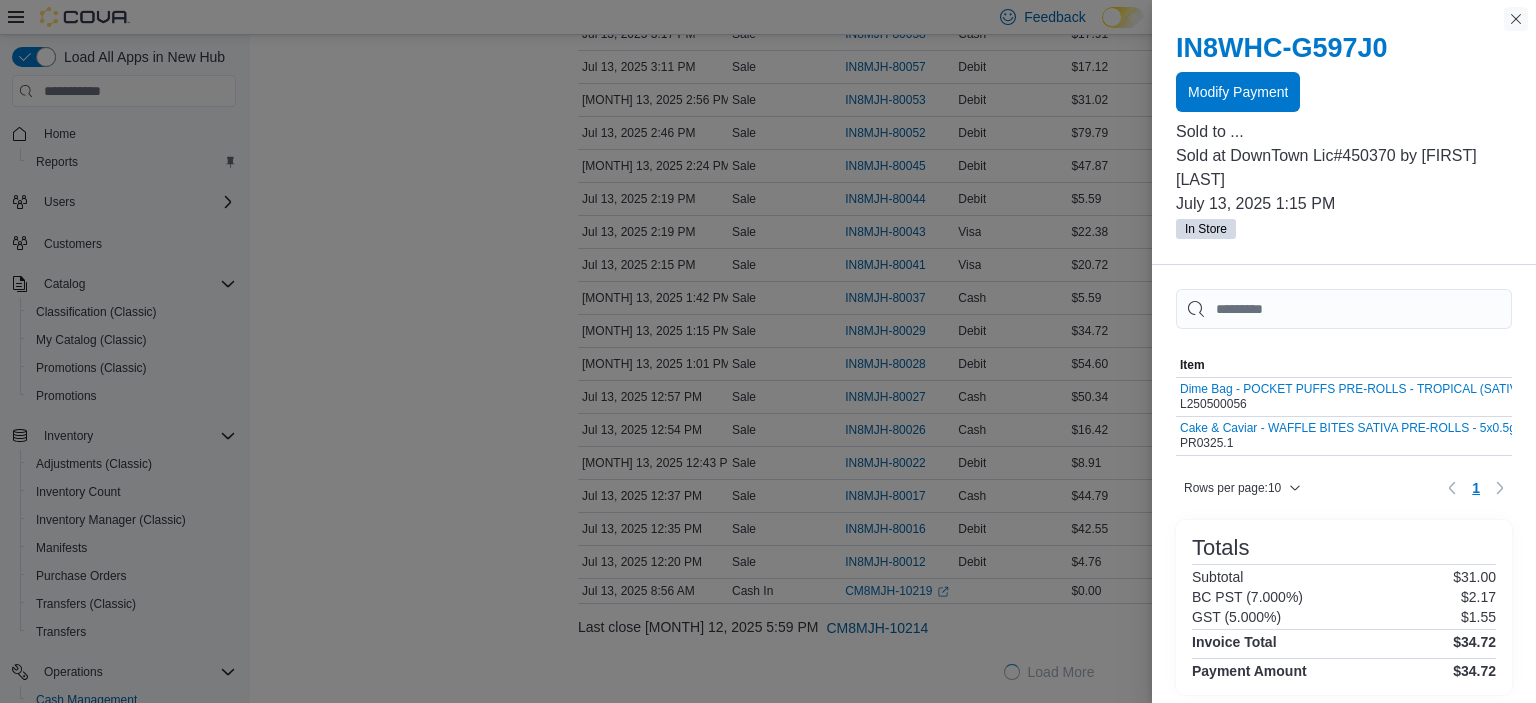 click at bounding box center (1516, 19) 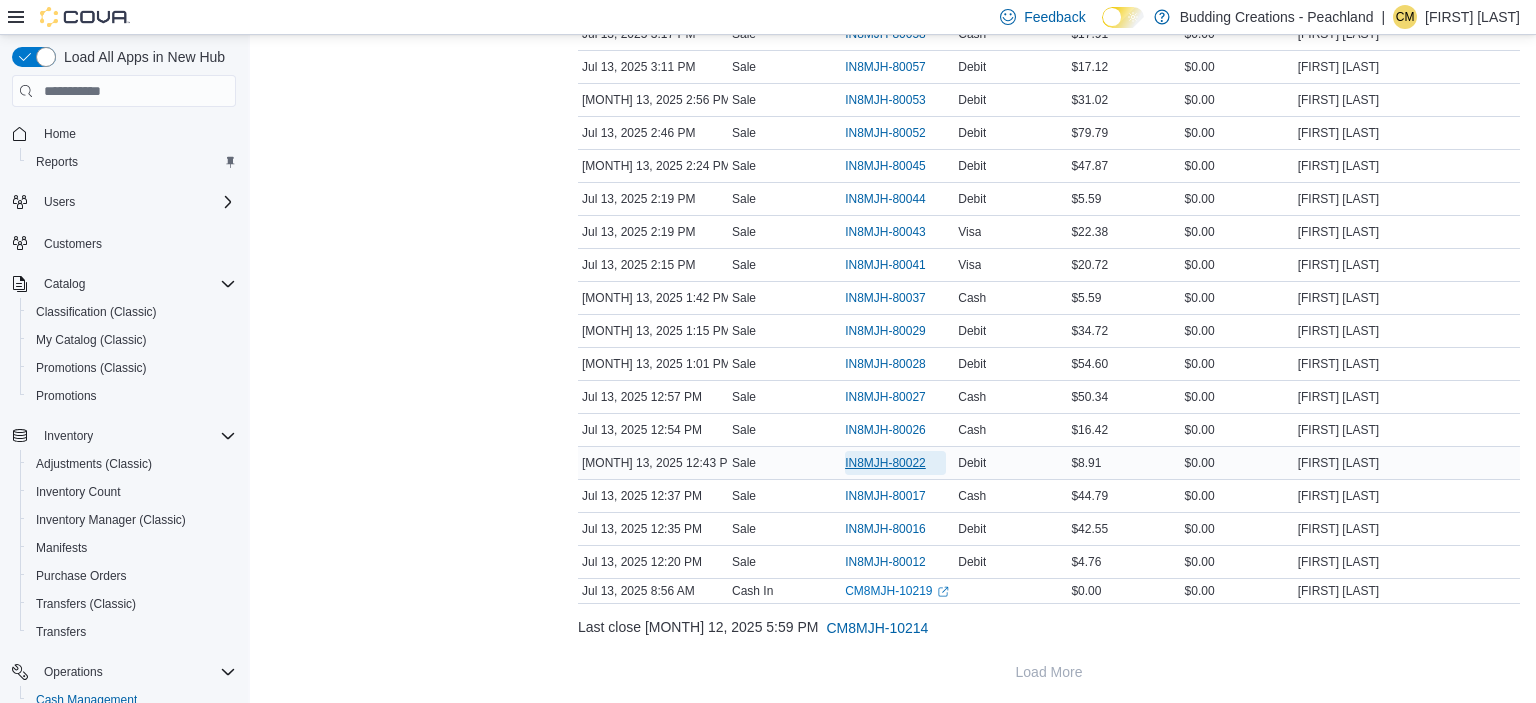 click on "IN8MJH-80022" at bounding box center (885, 463) 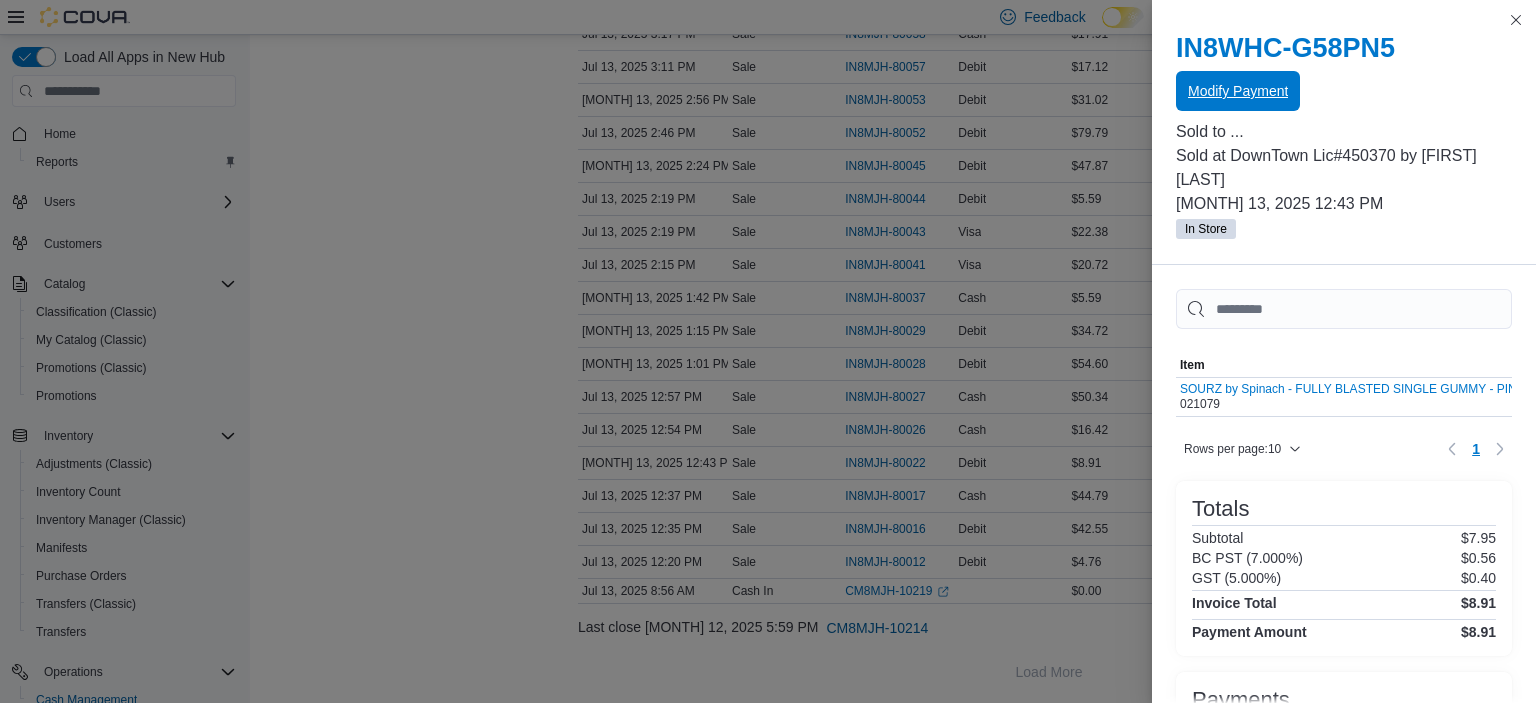 click on "Modify Payment" at bounding box center [1238, 91] 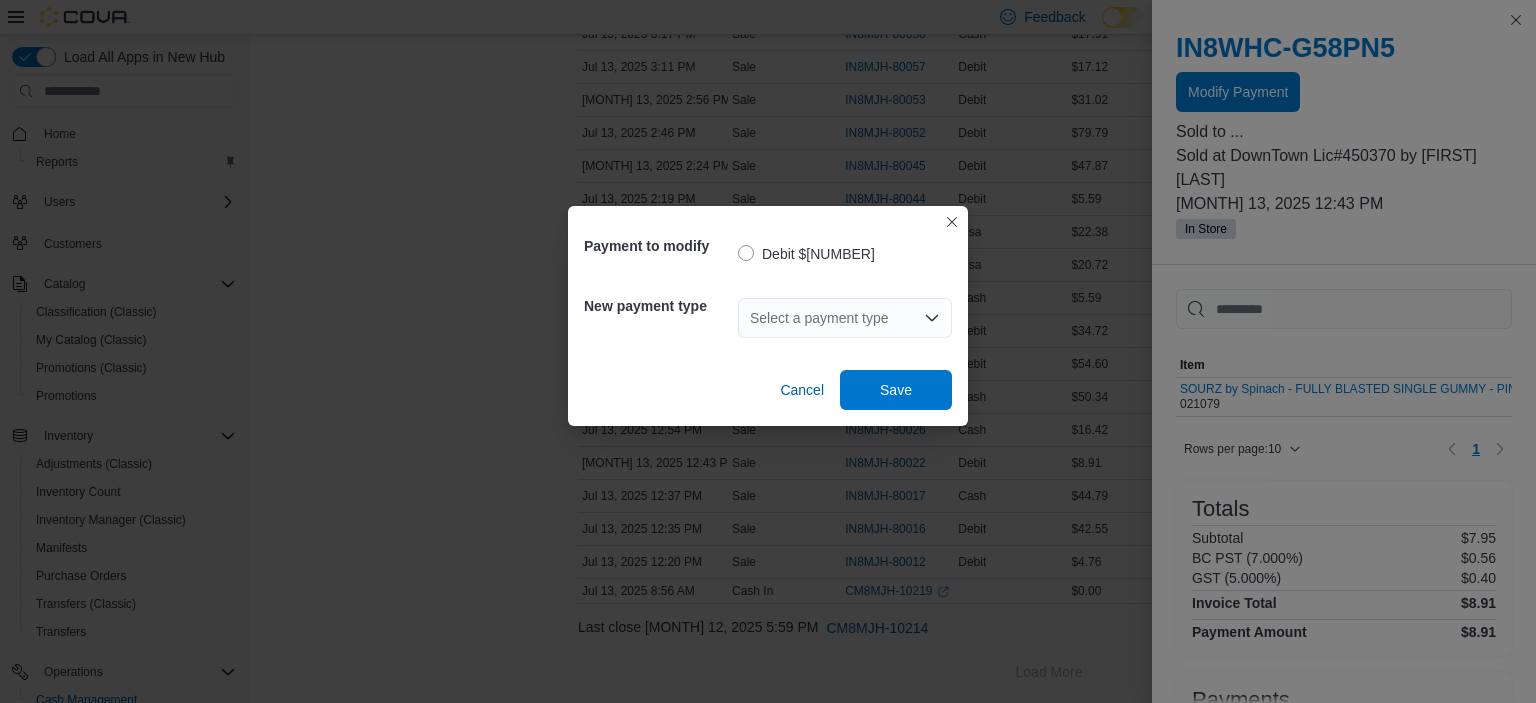 click on "Select a payment type" at bounding box center [845, 318] 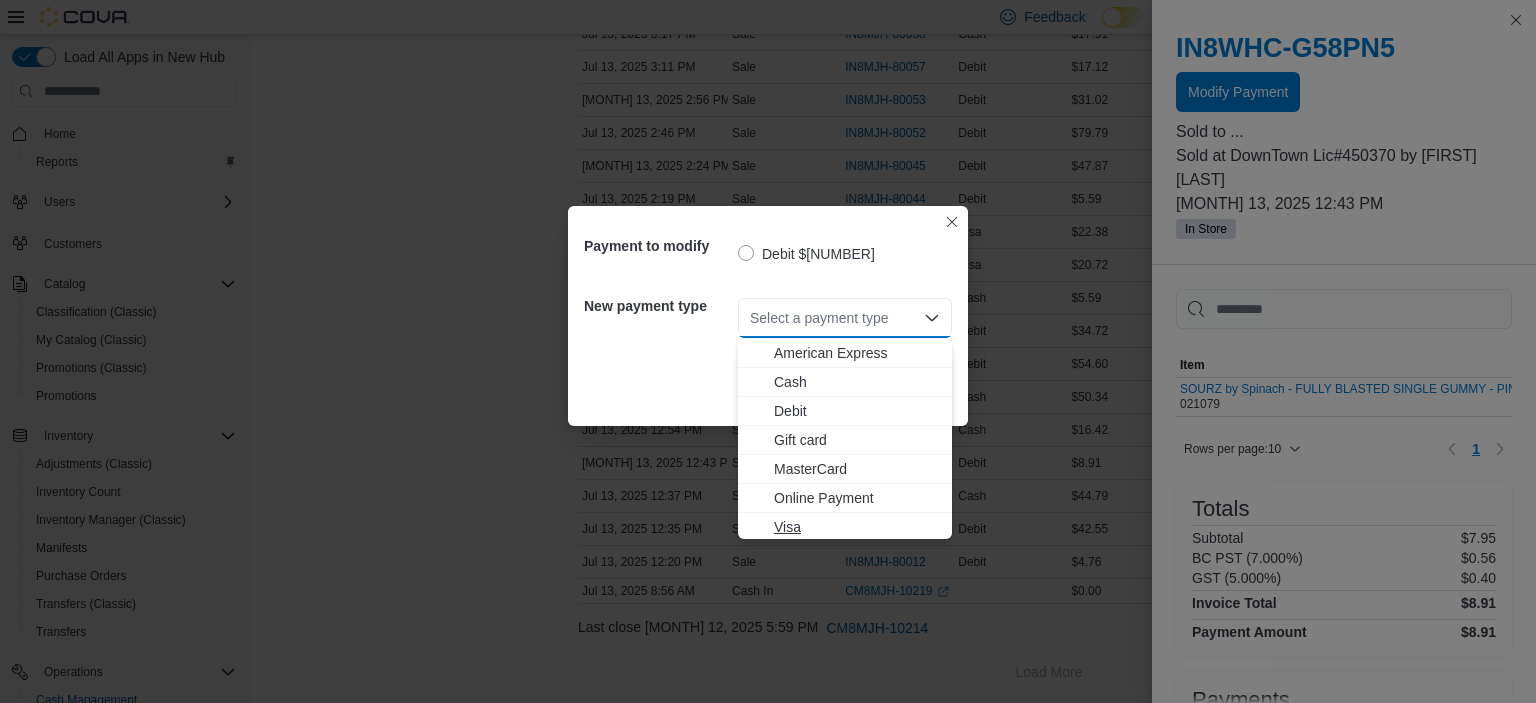 click on "Visa" at bounding box center [857, 527] 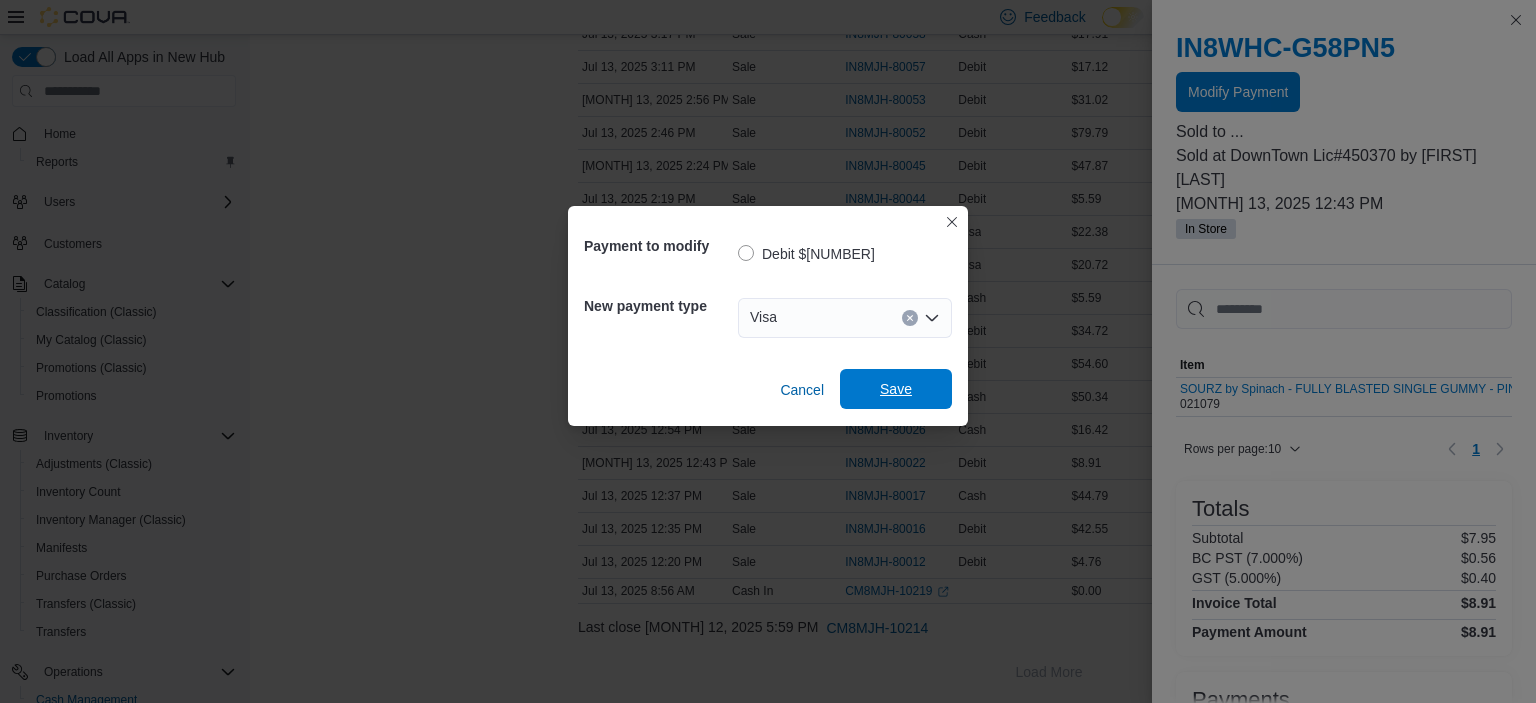 click on "Save" at bounding box center (896, 389) 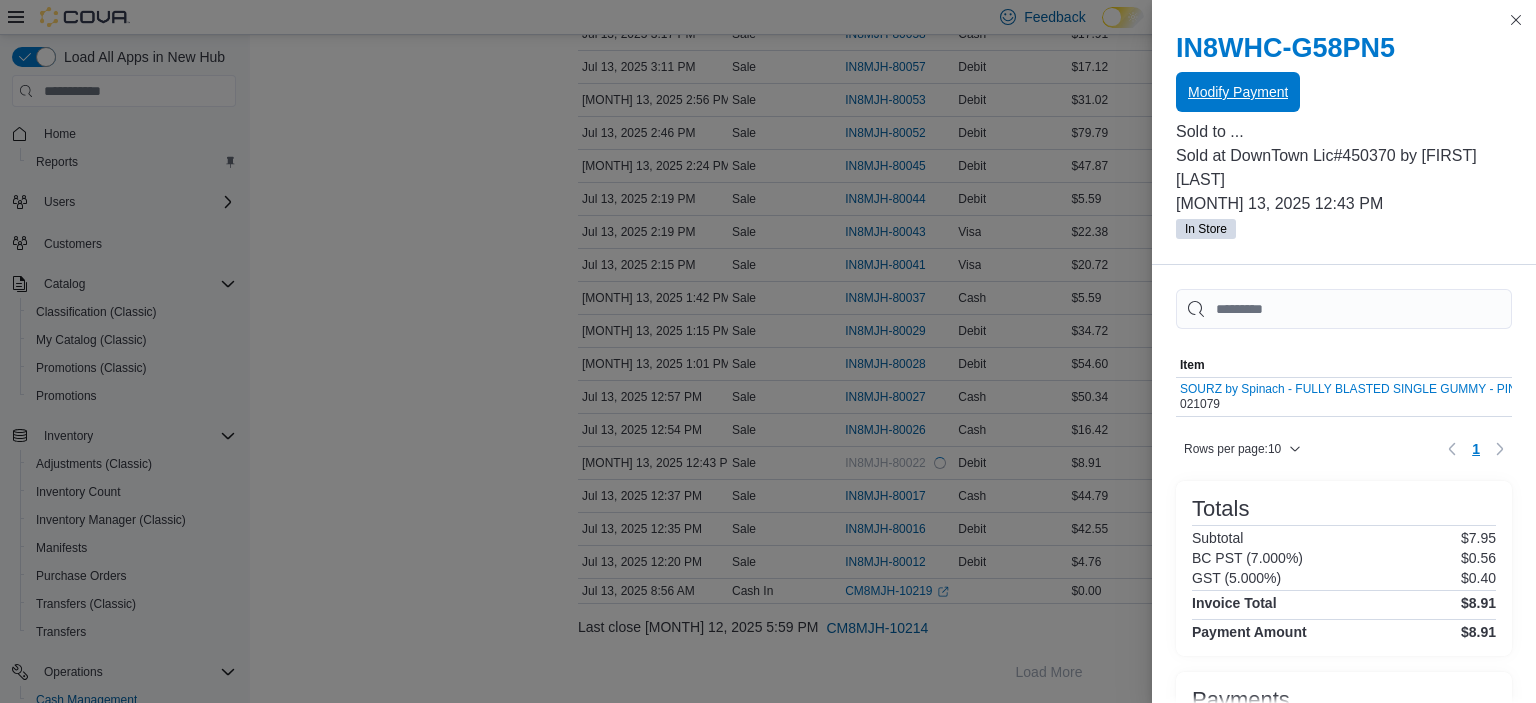 scroll, scrollTop: 0, scrollLeft: 0, axis: both 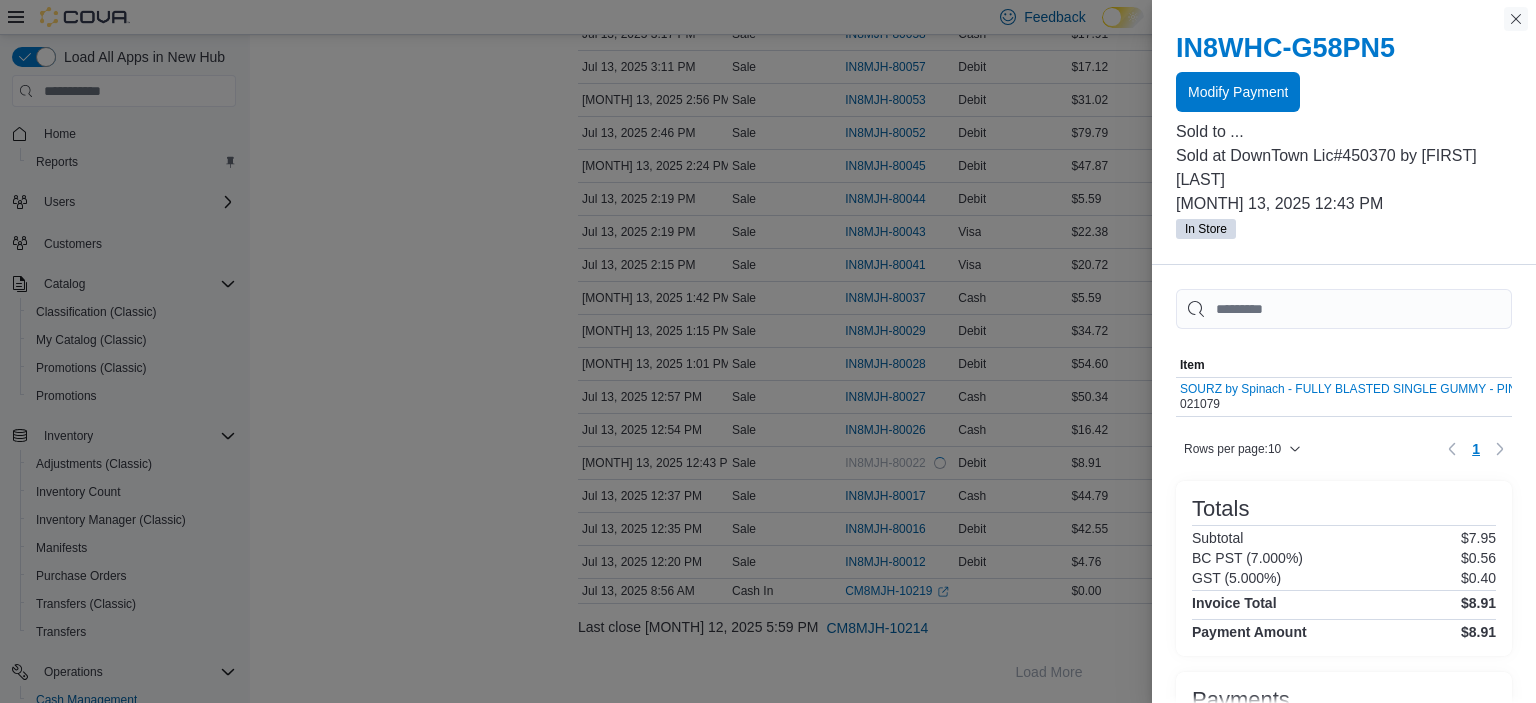 click at bounding box center [1516, 19] 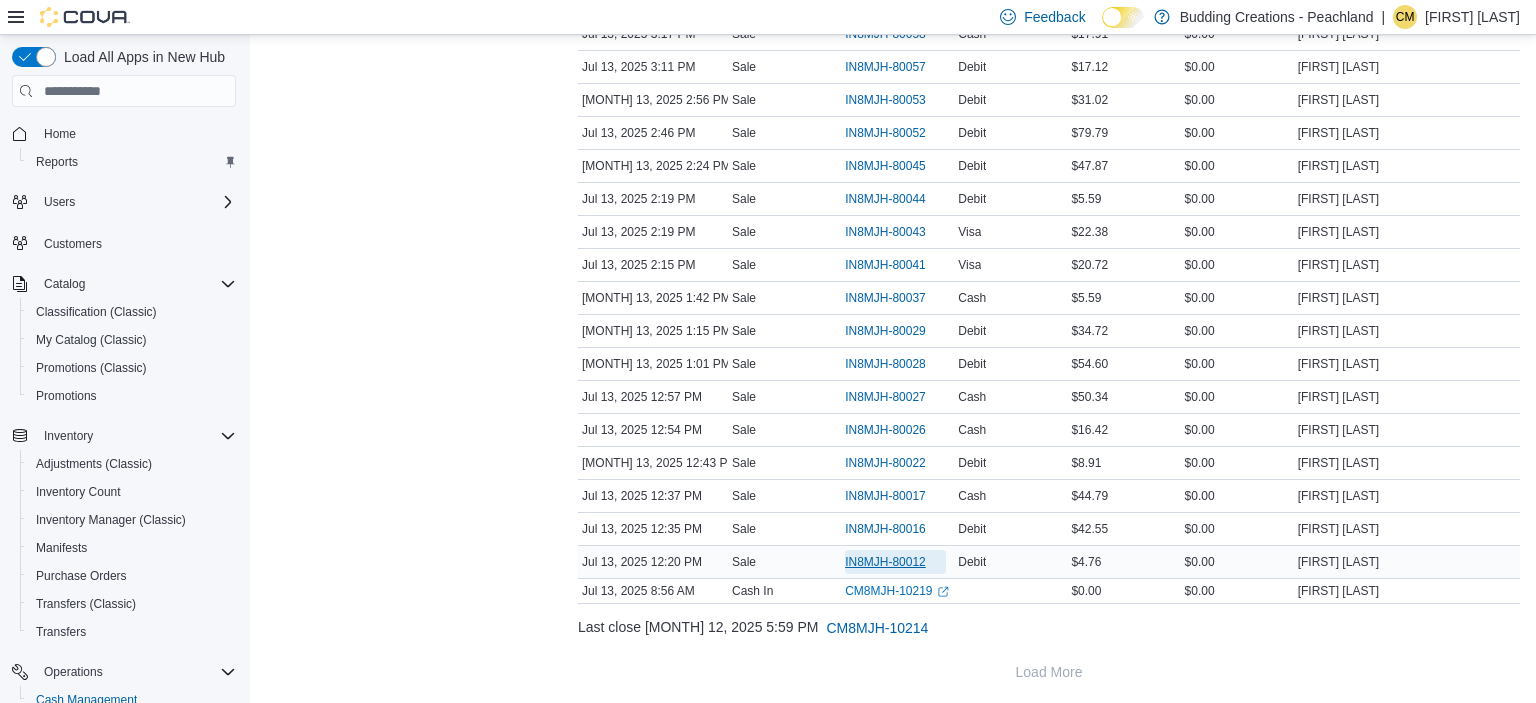 click on "IN8MJH-80012" at bounding box center (885, 562) 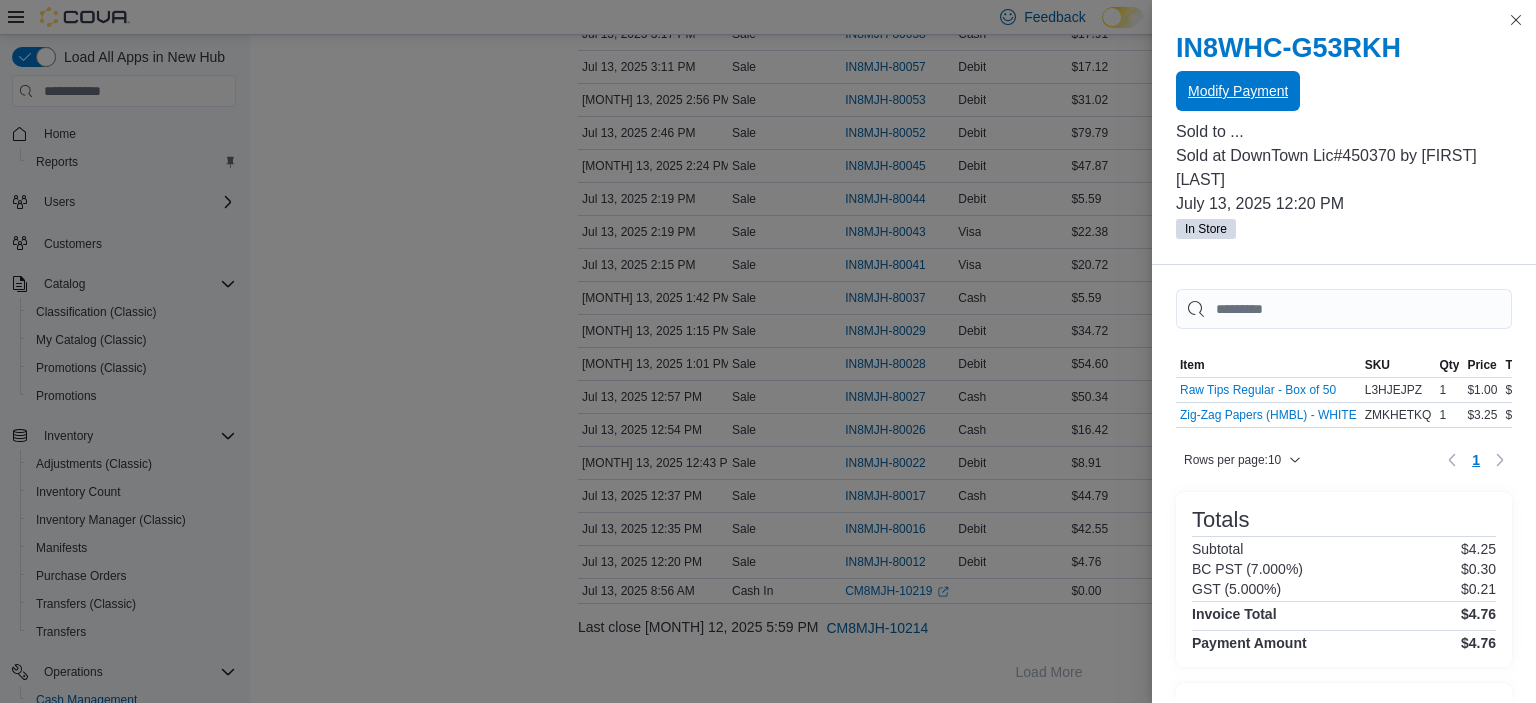 click on "Modify Payment" at bounding box center (1238, 91) 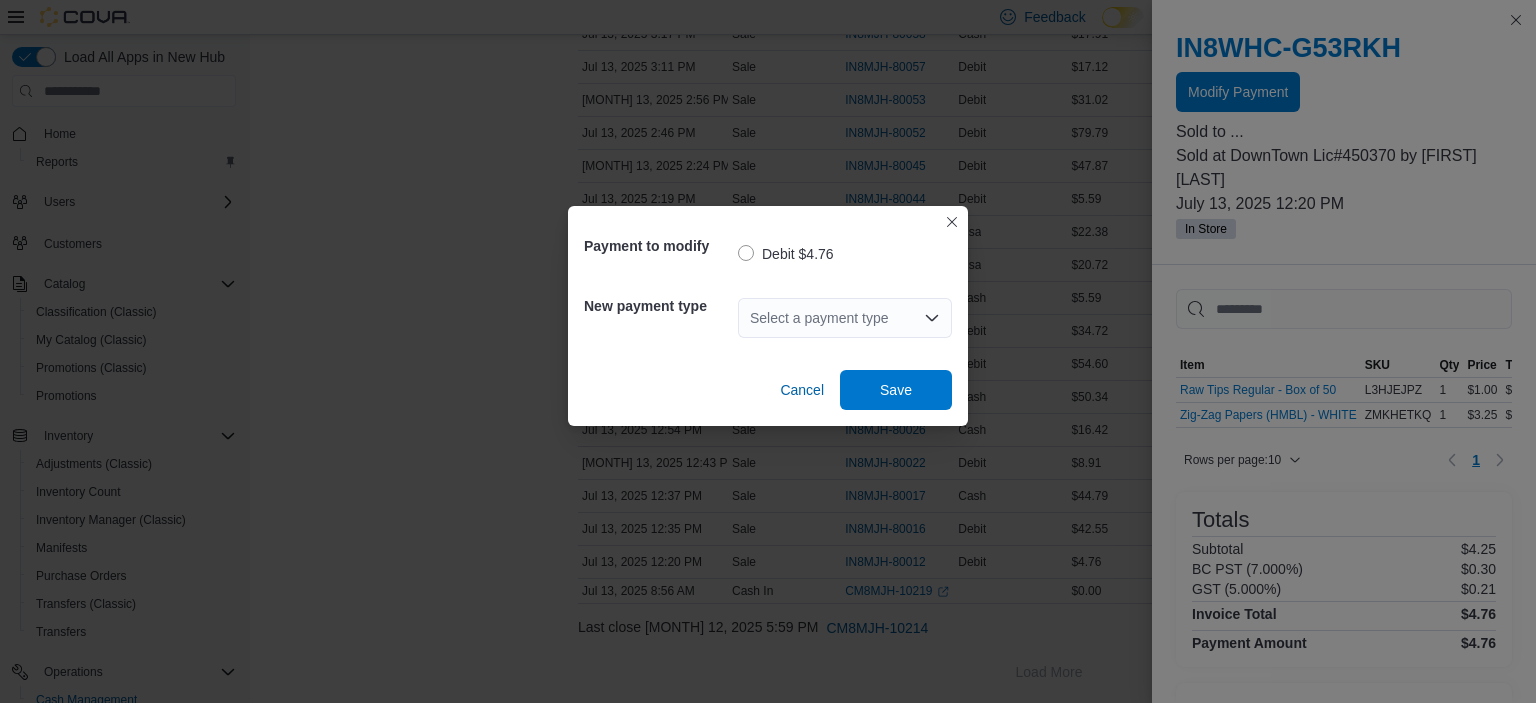 click on "Select a payment type" at bounding box center (845, 318) 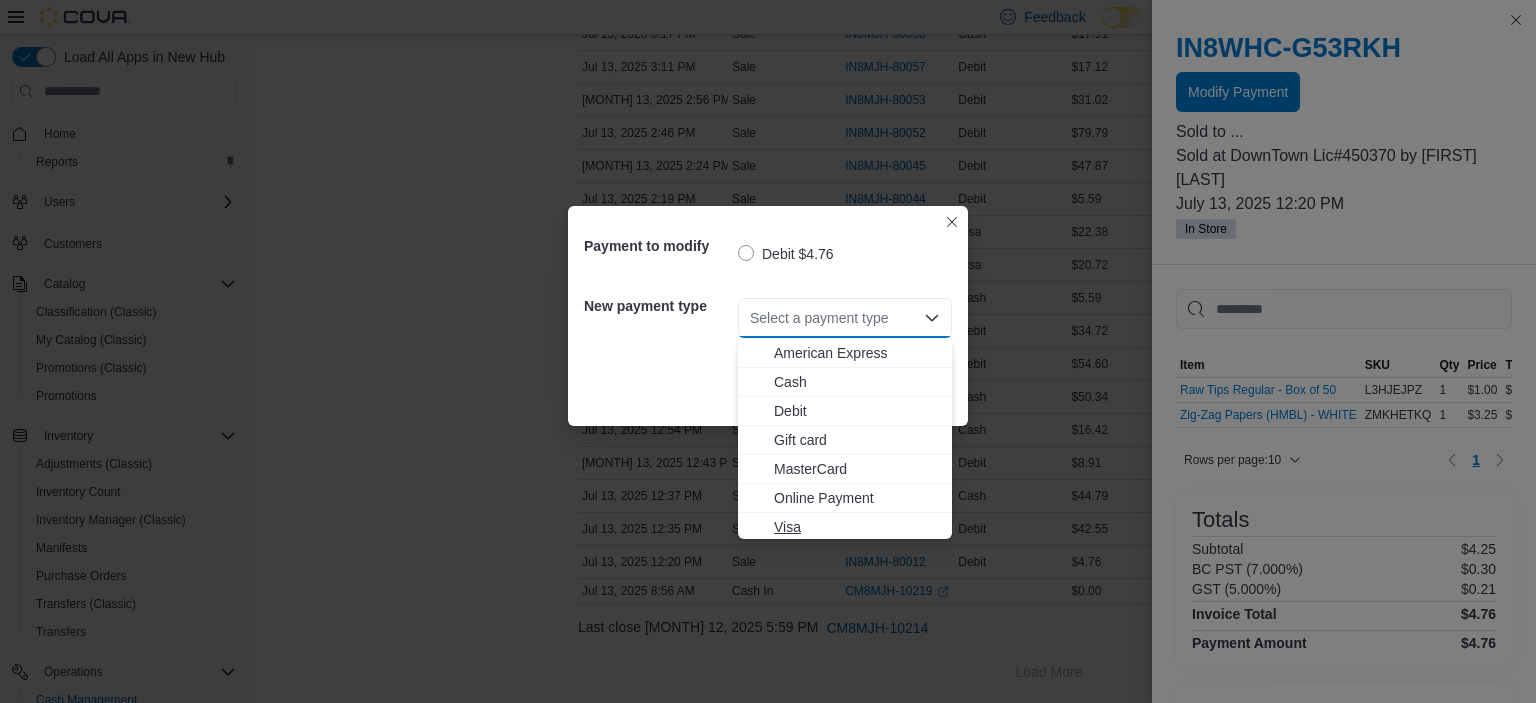 click on "Visa" at bounding box center (857, 527) 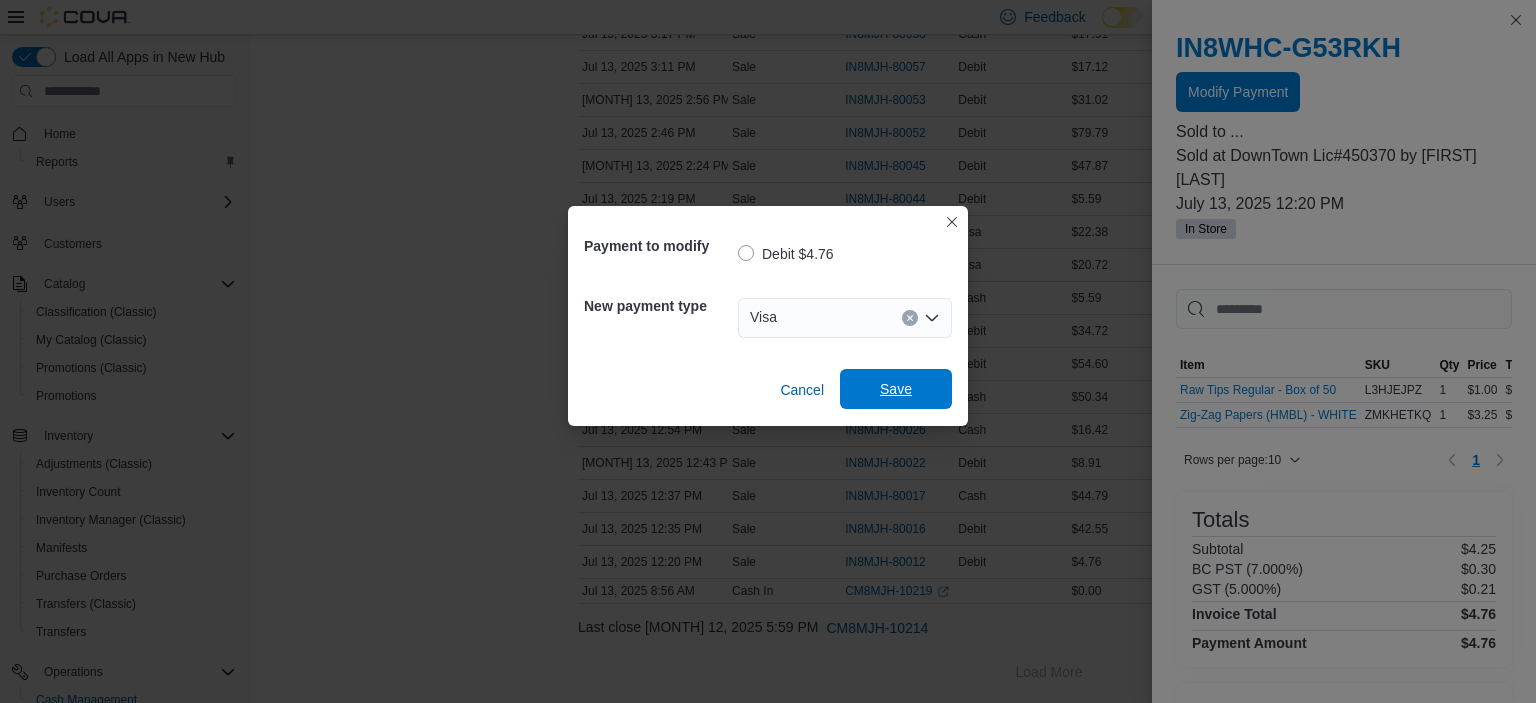 click on "Save" at bounding box center [896, 389] 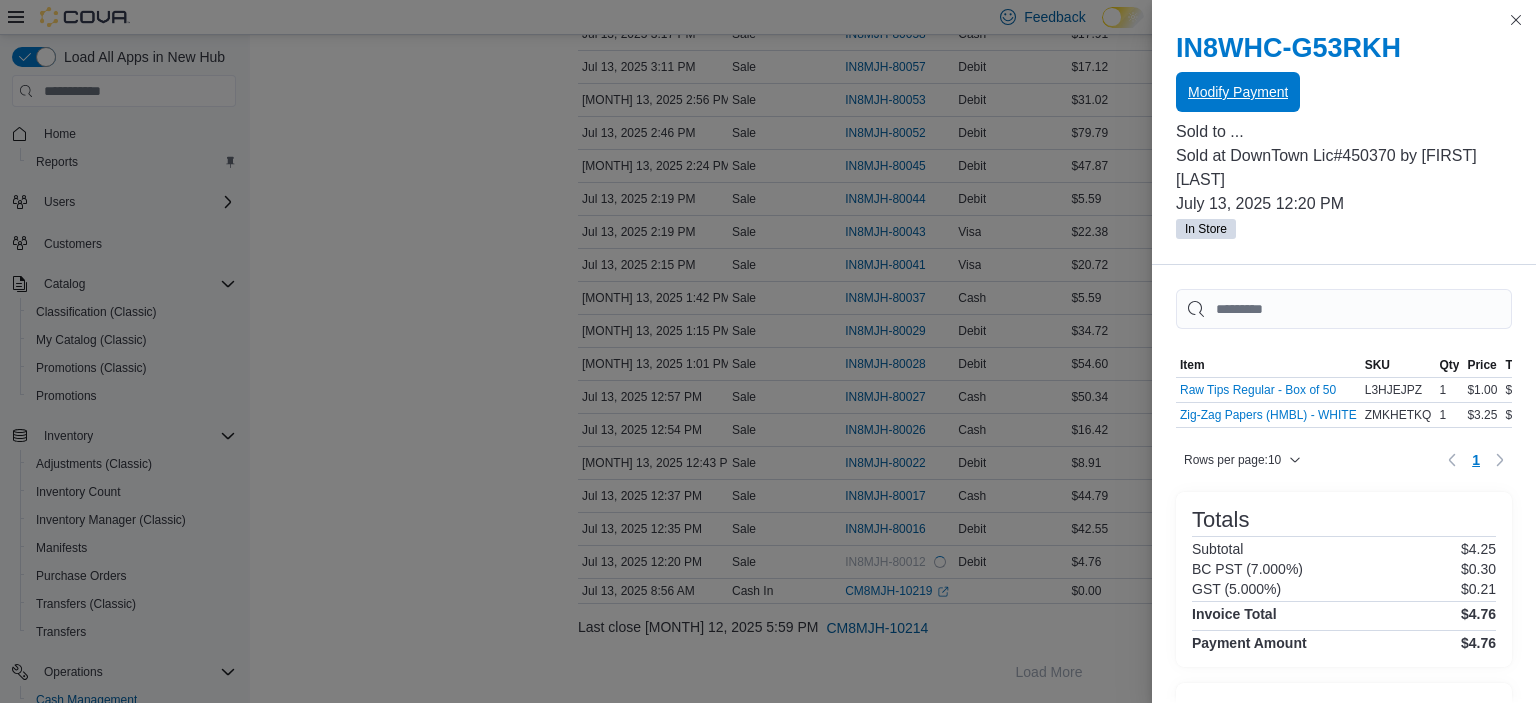 scroll, scrollTop: 0, scrollLeft: 0, axis: both 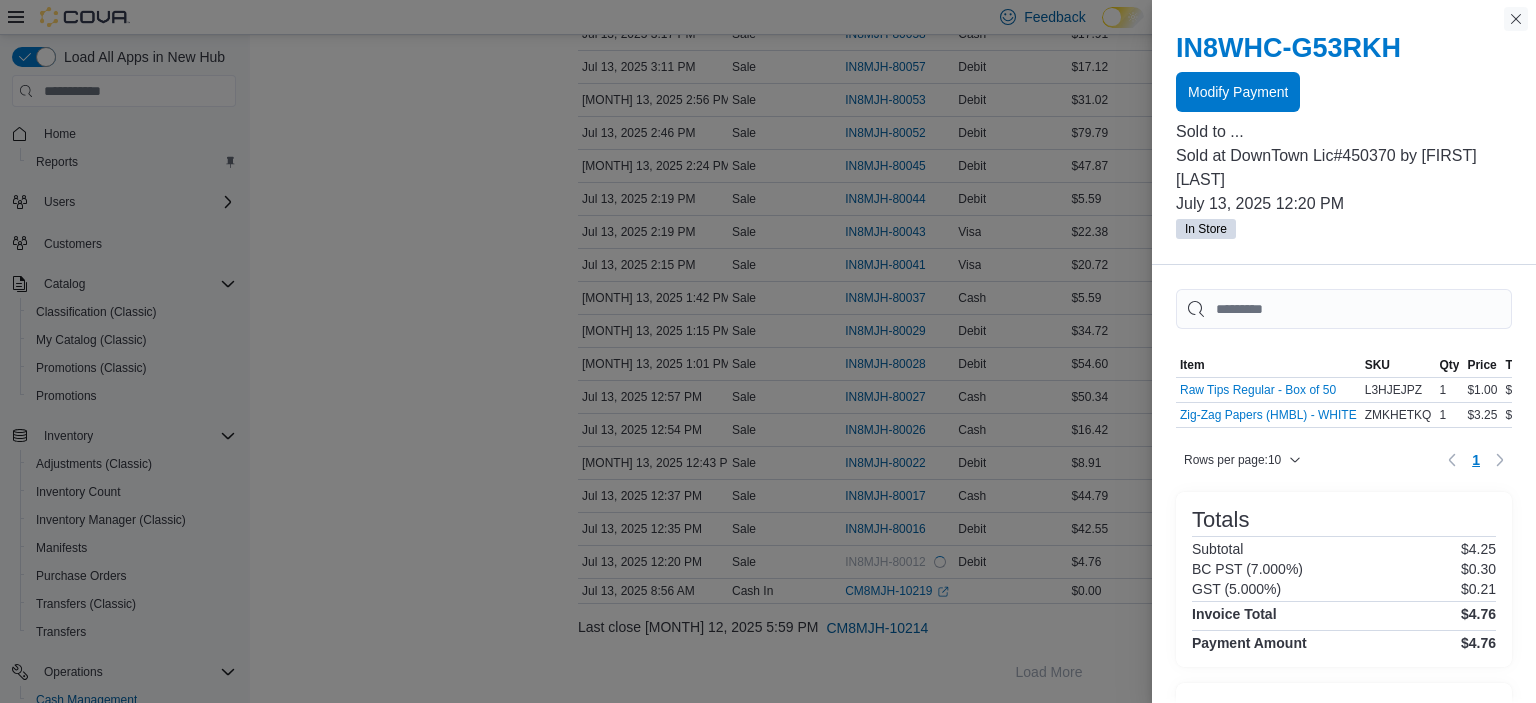 click at bounding box center [1516, 19] 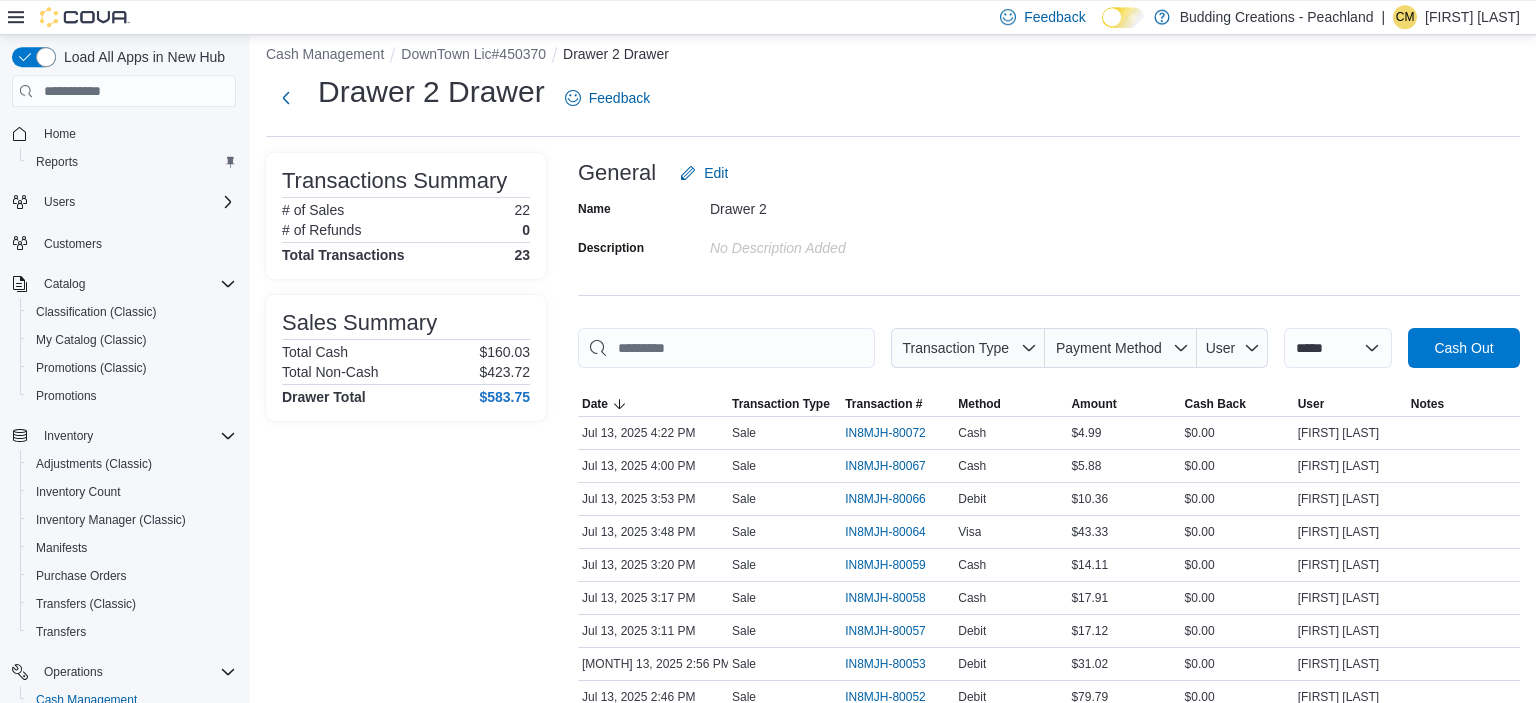scroll, scrollTop: 0, scrollLeft: 0, axis: both 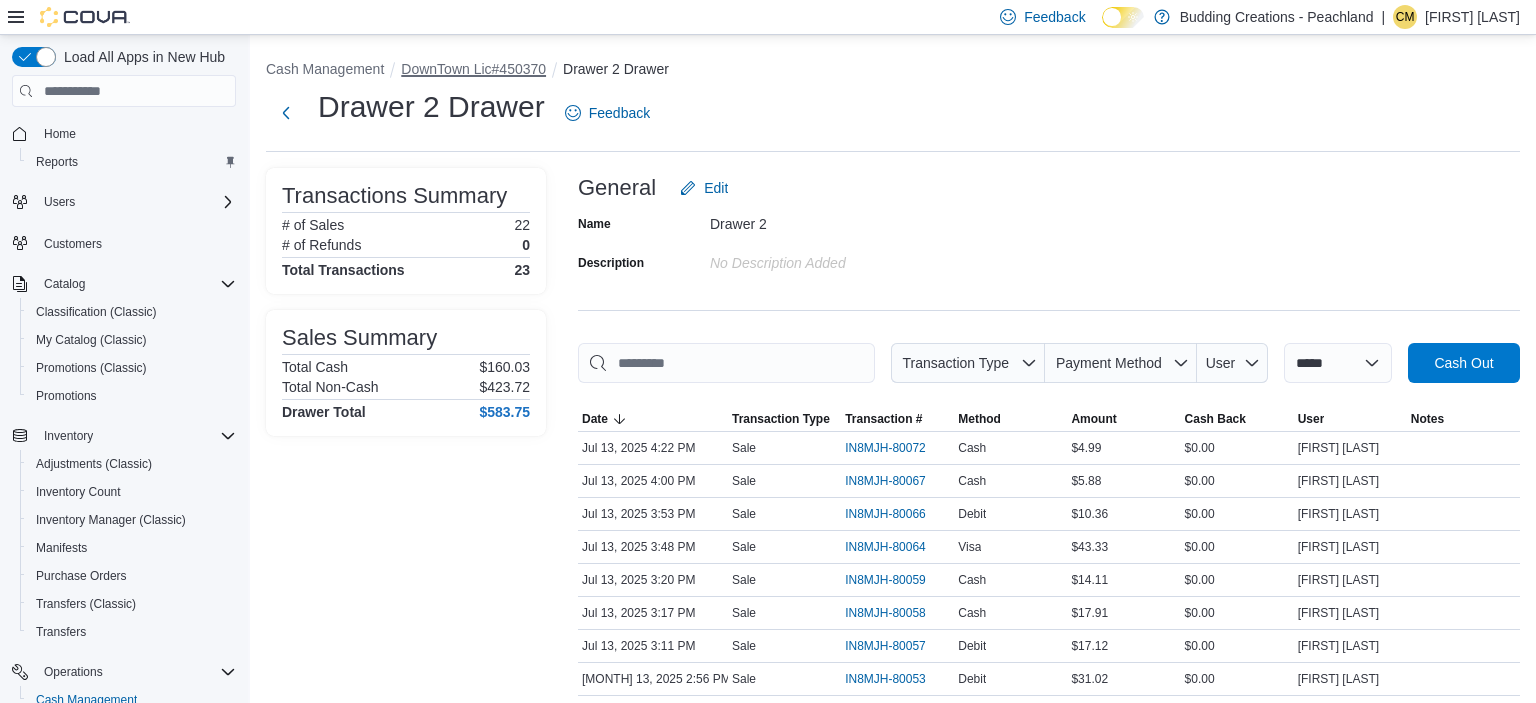 click on "DownTown  Lic#450370" at bounding box center [473, 69] 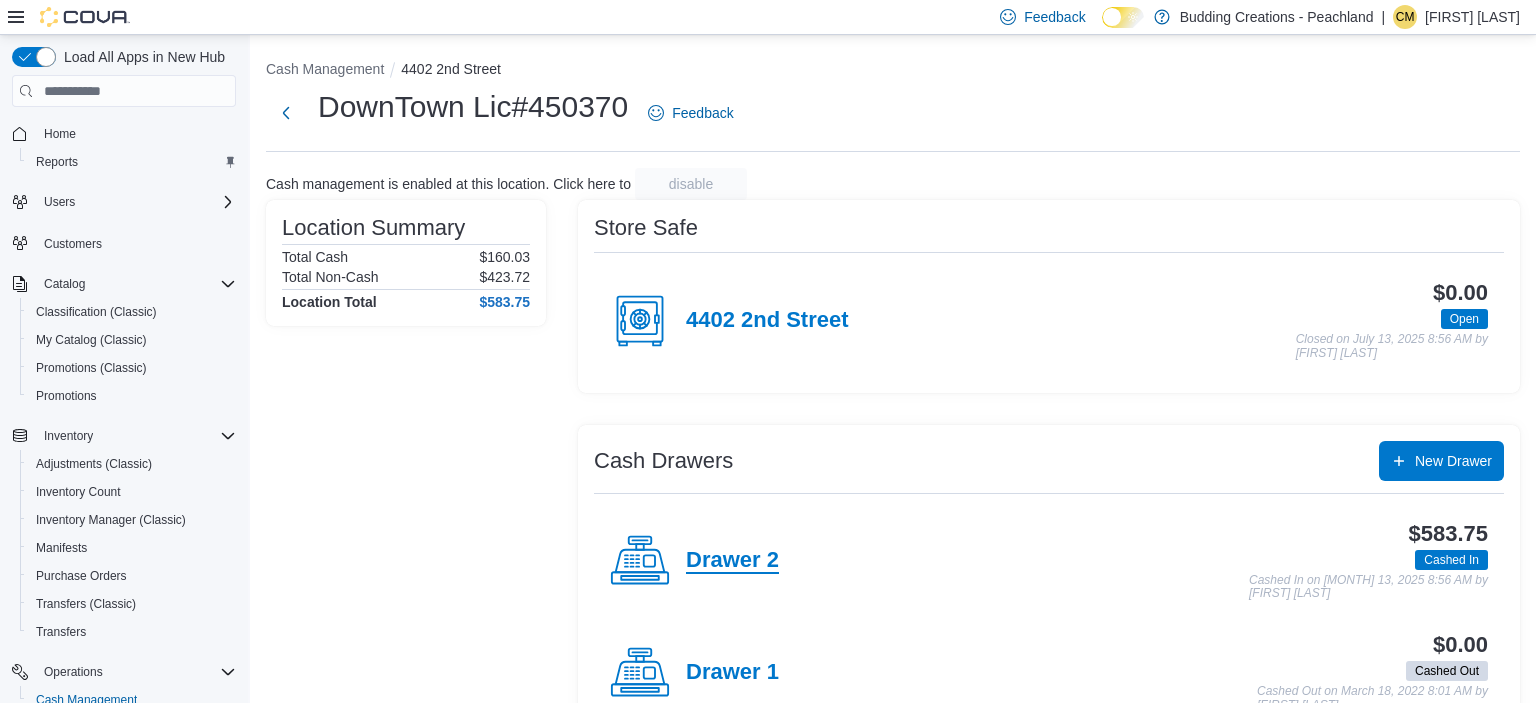 click on "Drawer 2" at bounding box center (732, 561) 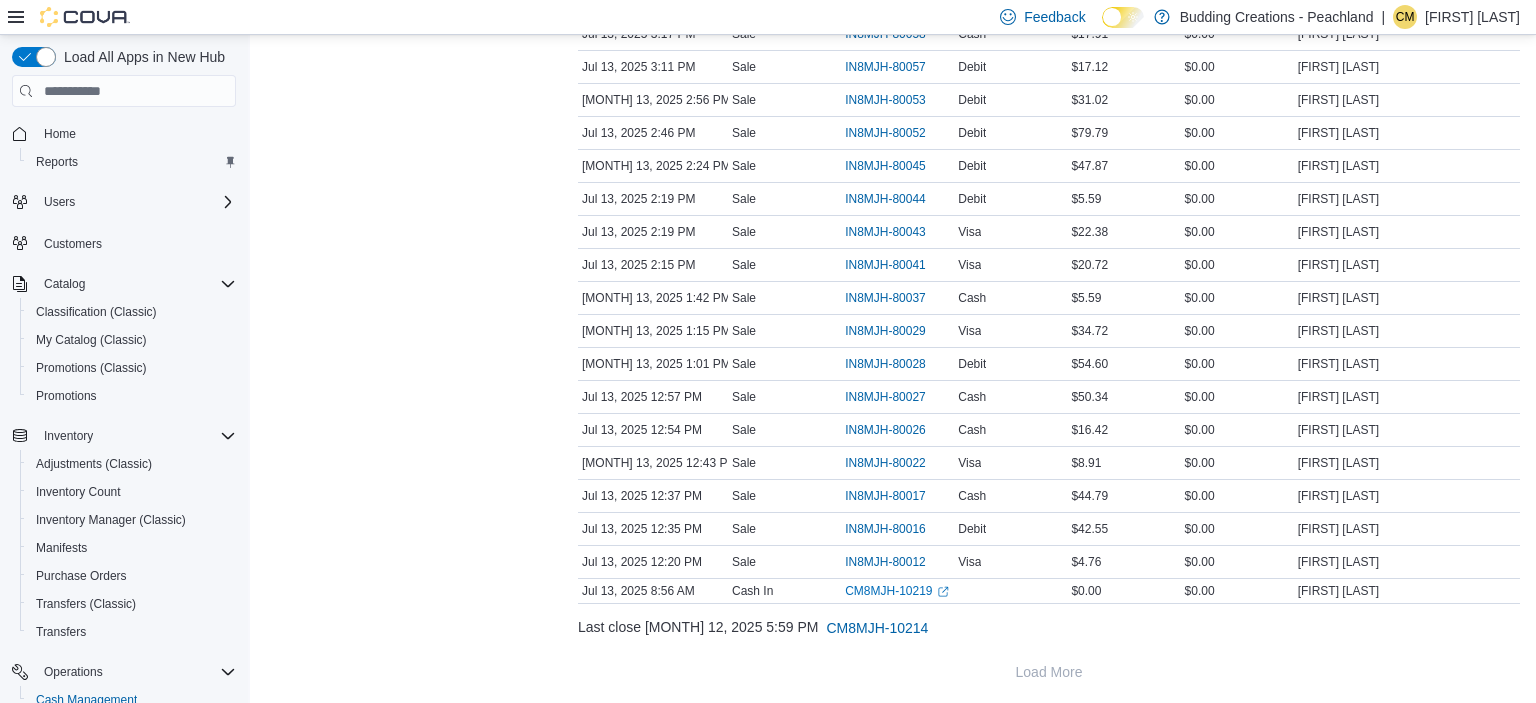 scroll, scrollTop: 0, scrollLeft: 0, axis: both 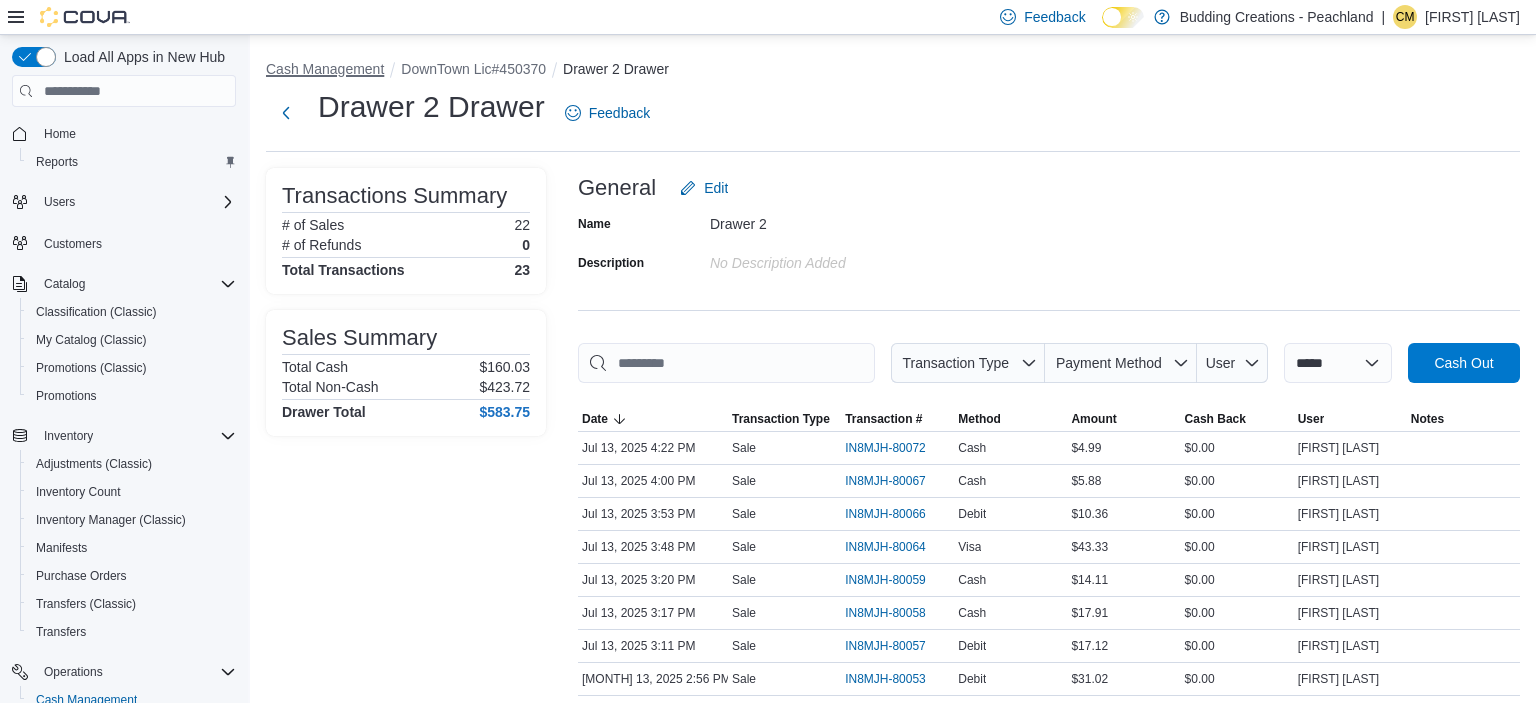 click on "Cash Management" at bounding box center (325, 69) 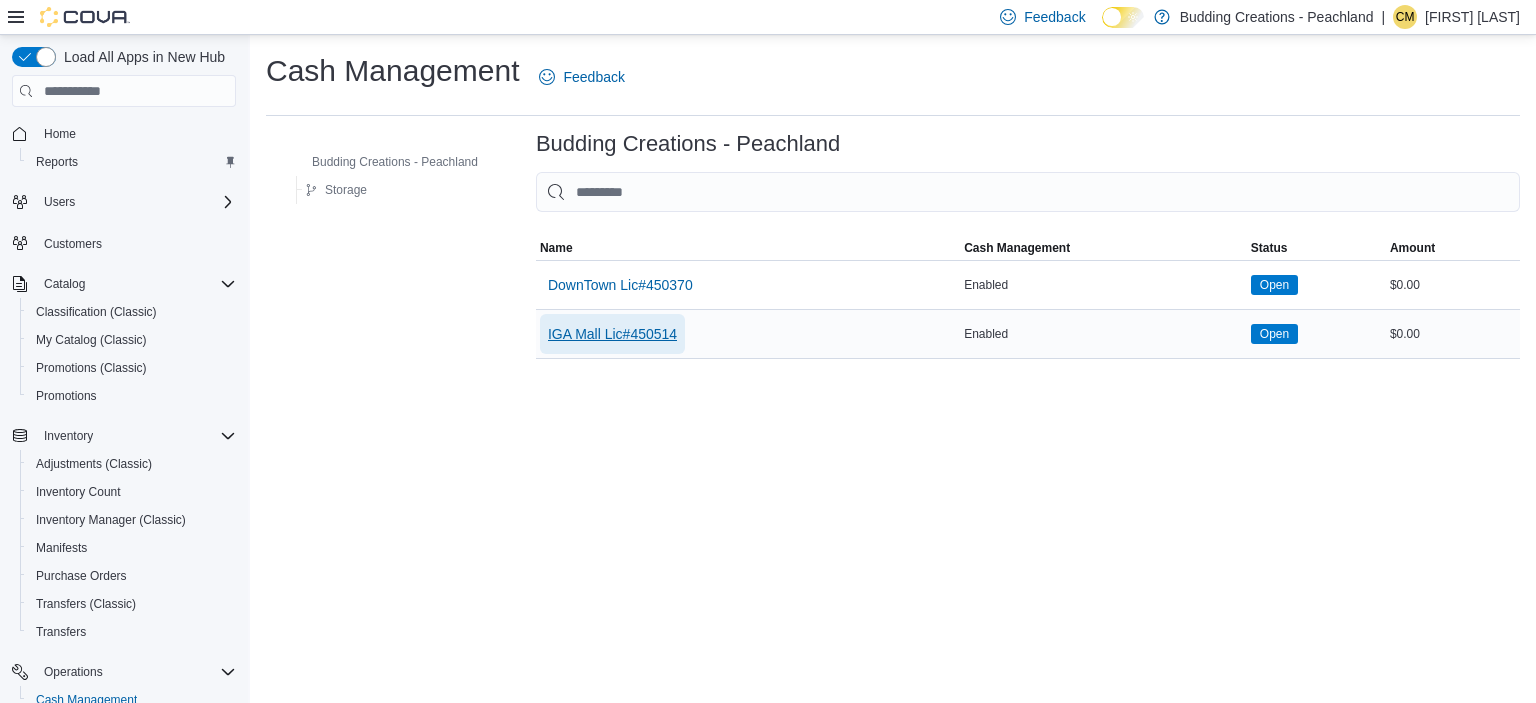 click on "IGA Mall  Lic#450514" at bounding box center (612, 334) 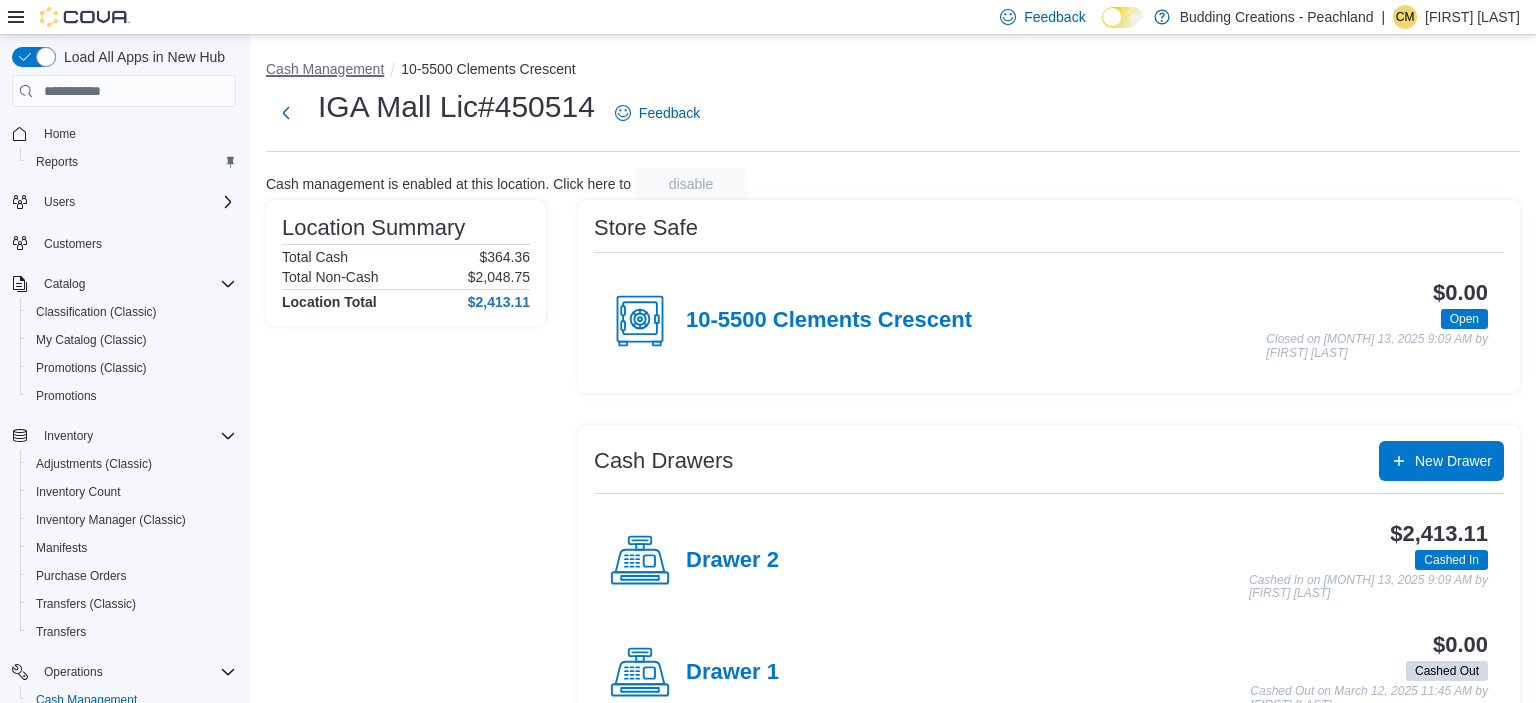 click on "Cash Management" at bounding box center [325, 69] 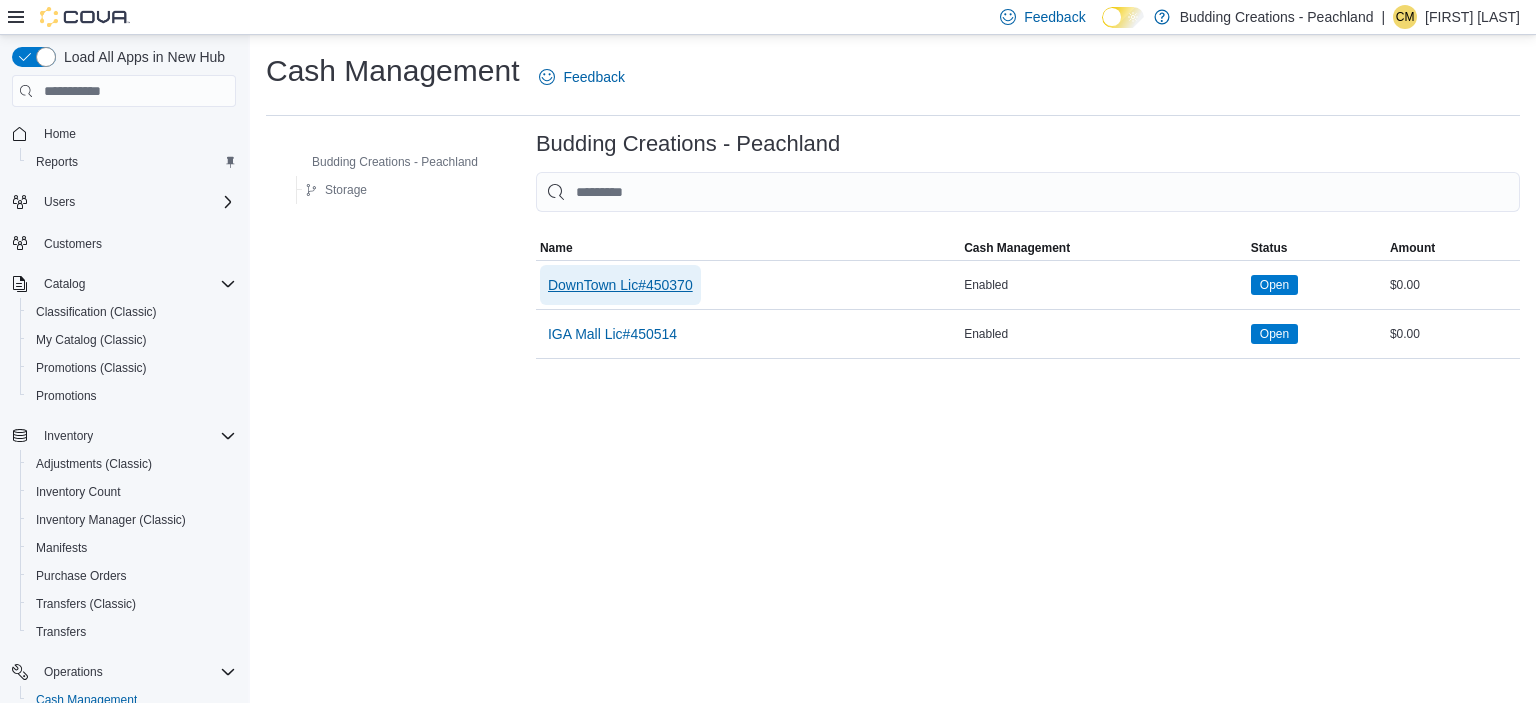 click on "DownTown  Lic#450370" at bounding box center (620, 285) 